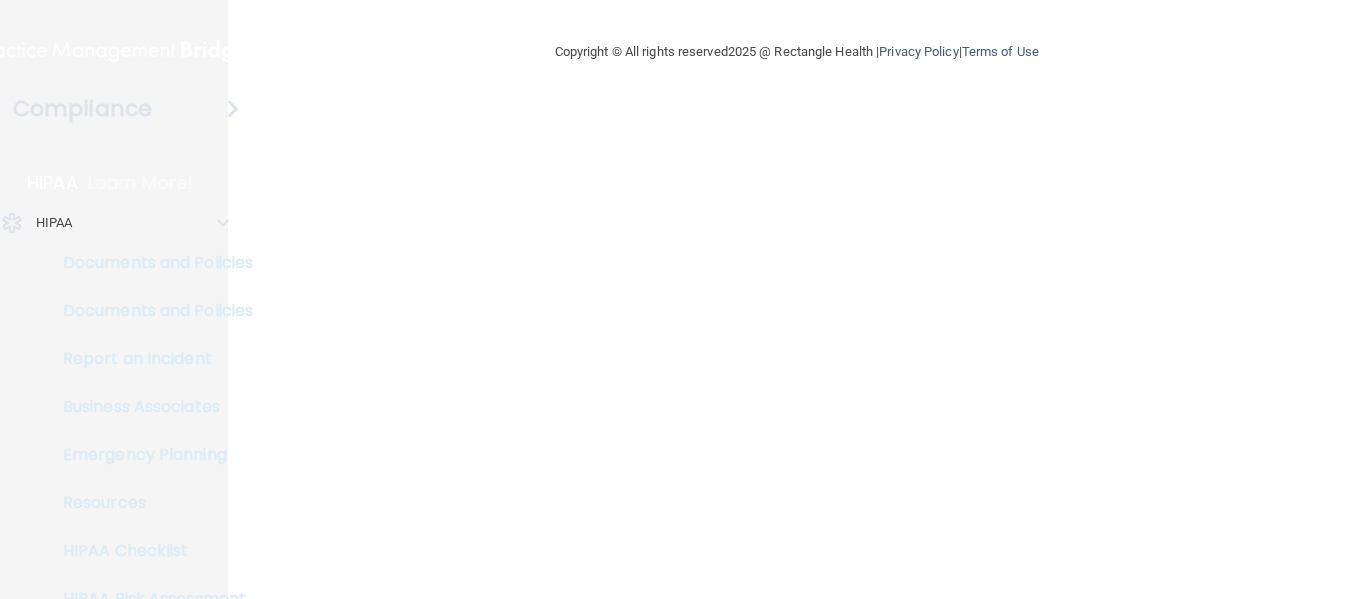 scroll, scrollTop: 0, scrollLeft: 0, axis: both 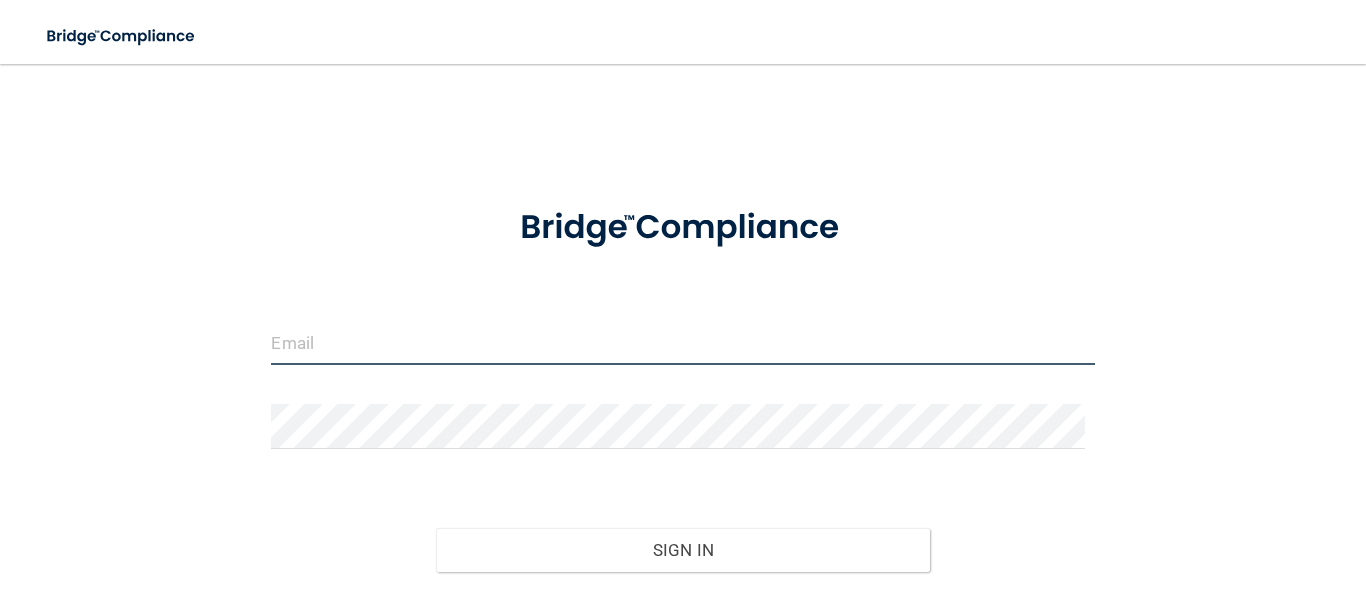click at bounding box center (682, 342) 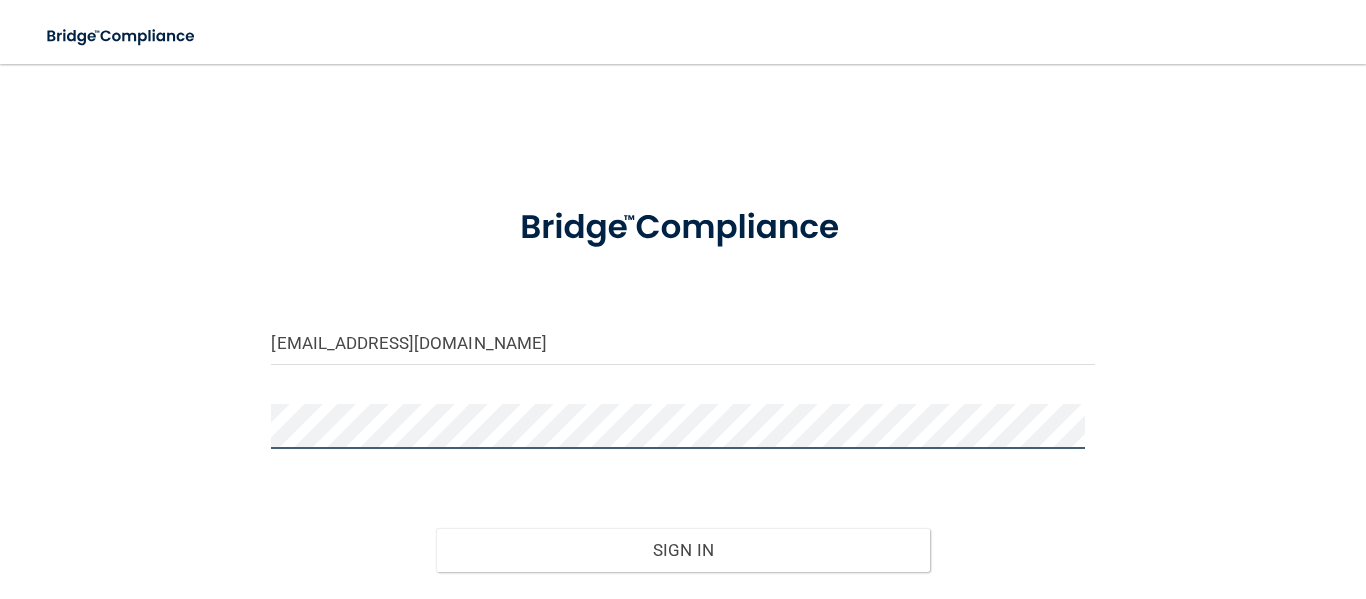 click on "Sign In" at bounding box center (683, 550) 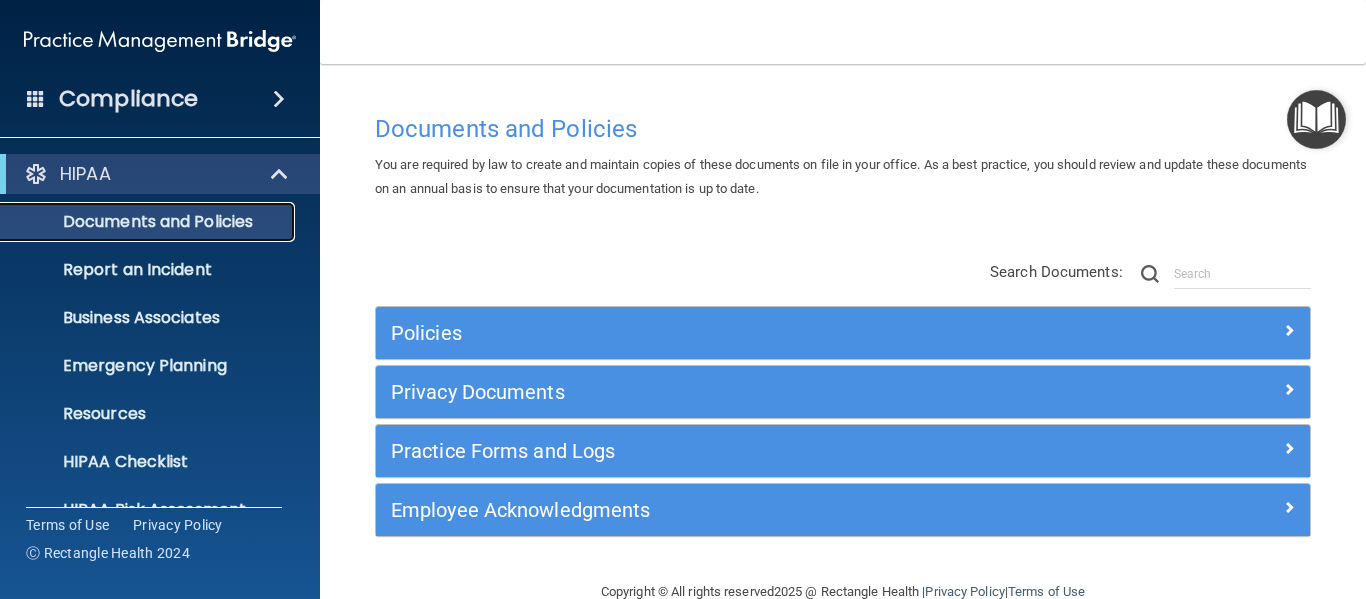 click on "Documents and Policies" at bounding box center [149, 222] 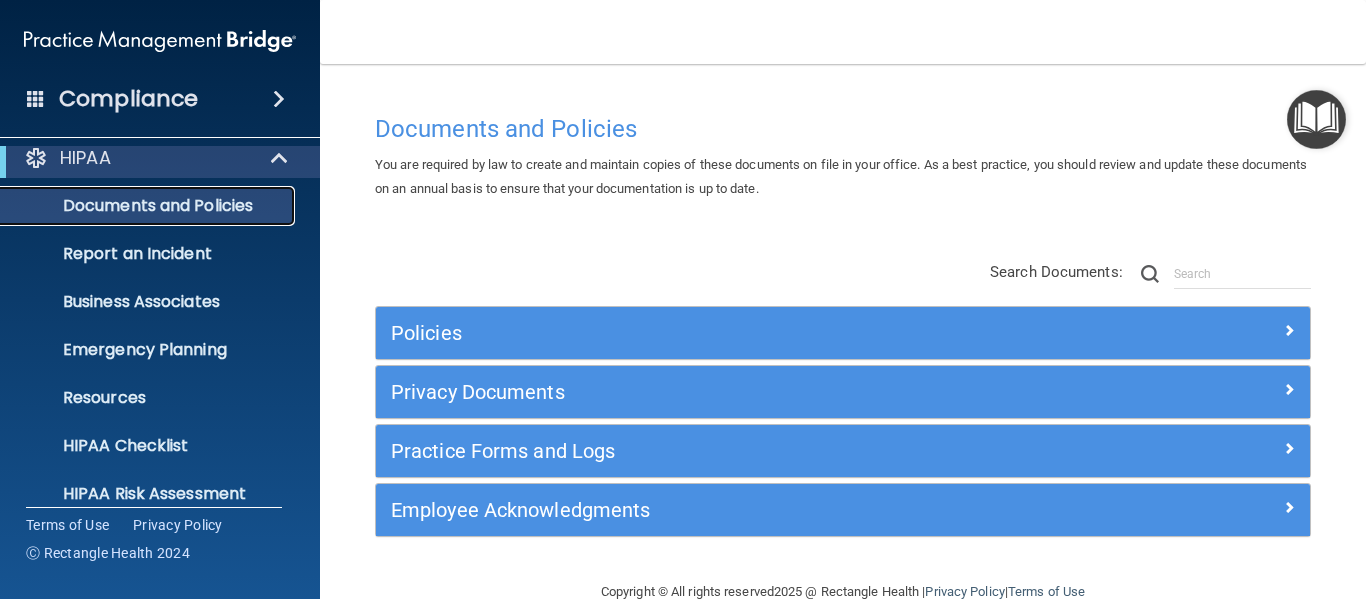 scroll, scrollTop: 0, scrollLeft: 0, axis: both 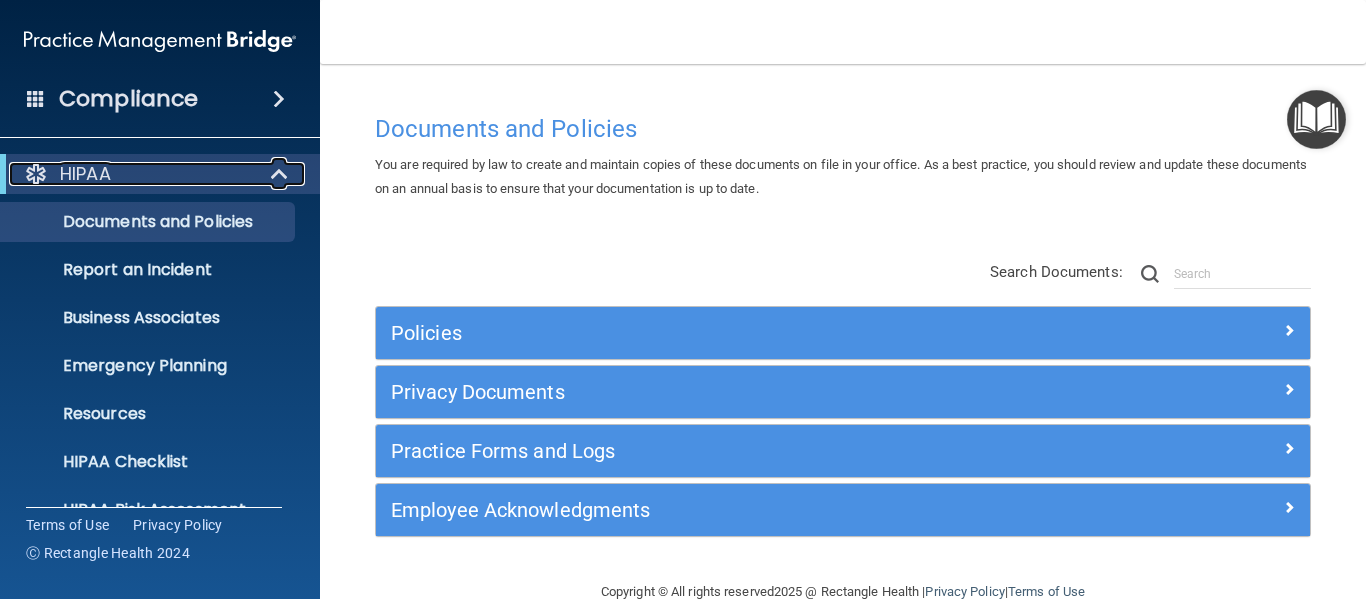click at bounding box center [281, 174] 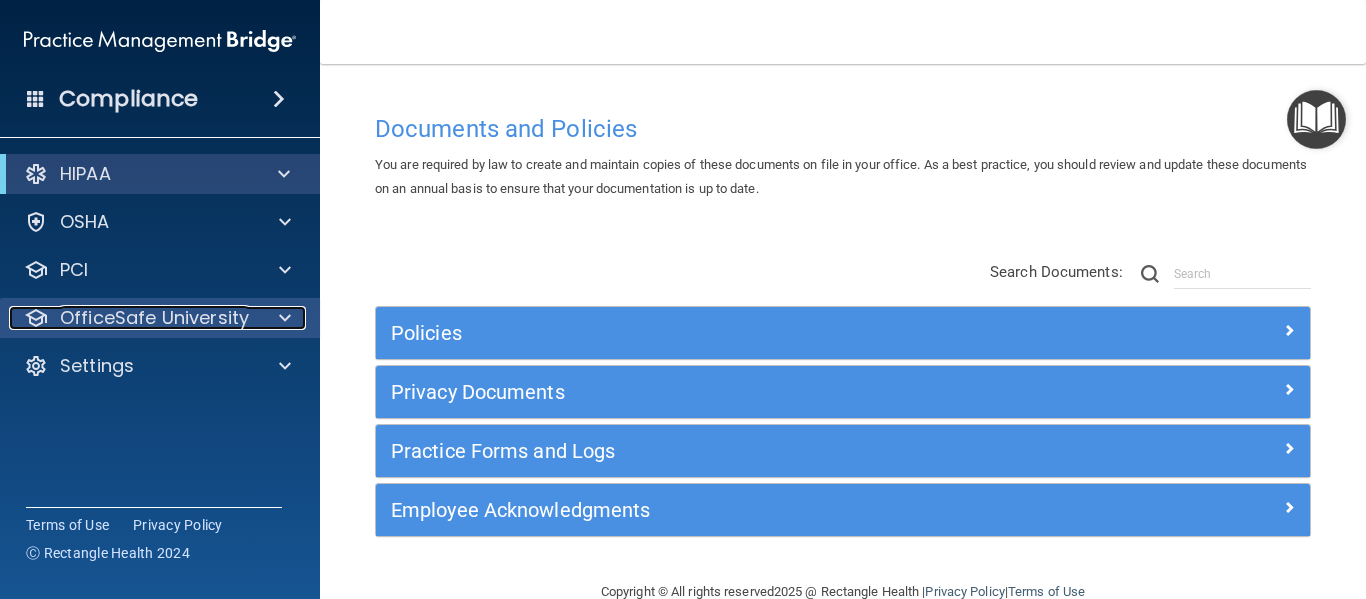 click on "OfficeSafe University" at bounding box center (154, 318) 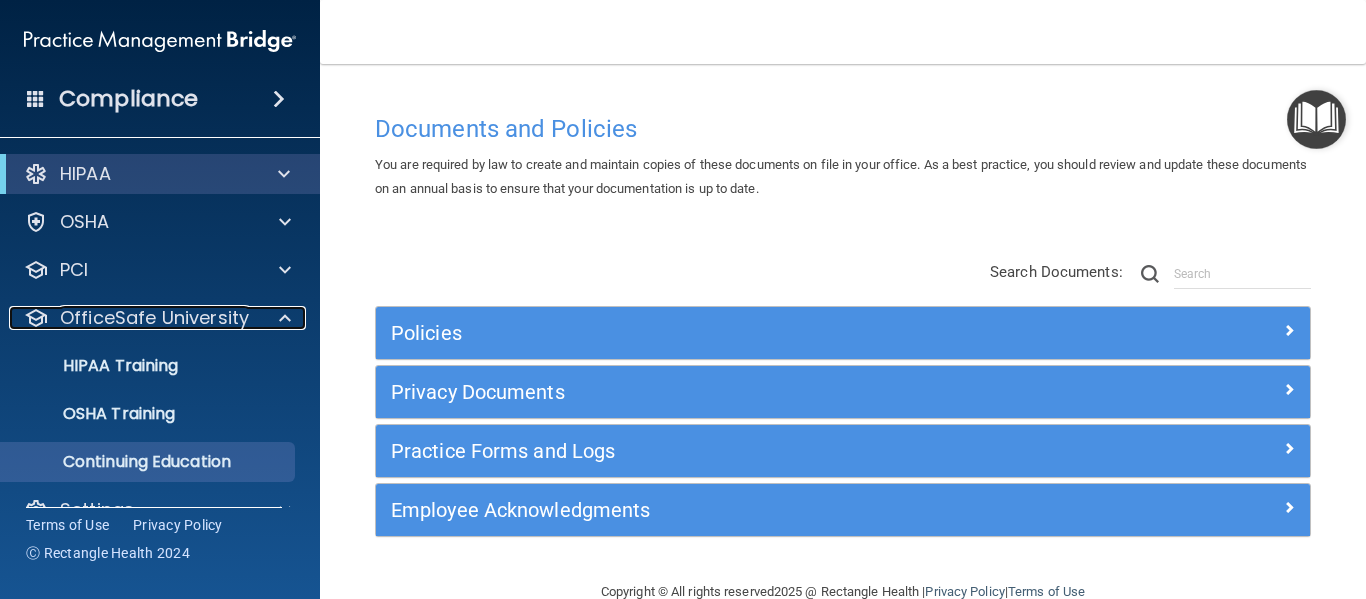 scroll, scrollTop: 39, scrollLeft: 0, axis: vertical 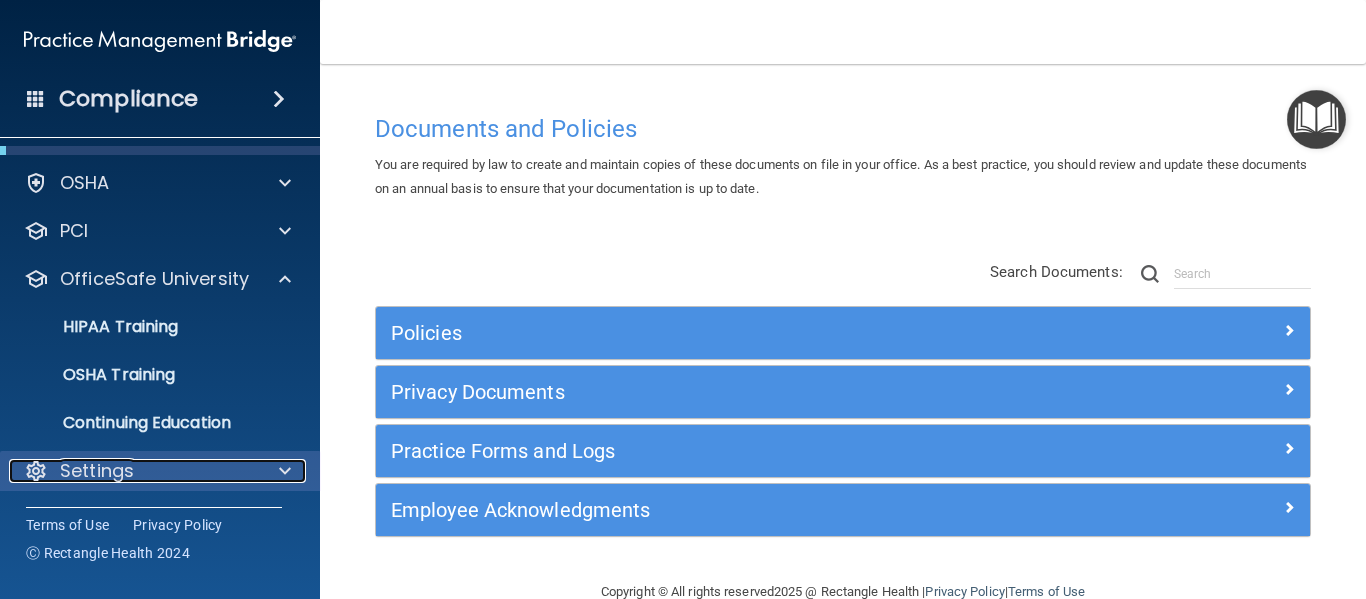 click on "Settings" at bounding box center (97, 471) 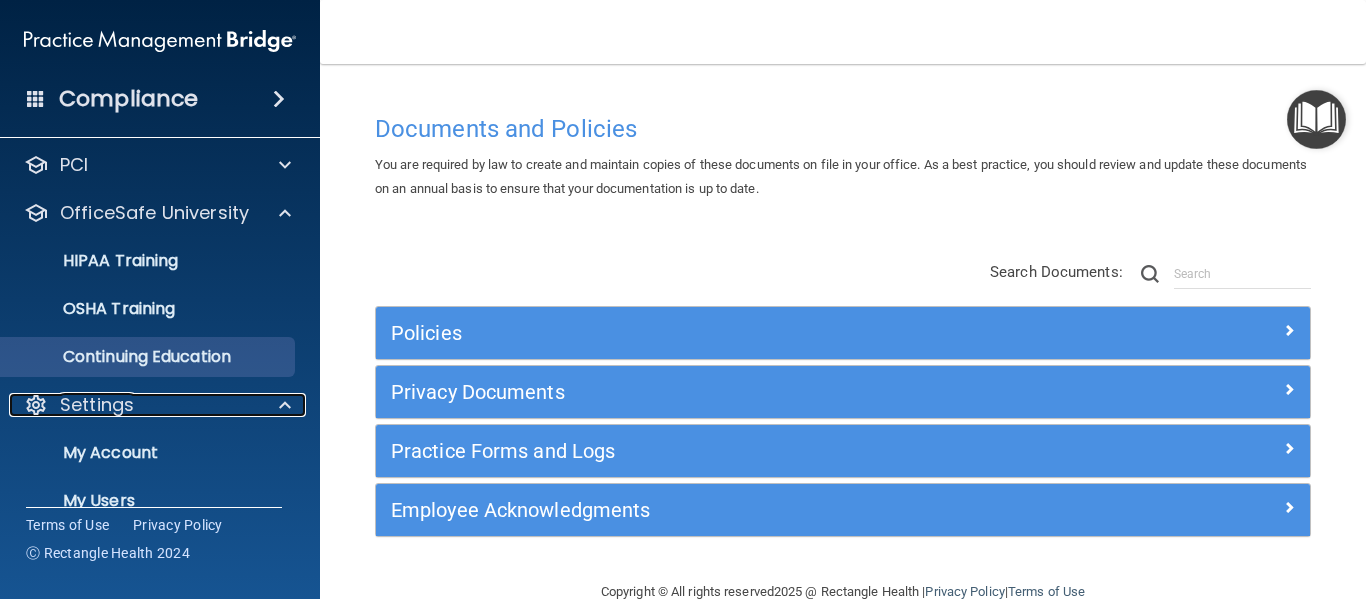 scroll, scrollTop: 279, scrollLeft: 0, axis: vertical 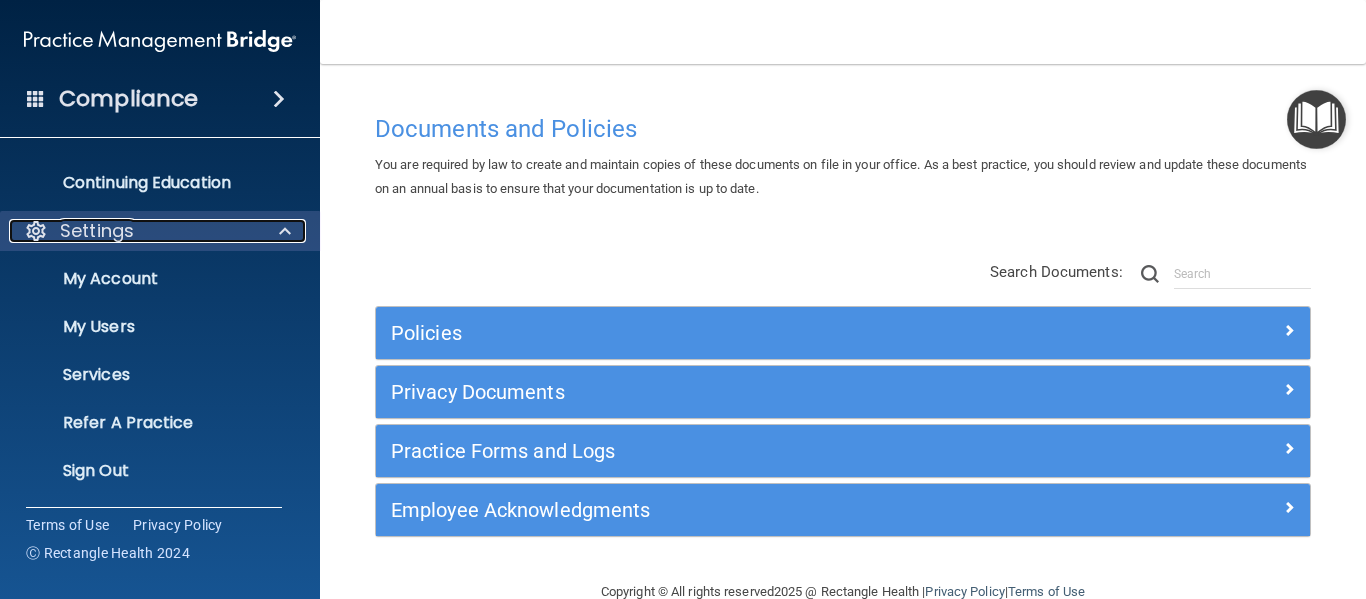 click at bounding box center (282, 231) 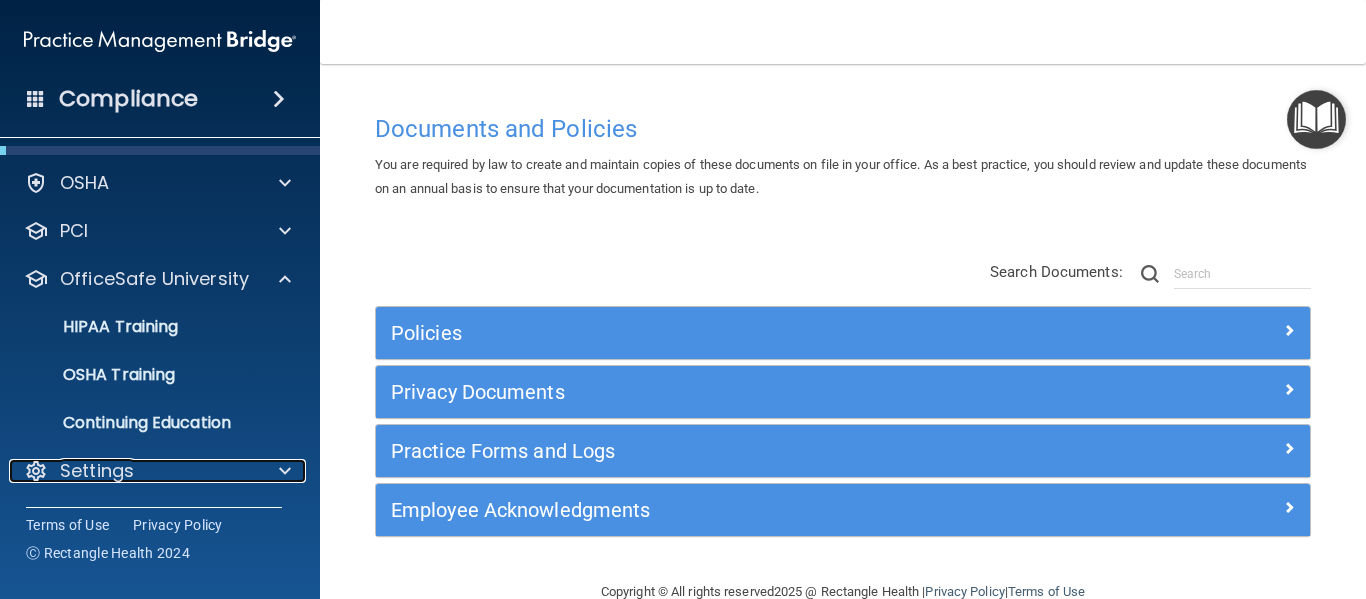 scroll, scrollTop: 39, scrollLeft: 0, axis: vertical 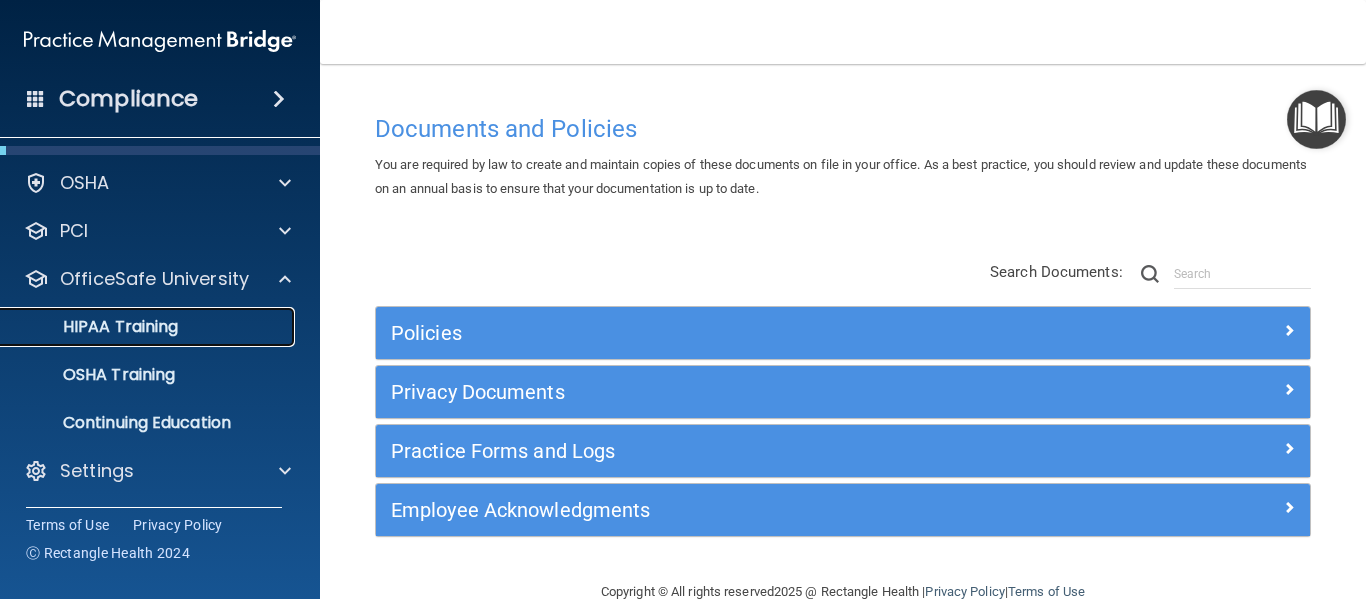 click on "HIPAA Training" at bounding box center [95, 327] 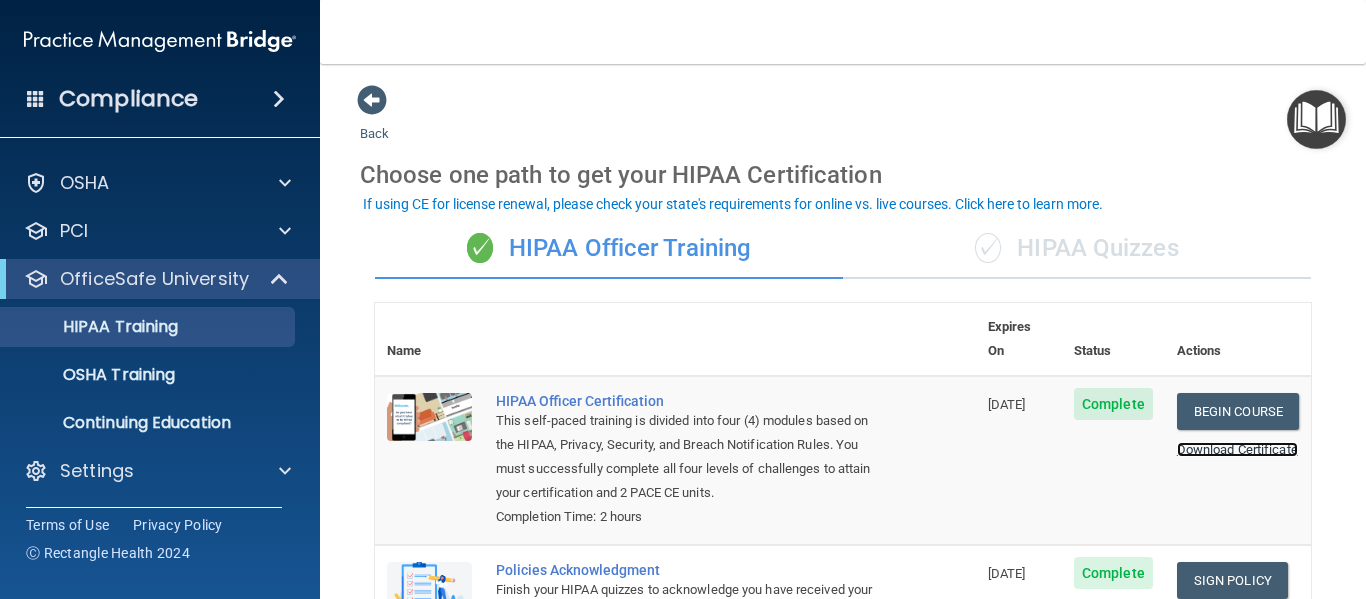 click on "Download Certificate" at bounding box center [1237, 449] 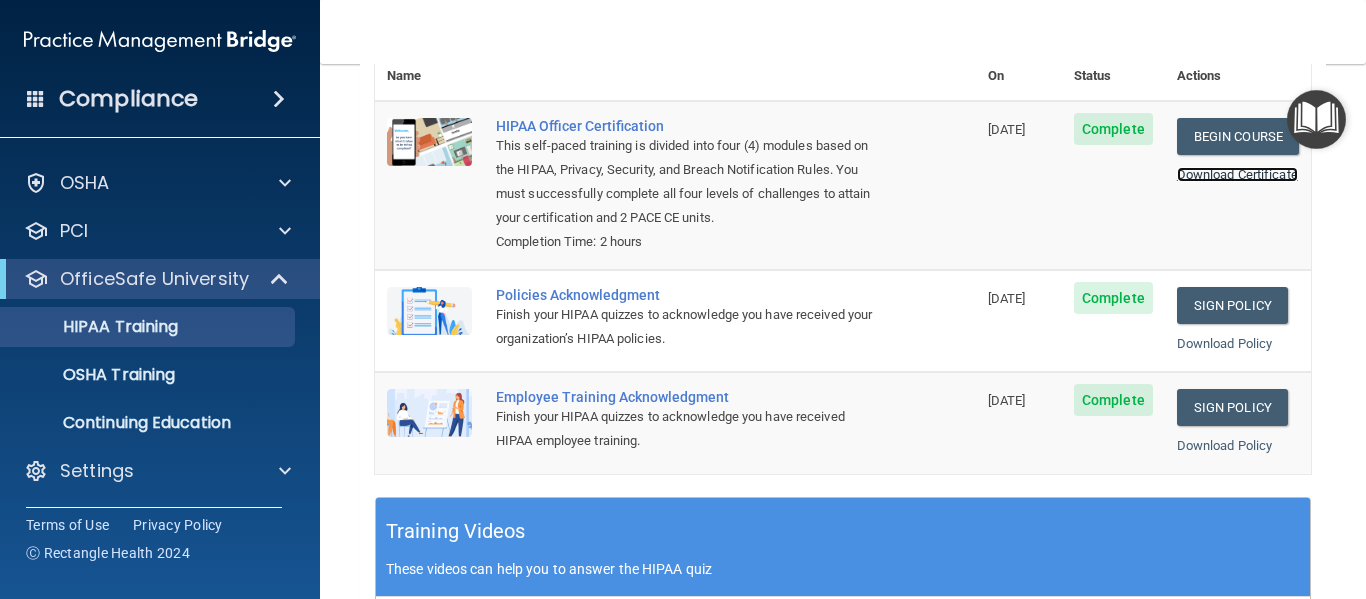 scroll, scrollTop: 300, scrollLeft: 0, axis: vertical 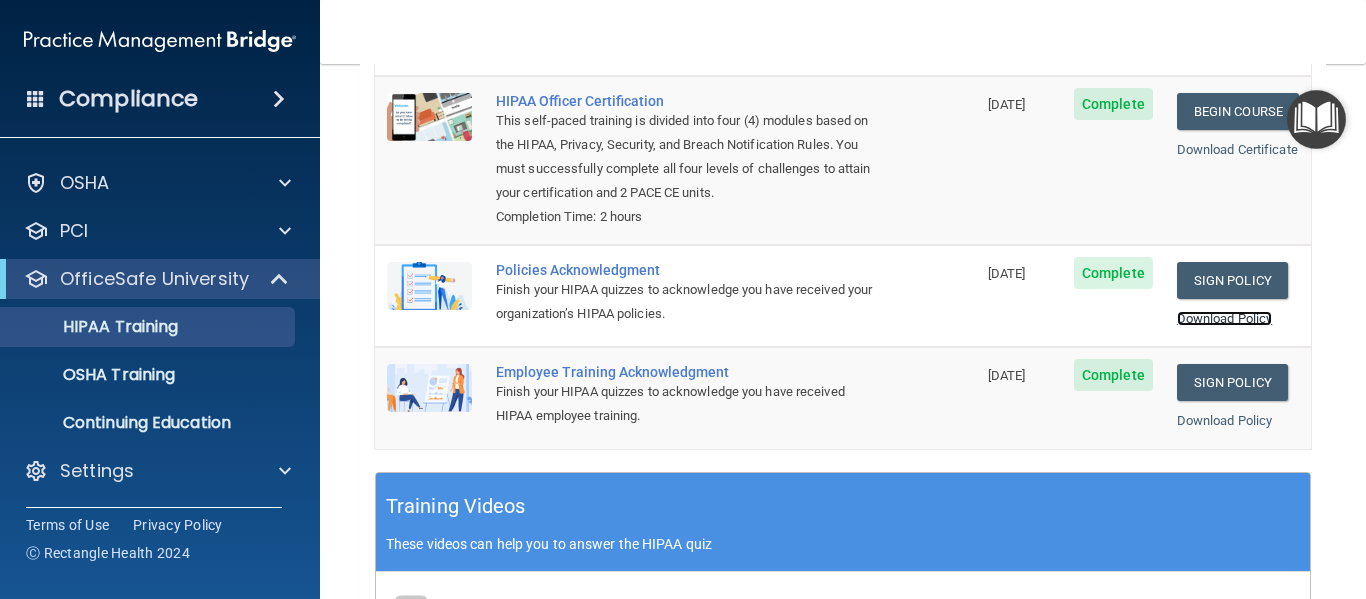 click on "Download Policy" at bounding box center [1225, 318] 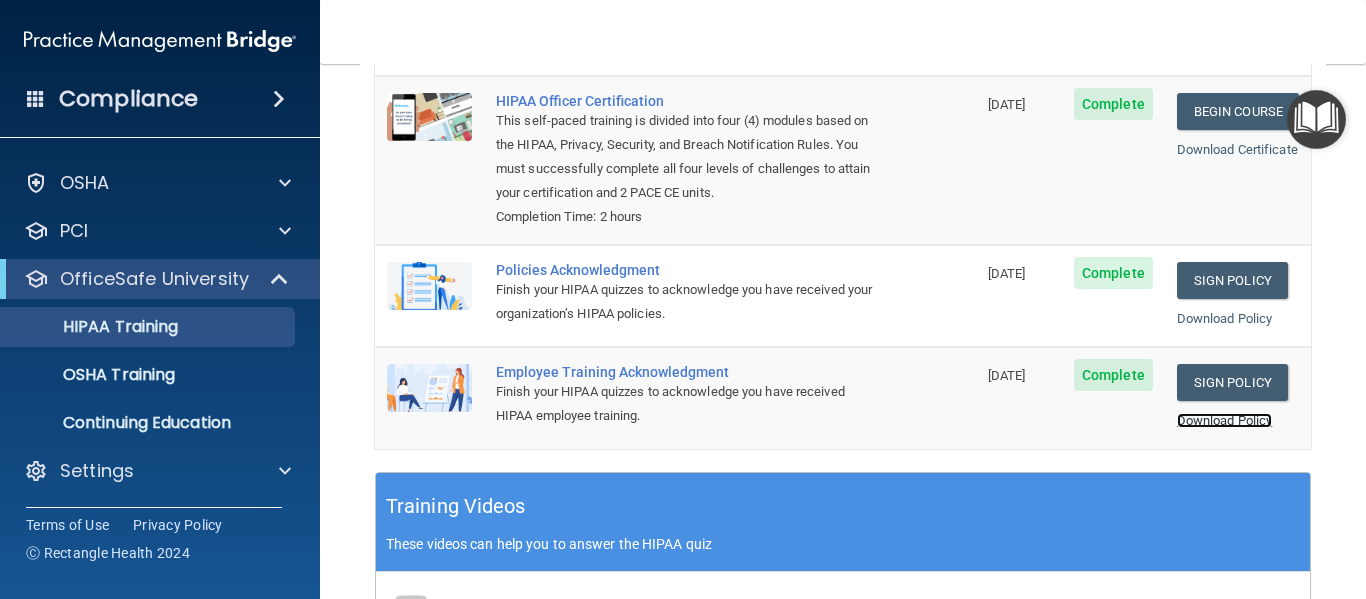 click on "Download Policy" at bounding box center [1225, 420] 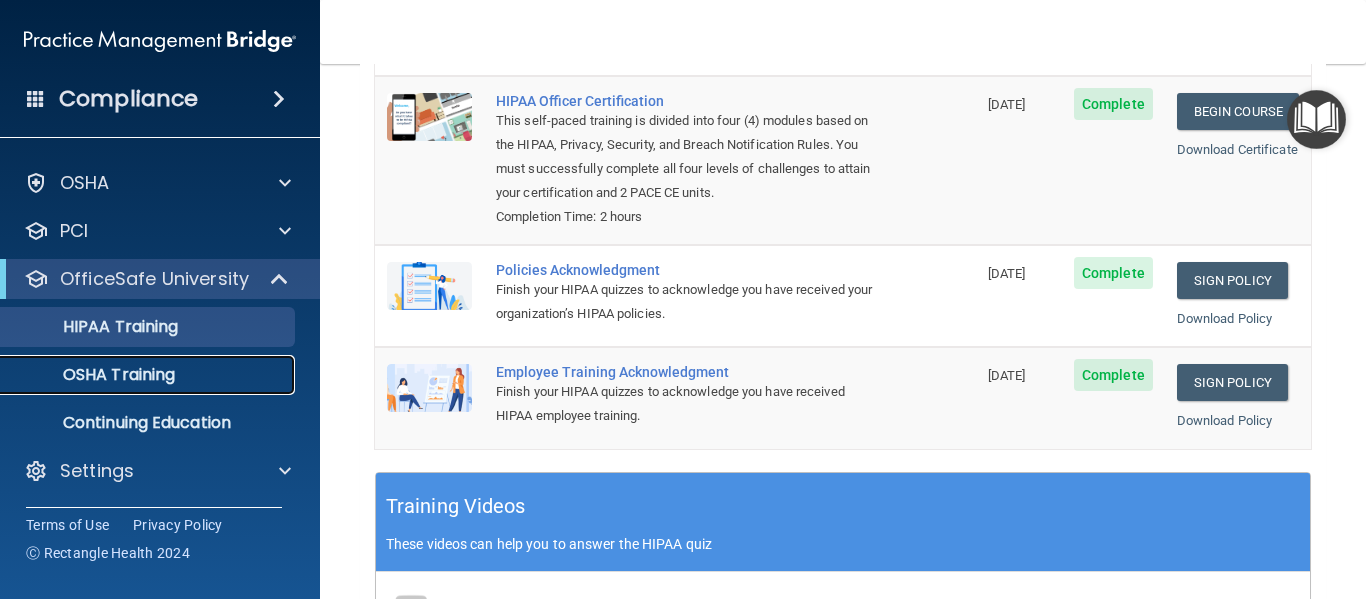 click on "OSHA Training" at bounding box center [94, 375] 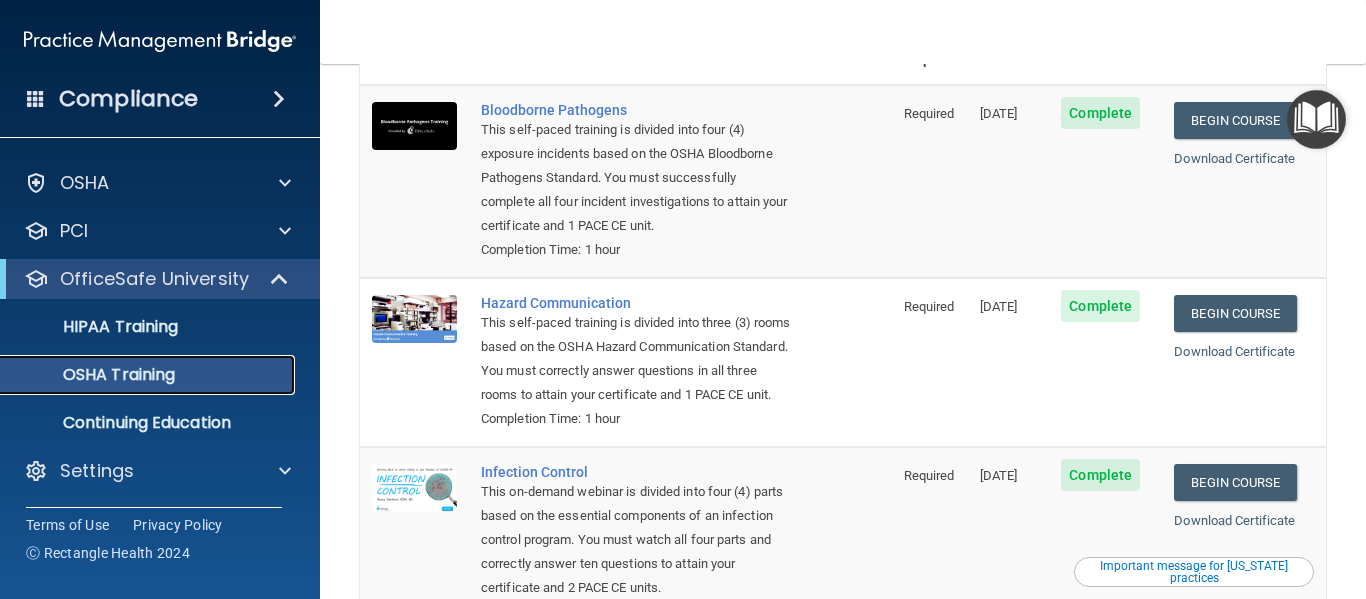 scroll, scrollTop: 0, scrollLeft: 0, axis: both 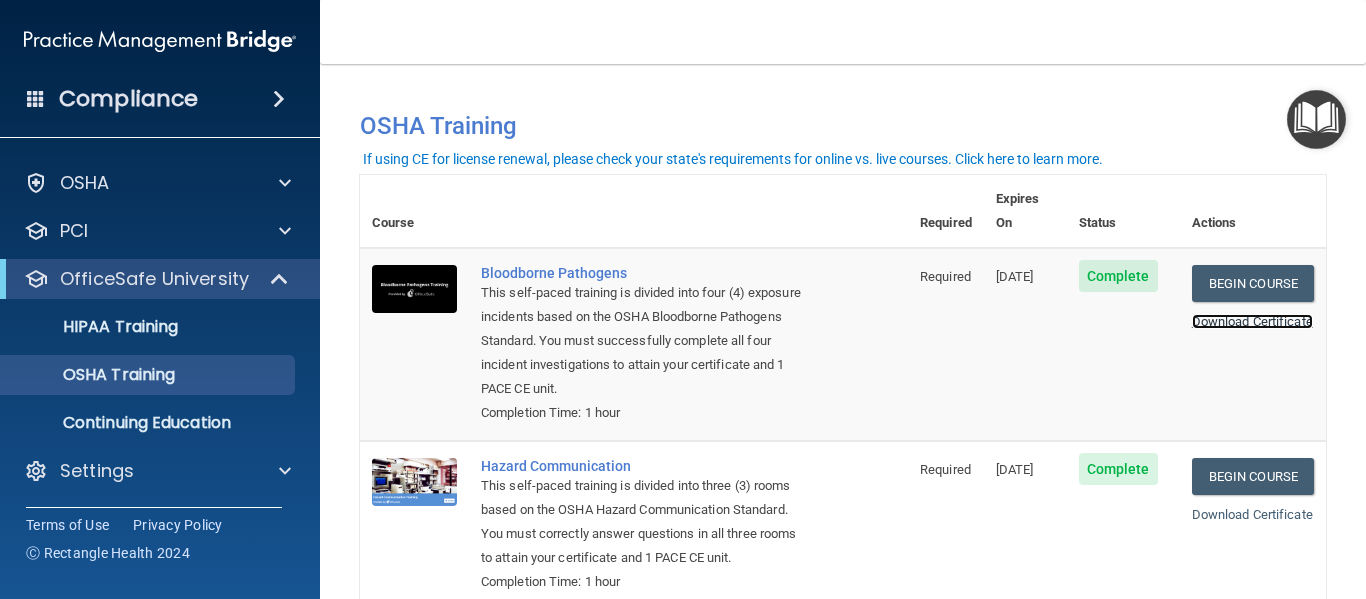 click on "Download Certificate" at bounding box center (1252, 321) 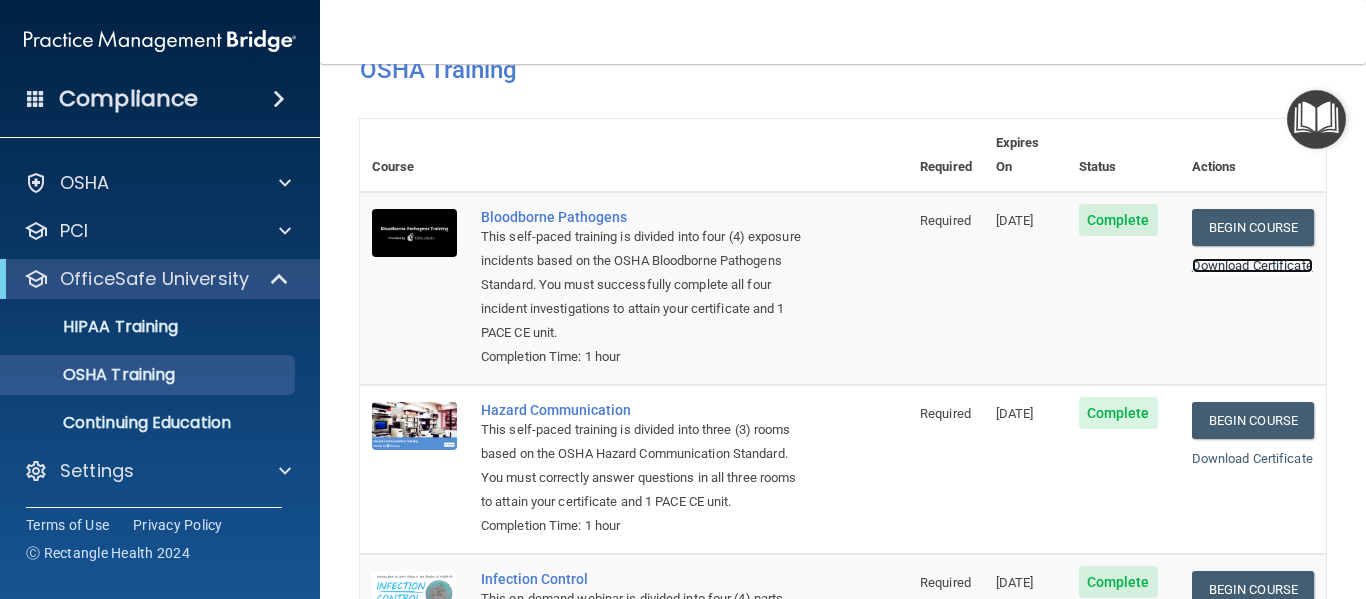 scroll, scrollTop: 200, scrollLeft: 0, axis: vertical 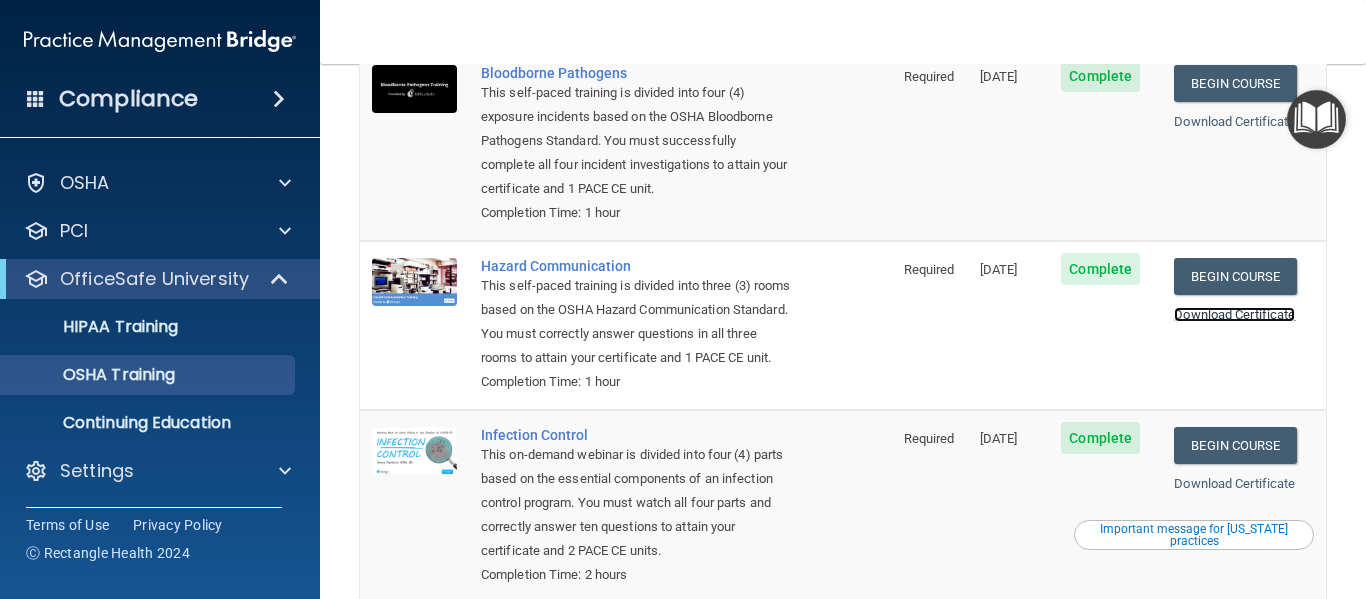click on "Download Certificate" at bounding box center (1234, 314) 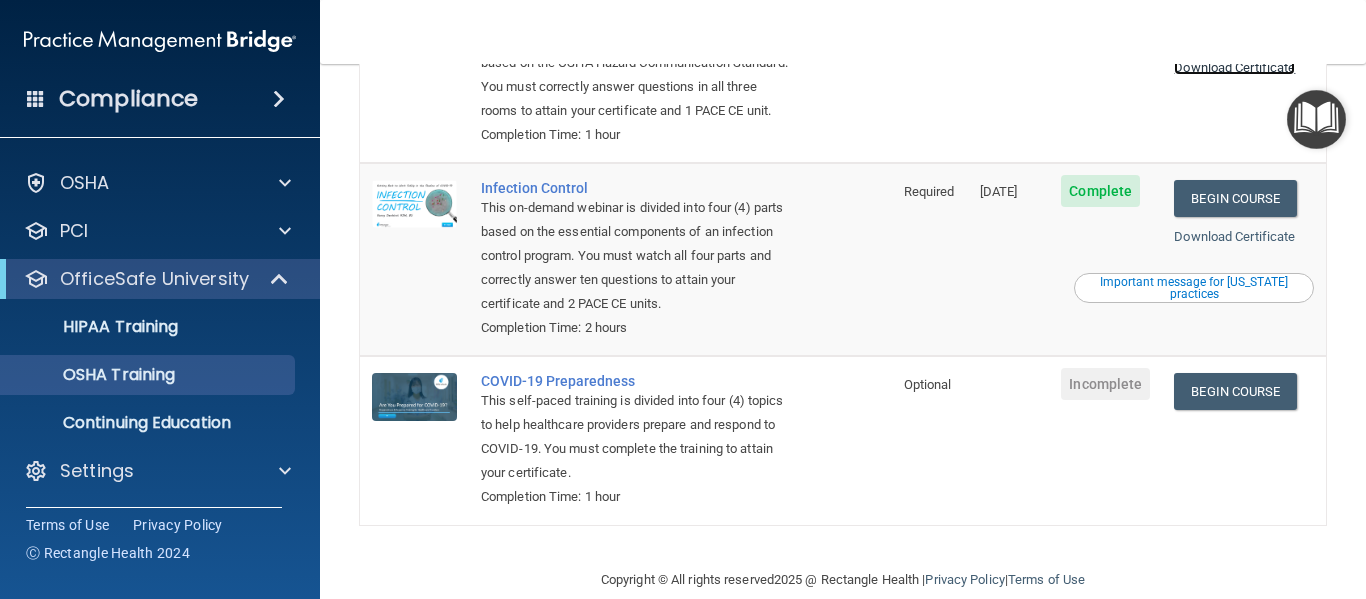 scroll, scrollTop: 505, scrollLeft: 0, axis: vertical 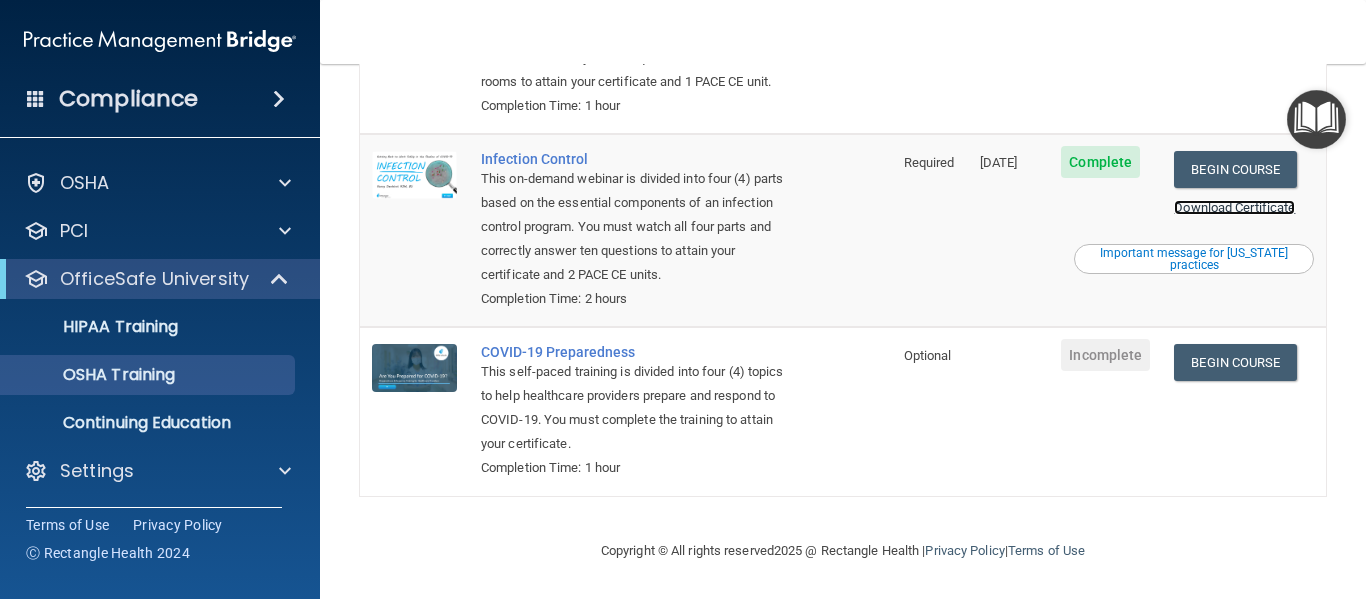 click on "Download Certificate" at bounding box center [1234, 207] 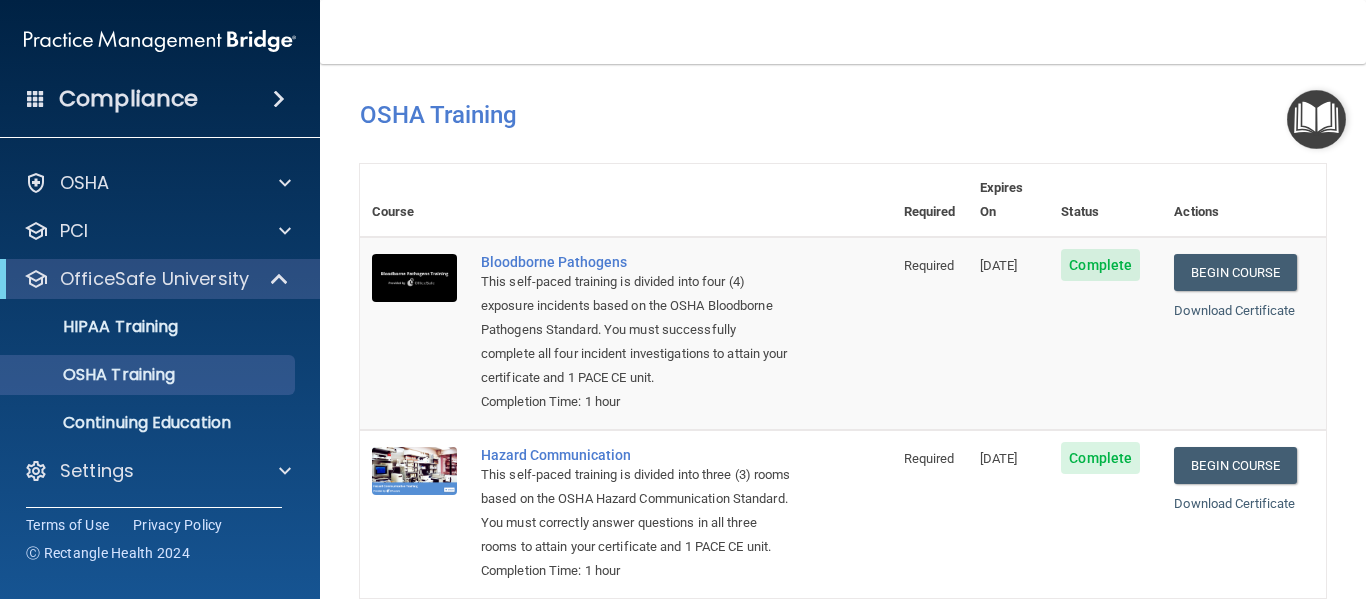 scroll, scrollTop: 5, scrollLeft: 0, axis: vertical 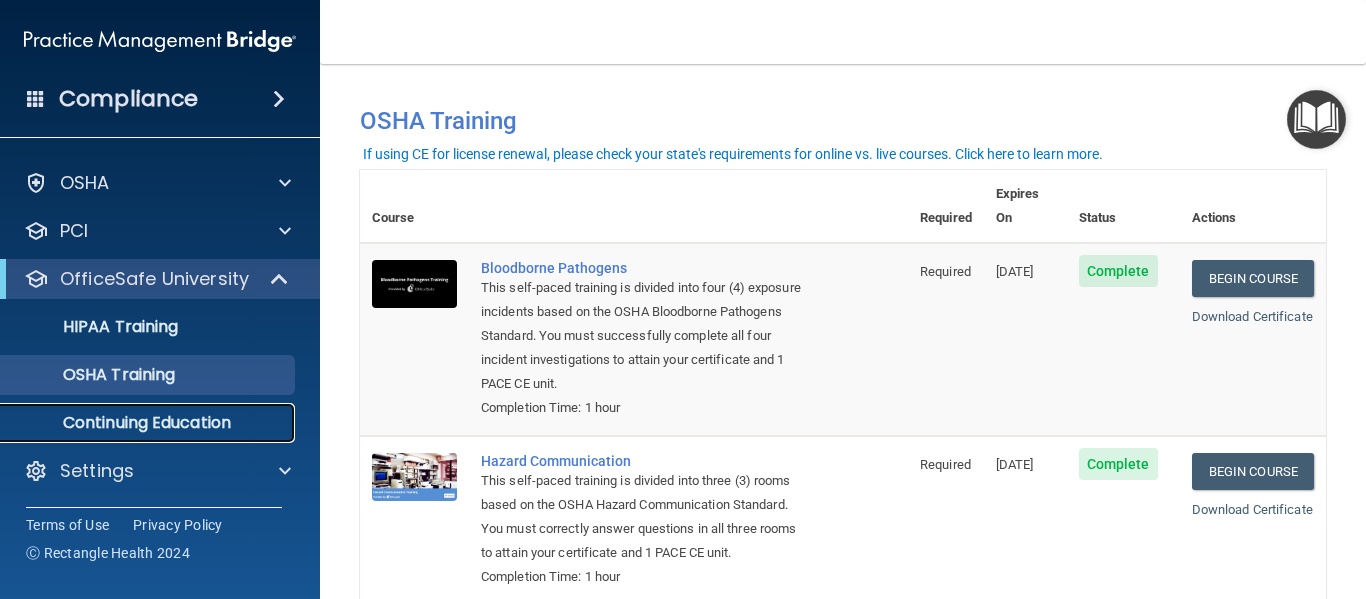 click on "Continuing Education" at bounding box center (149, 423) 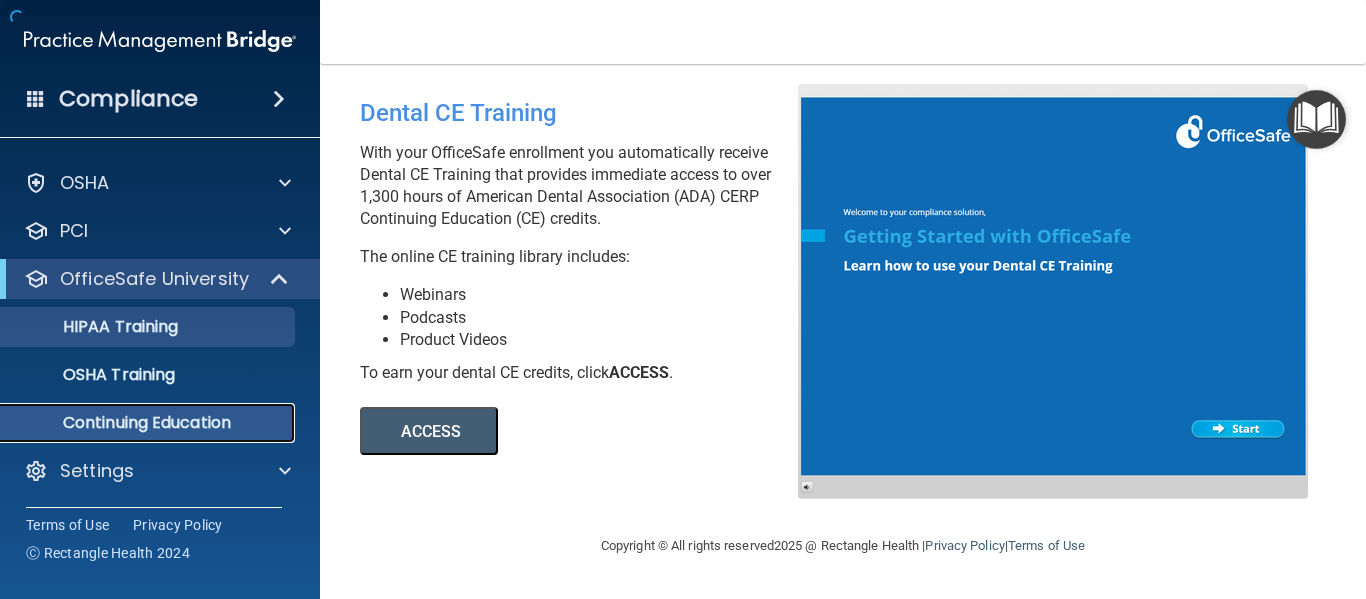 scroll, scrollTop: 0, scrollLeft: 0, axis: both 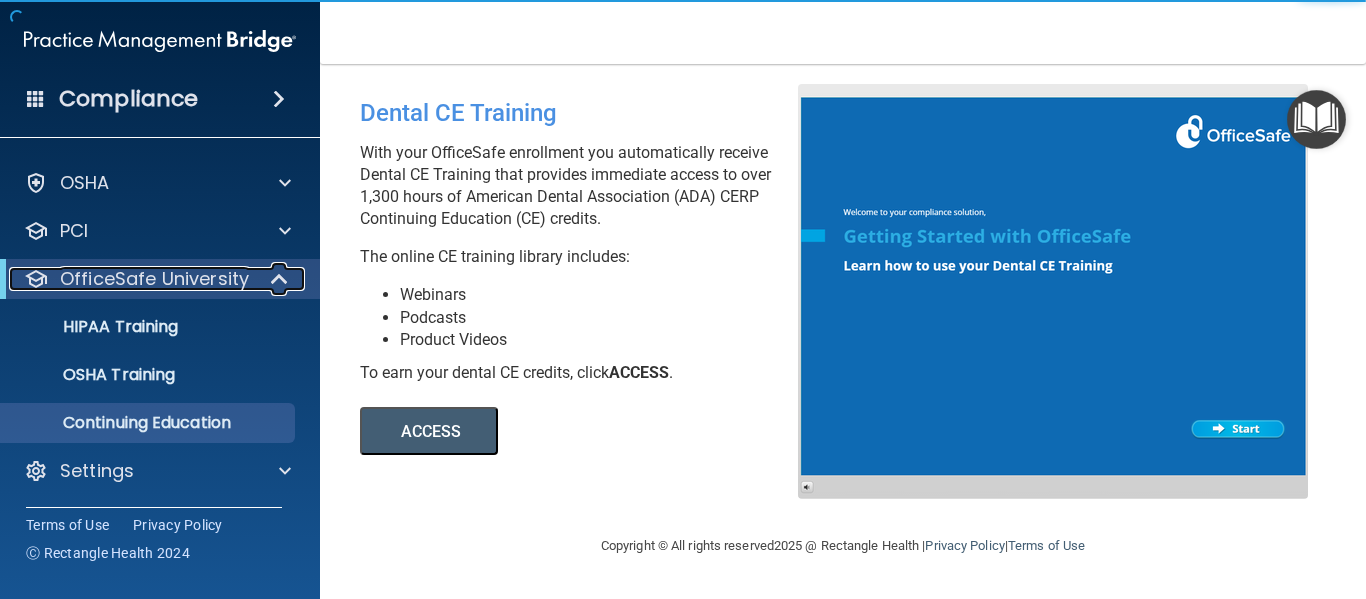 click on "OfficeSafe University" at bounding box center (154, 279) 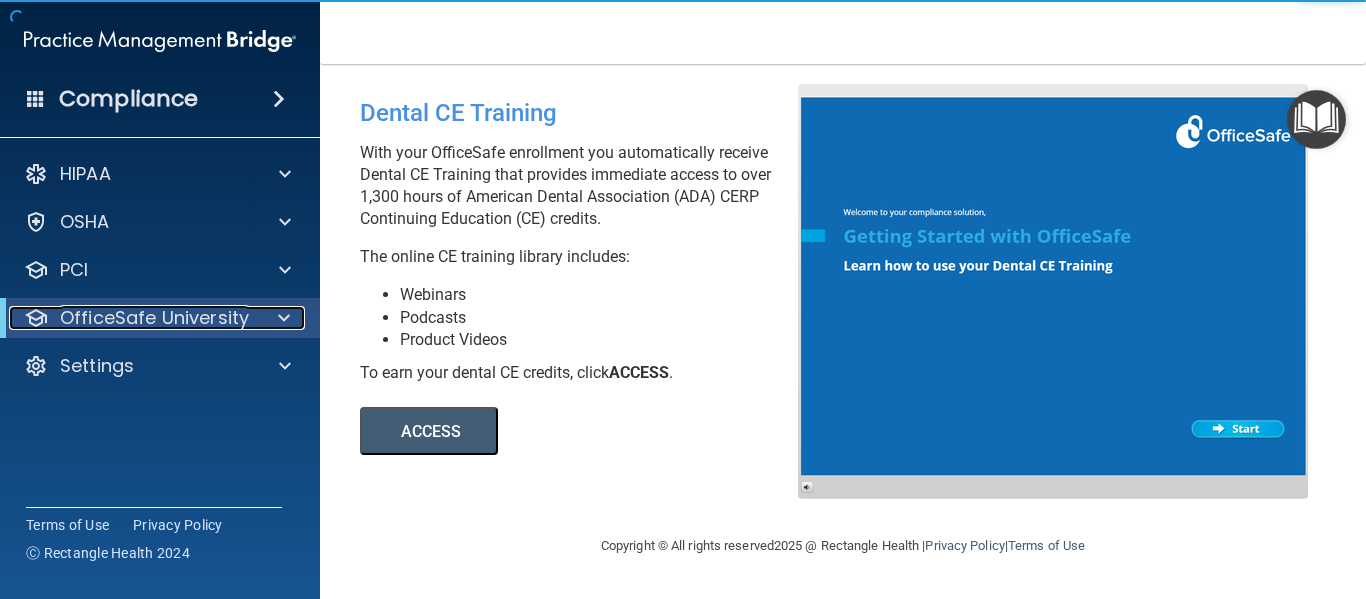 scroll, scrollTop: 0, scrollLeft: 0, axis: both 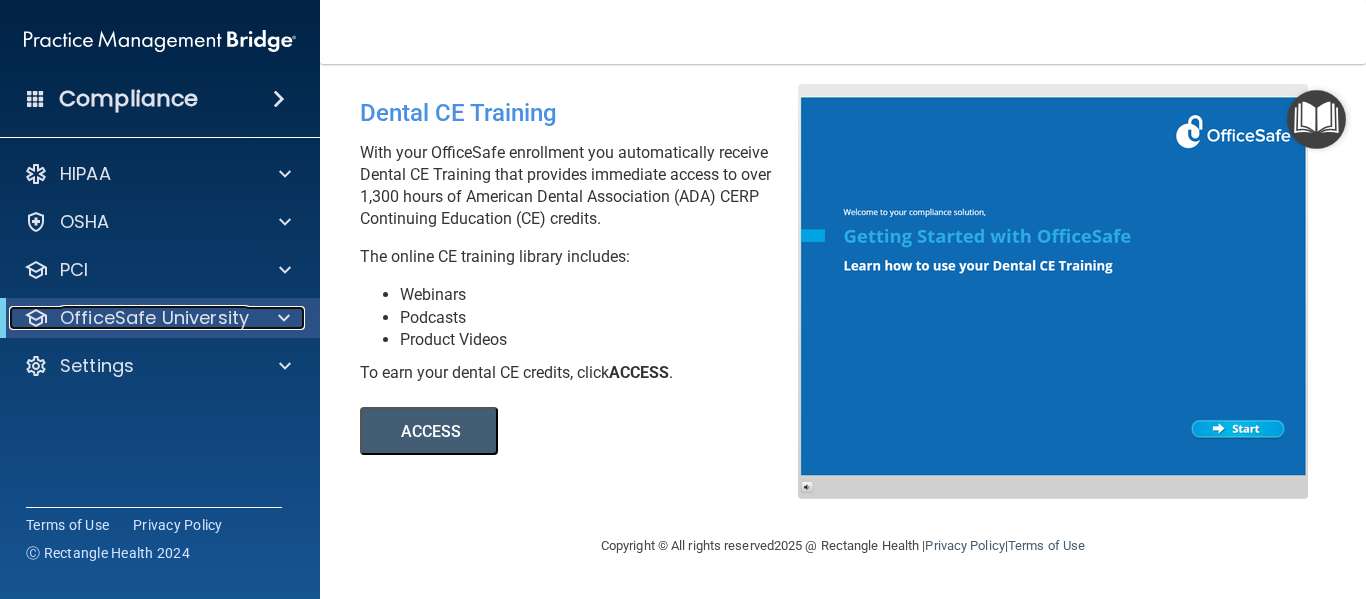 click on "OfficeSafe University" at bounding box center (154, 318) 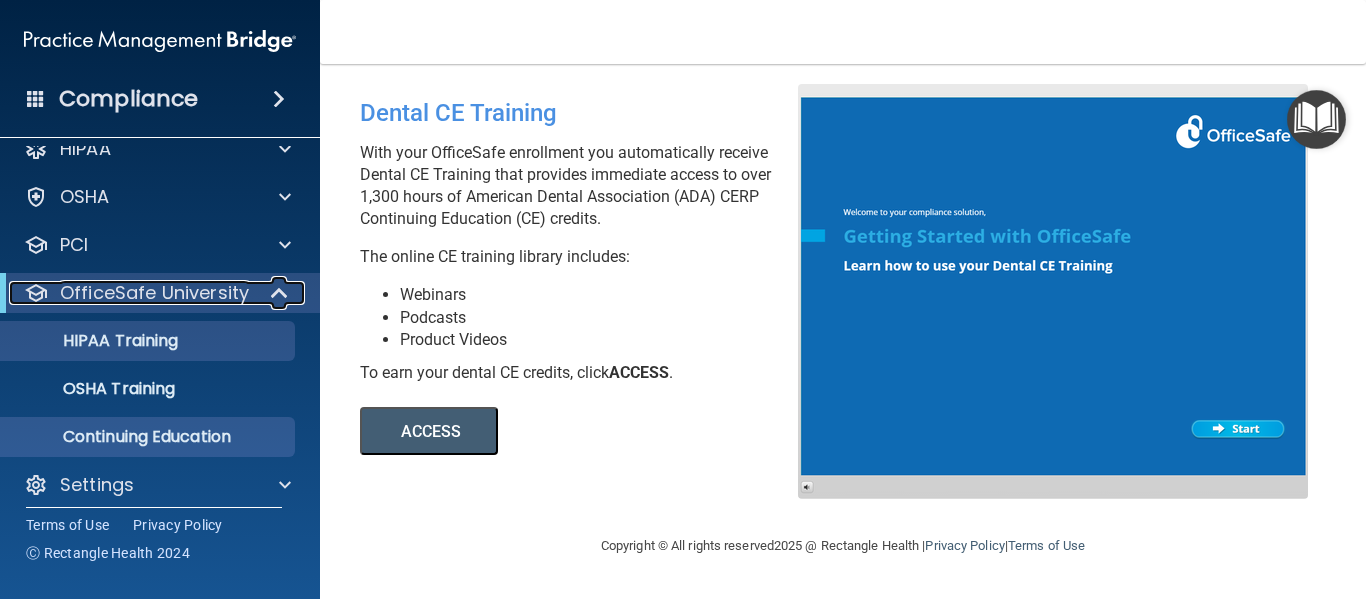 scroll, scrollTop: 39, scrollLeft: 0, axis: vertical 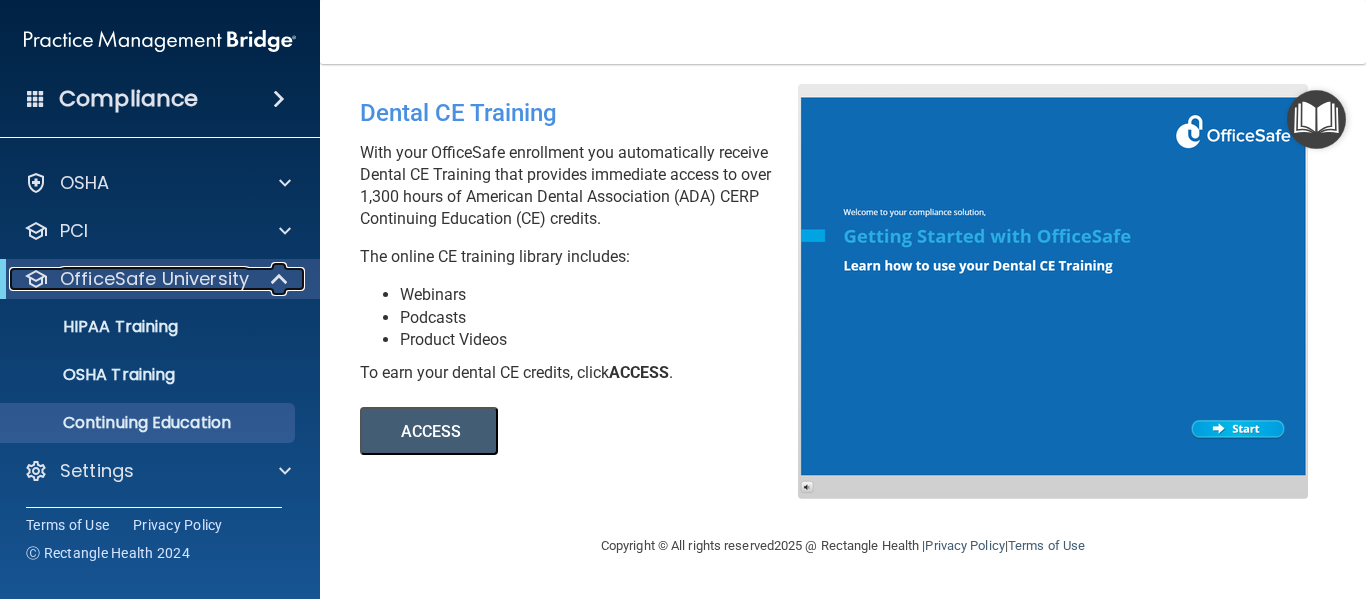click at bounding box center (281, 279) 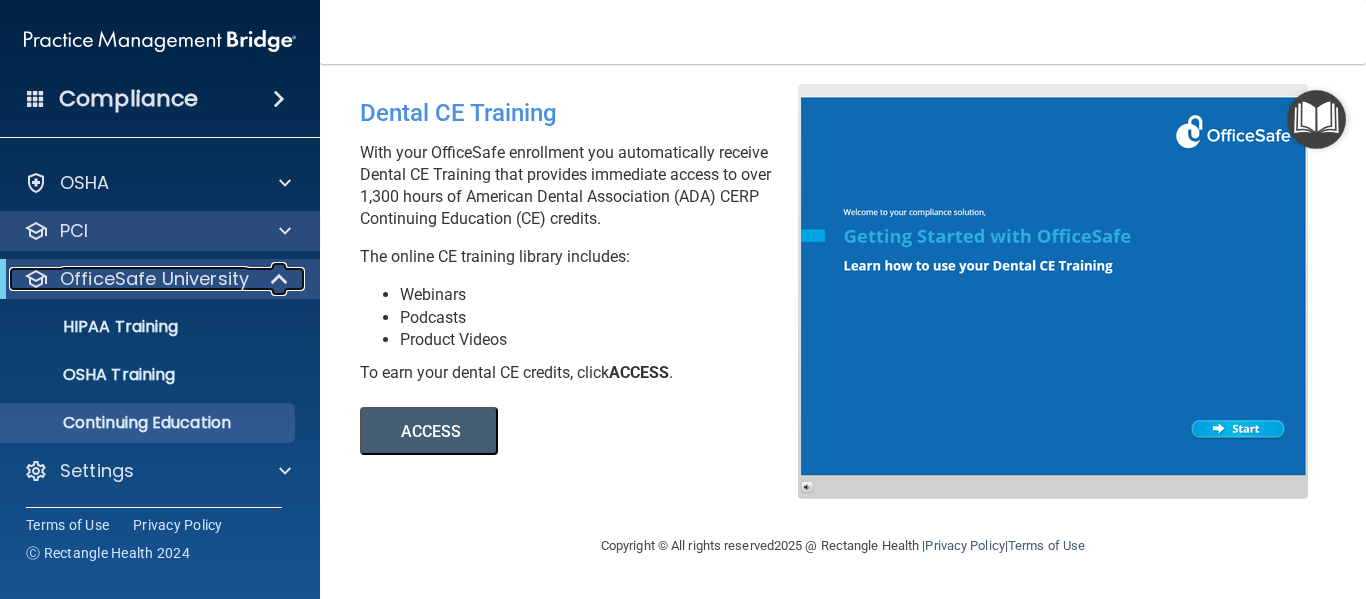 scroll, scrollTop: 0, scrollLeft: 0, axis: both 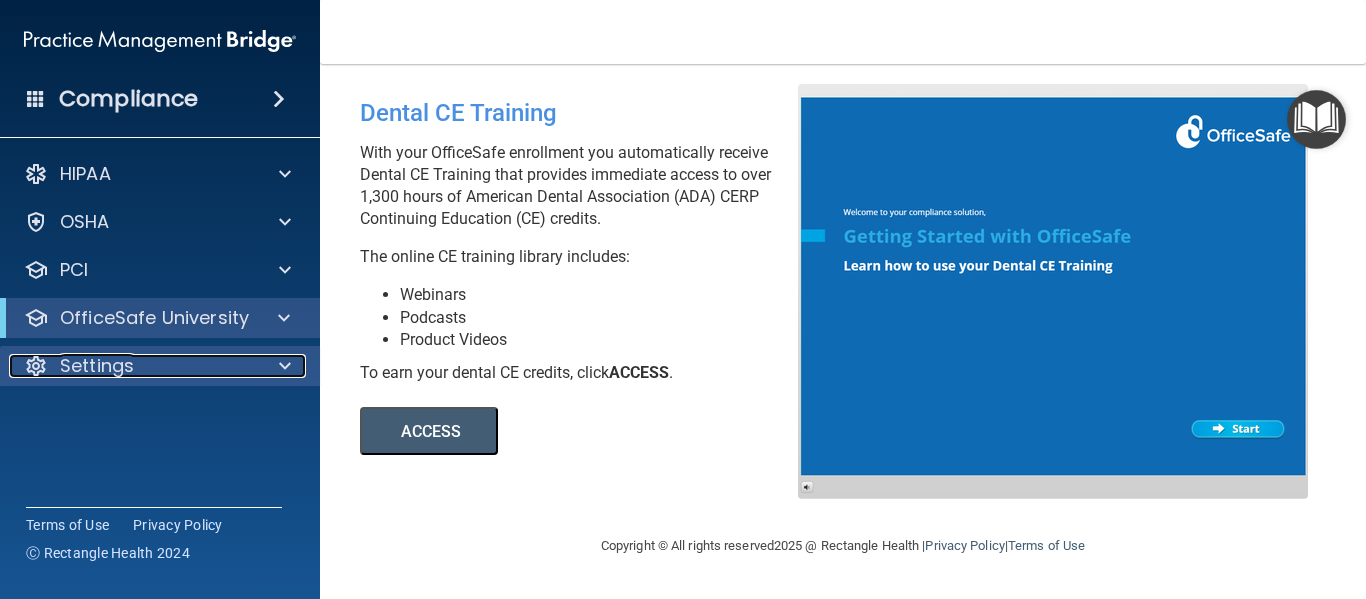 click at bounding box center [282, 366] 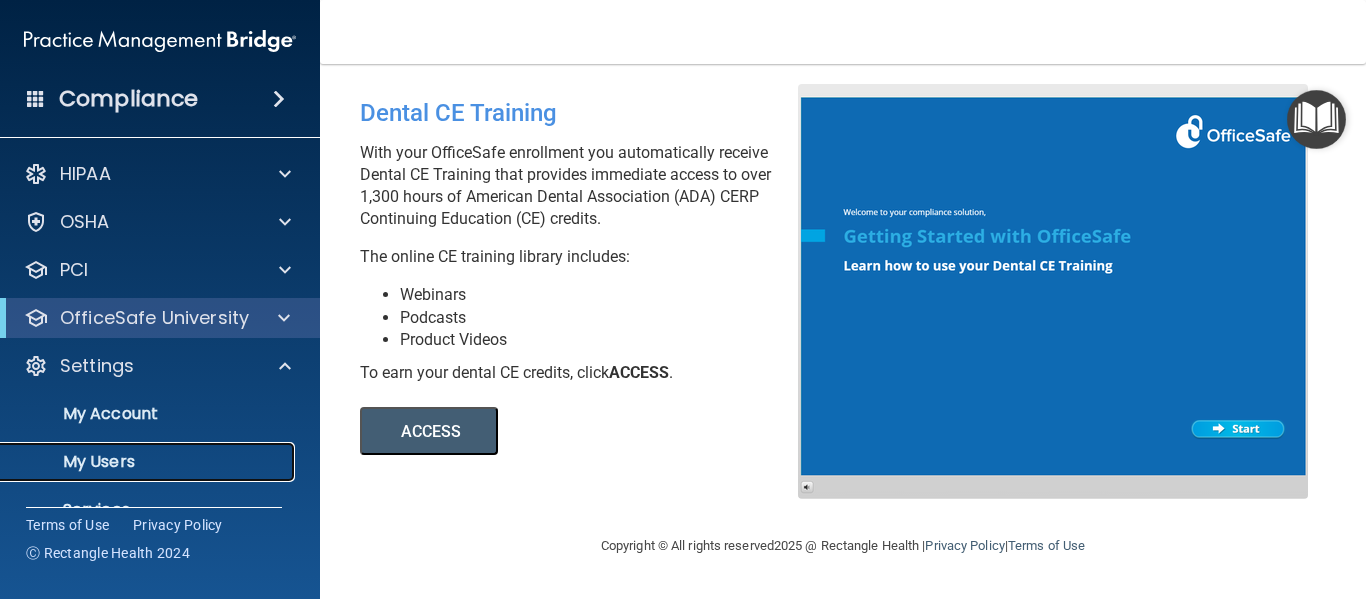 click on "My Users" at bounding box center (149, 462) 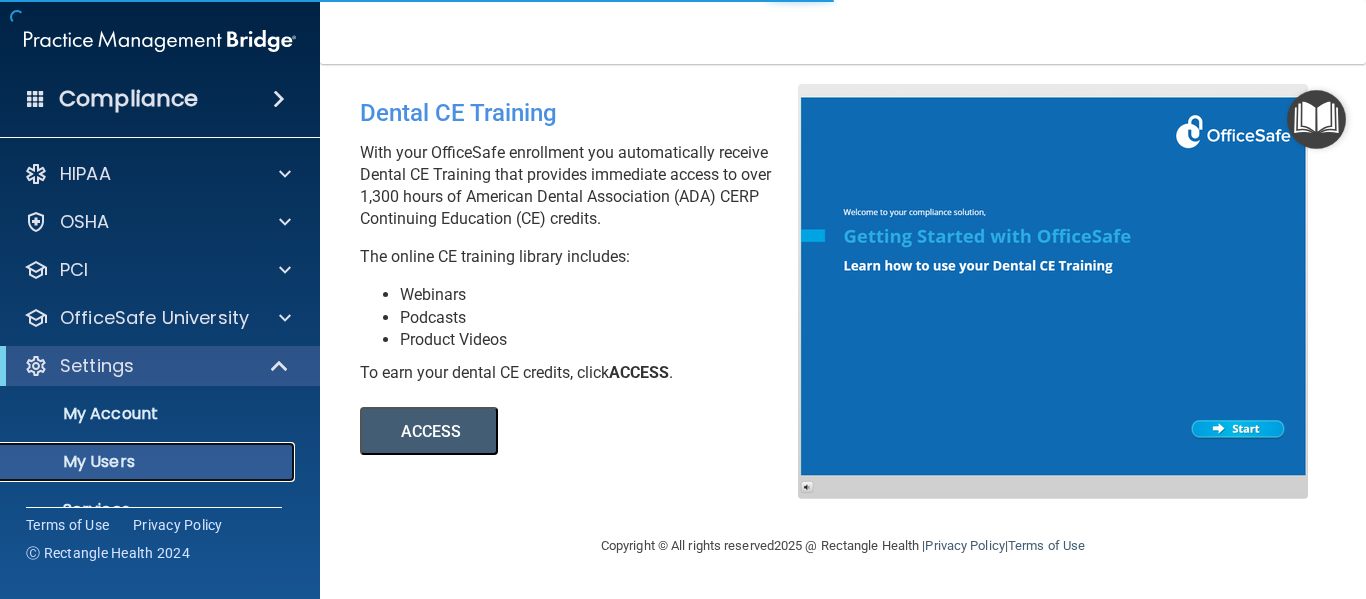 select on "20" 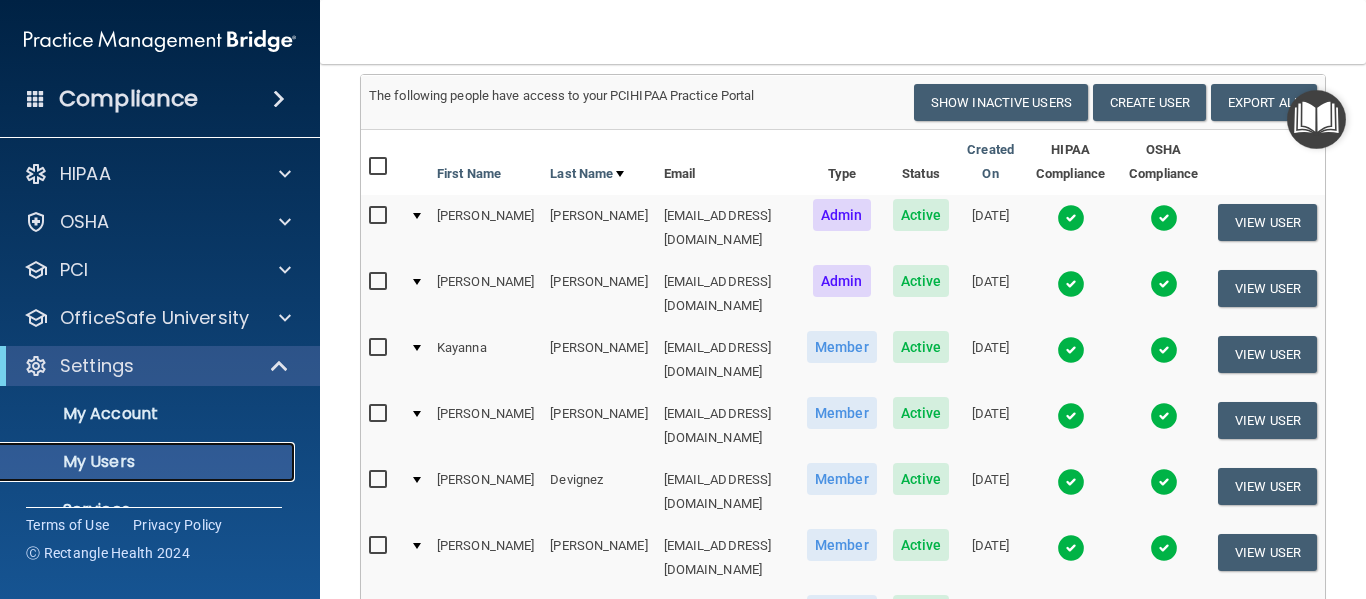 scroll, scrollTop: 100, scrollLeft: 0, axis: vertical 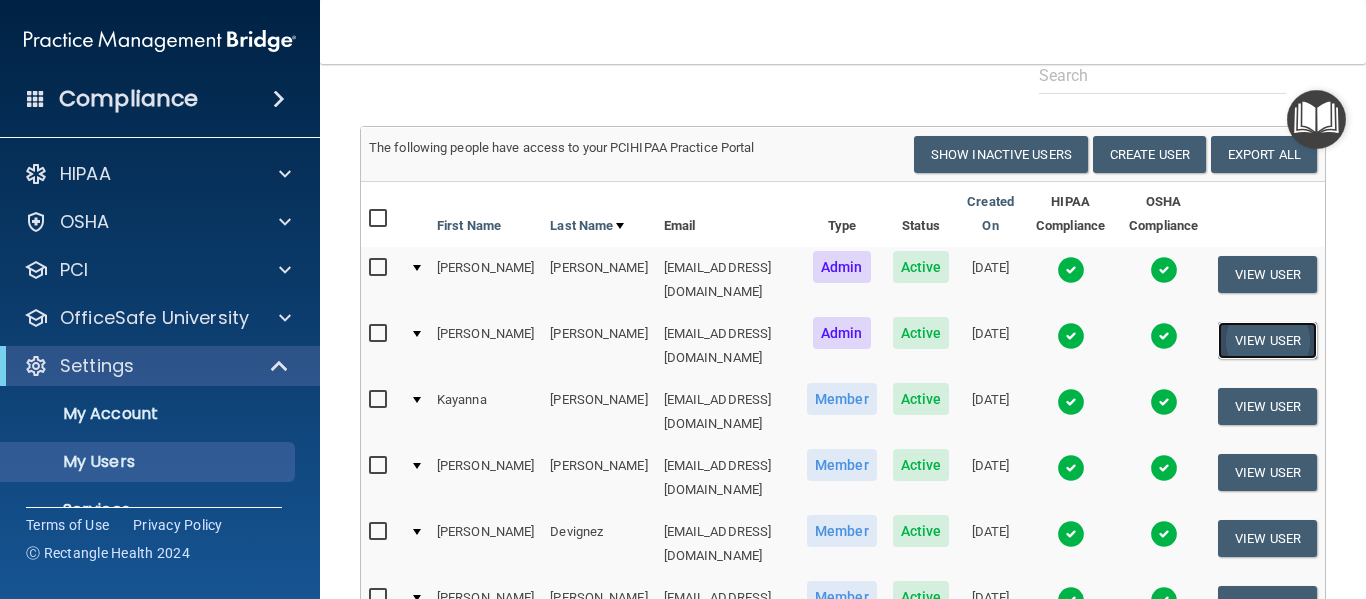 click on "View User" at bounding box center [1267, 340] 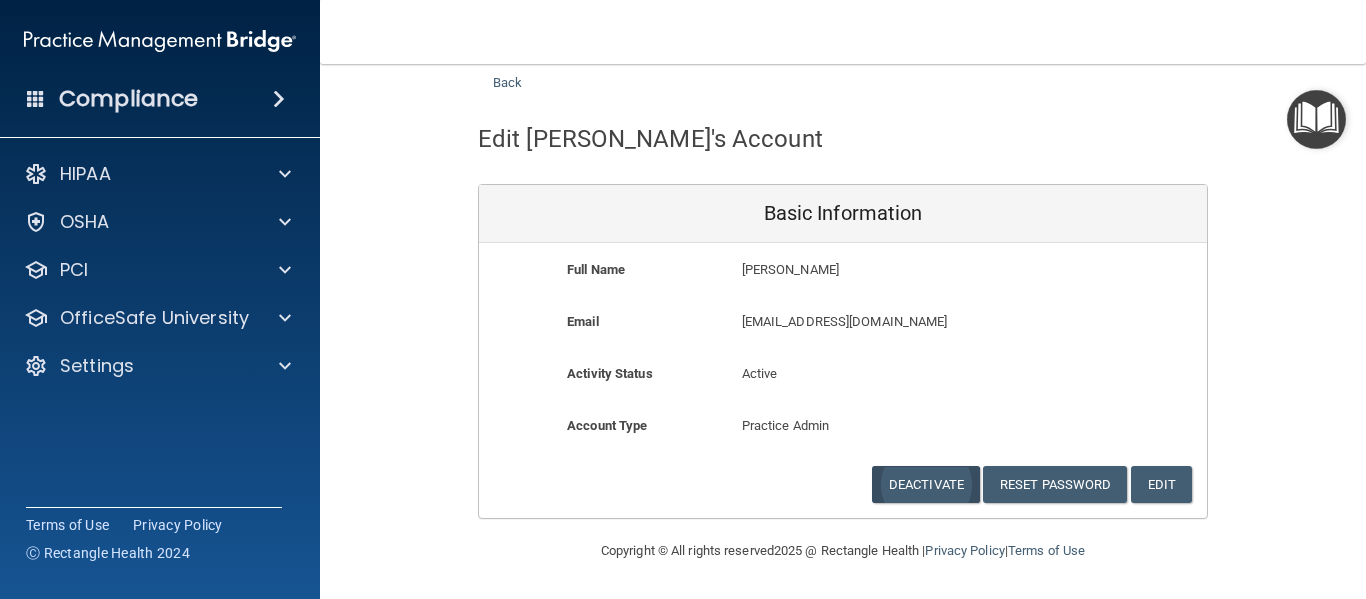 scroll, scrollTop: 0, scrollLeft: 0, axis: both 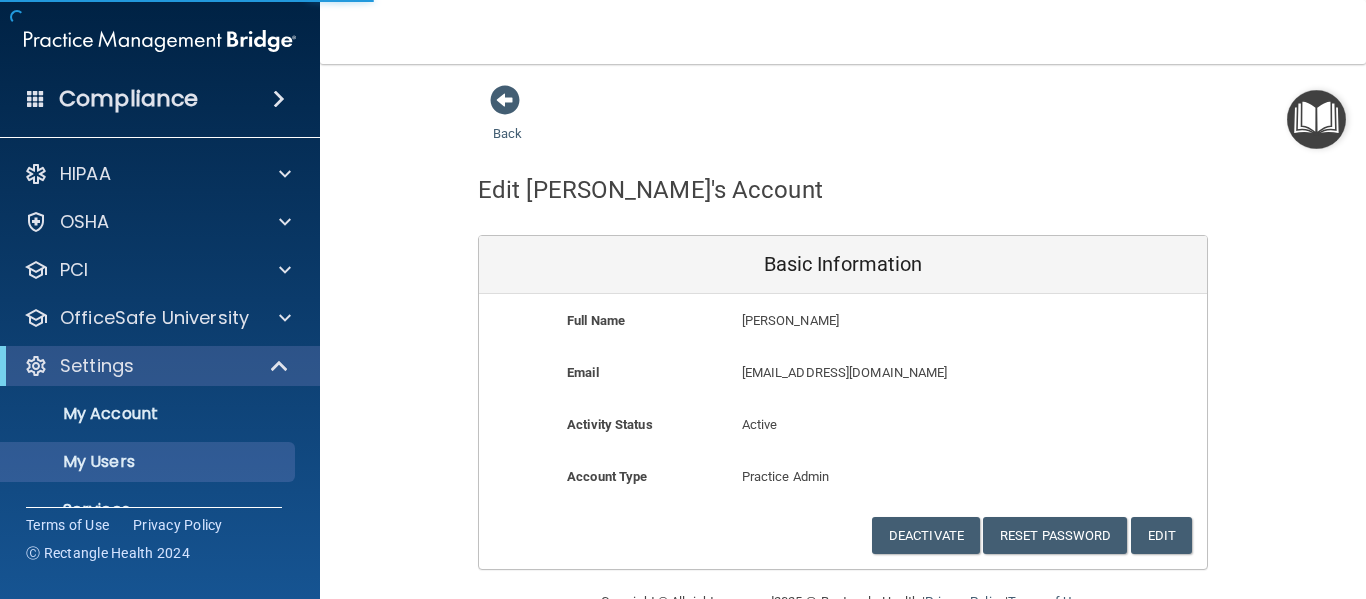 select on "20" 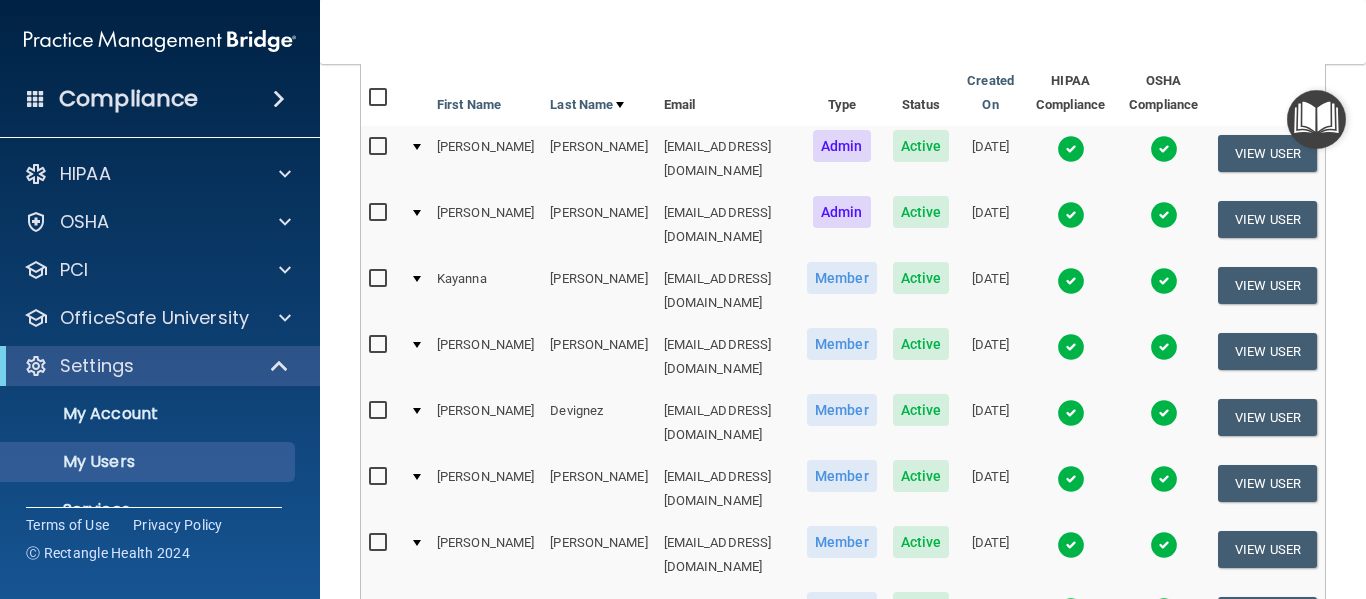 scroll, scrollTop: 0, scrollLeft: 0, axis: both 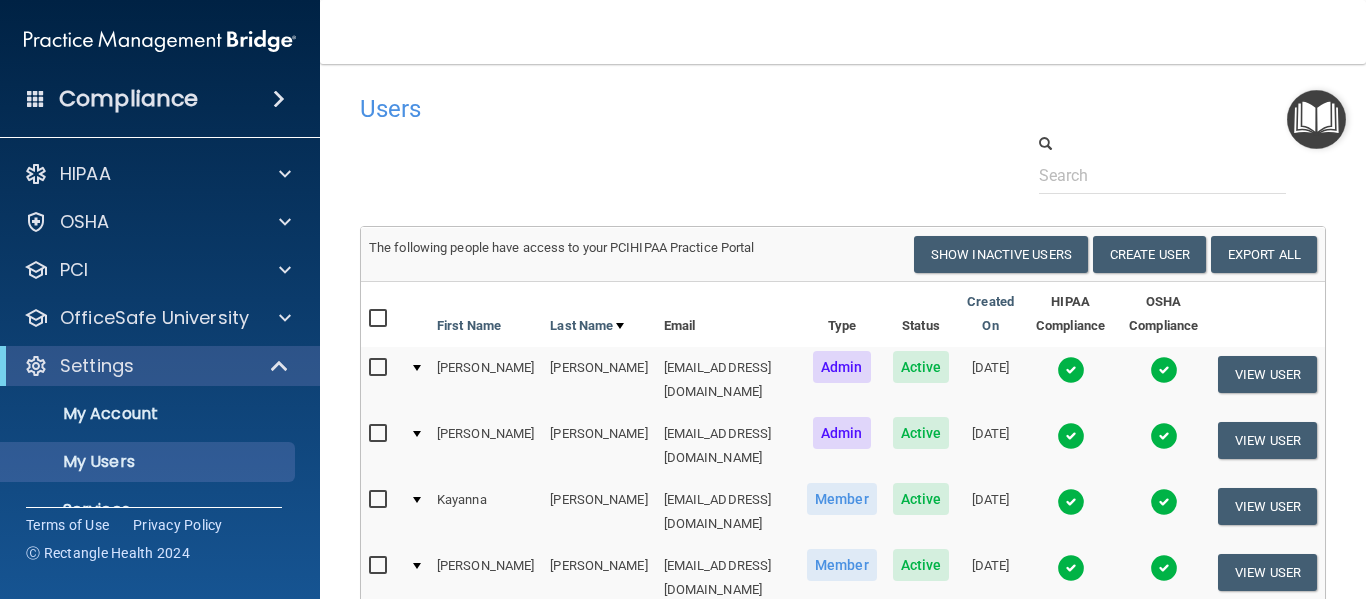 click at bounding box center [1071, 370] 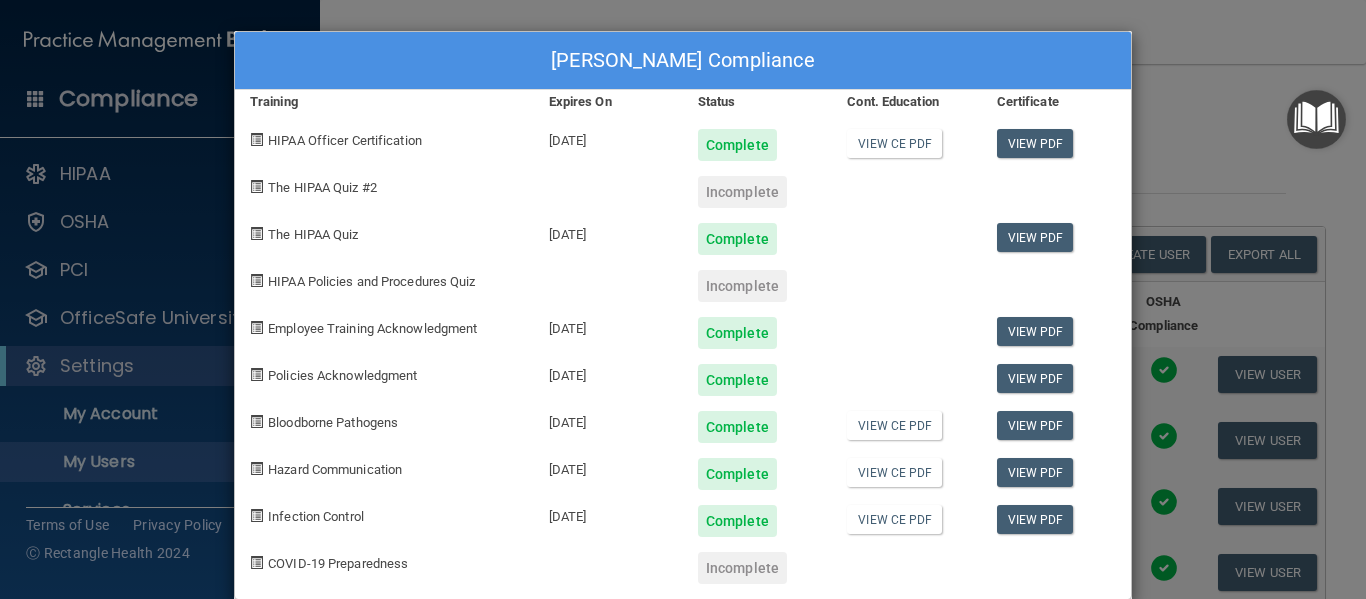 click on "[PERSON_NAME] Compliance      Training   Expires On   Status   Cont. Education   Certificate         HIPAA Officer Certification      [DATE]       Complete        View CE PDF       View PDF         The HIPAA Quiz #2             Incomplete                      The HIPAA Quiz      [DATE]       Complete              View PDF         HIPAA Policies and Procedures Quiz             Incomplete                      Employee Training Acknowledgment      [DATE]       Complete              View PDF         Policies Acknowledgment      [DATE]       Complete              View PDF         Bloodborne Pathogens      [DATE]       Complete        View CE PDF       View PDF         Hazard Communication      [DATE]       Complete        View CE PDF       View PDF         Infection Control      [DATE]       Complete        View CE PDF       View PDF         COVID-19 Preparedness             Incomplete" at bounding box center [683, 299] 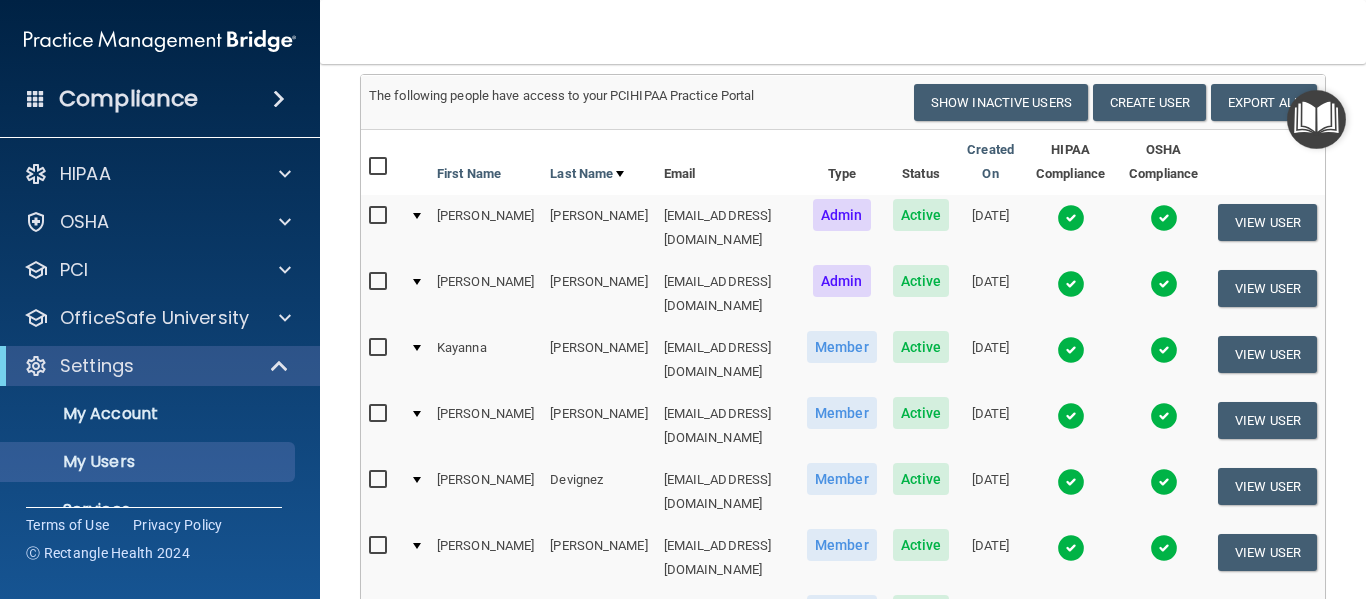 scroll, scrollTop: 200, scrollLeft: 0, axis: vertical 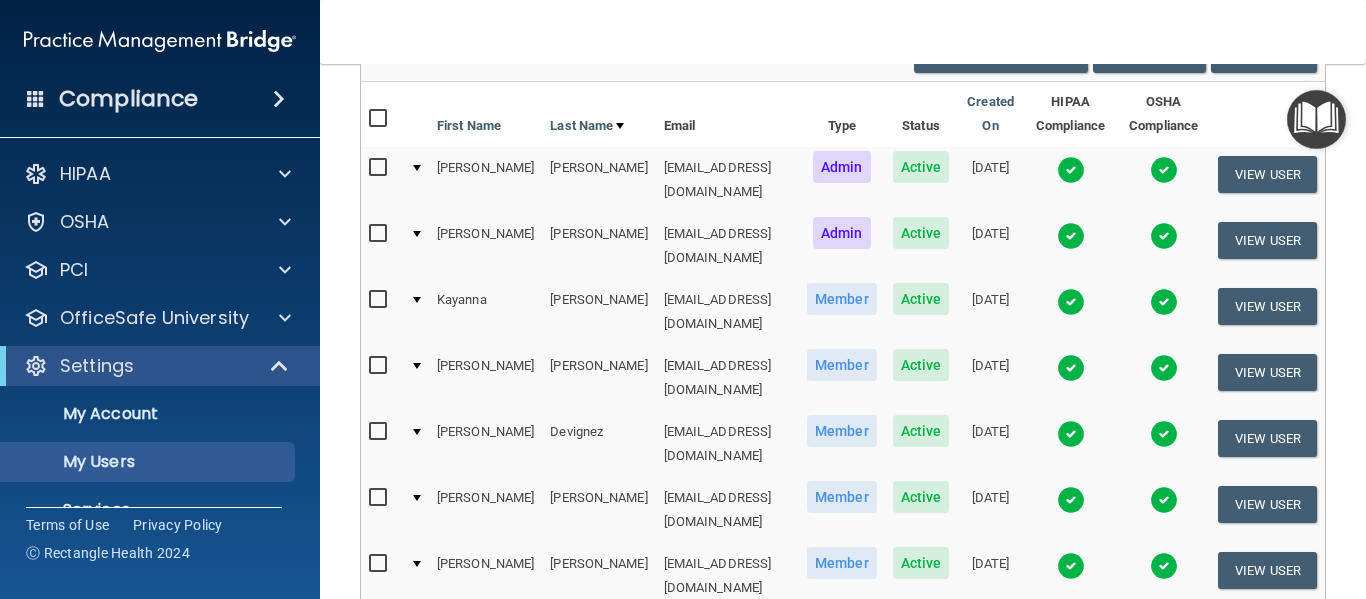 click at bounding box center [1071, 236] 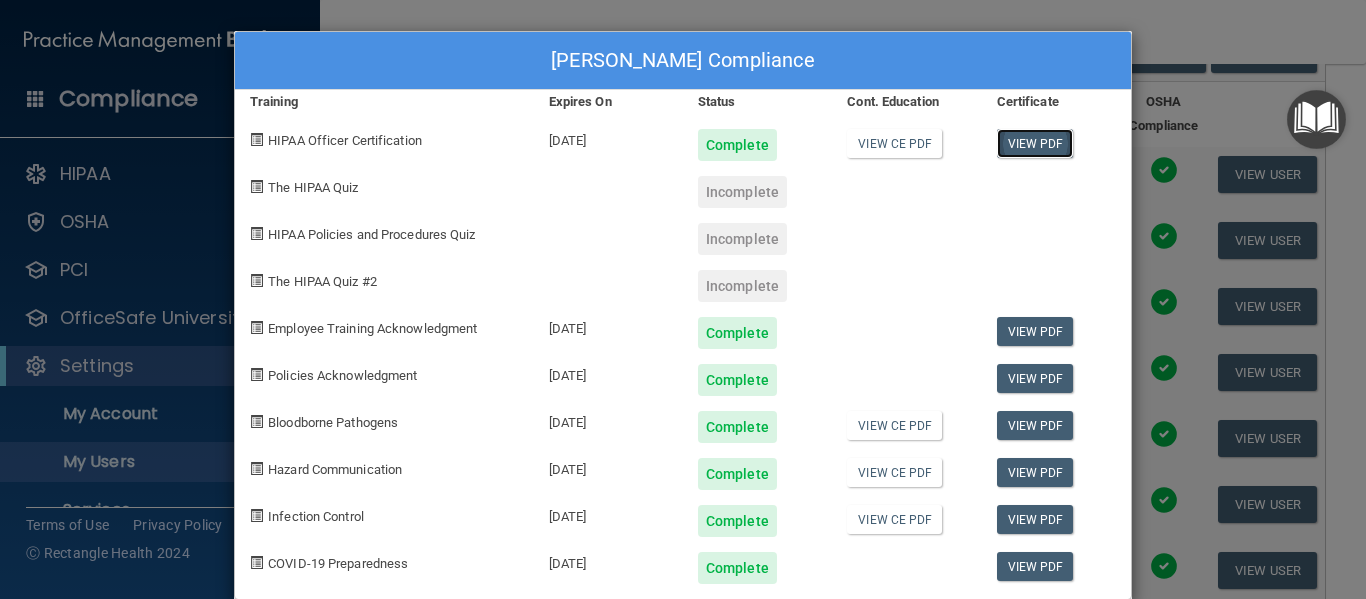 click on "View PDF" at bounding box center (1035, 143) 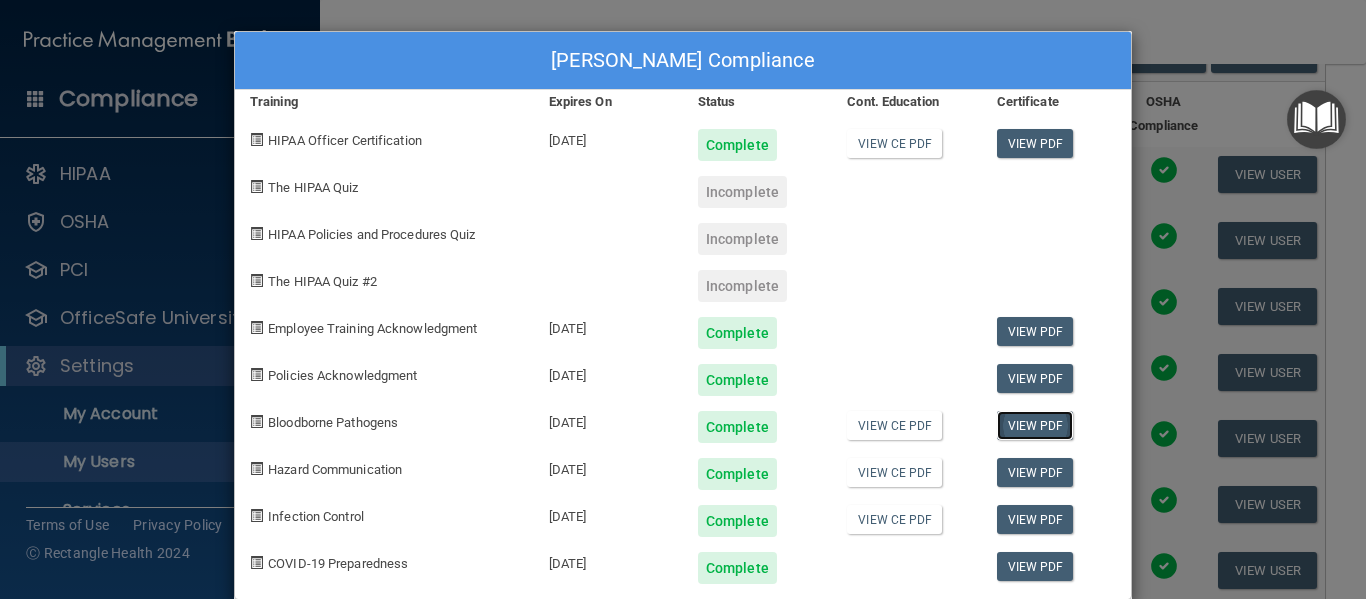 click on "View PDF" at bounding box center (1035, 425) 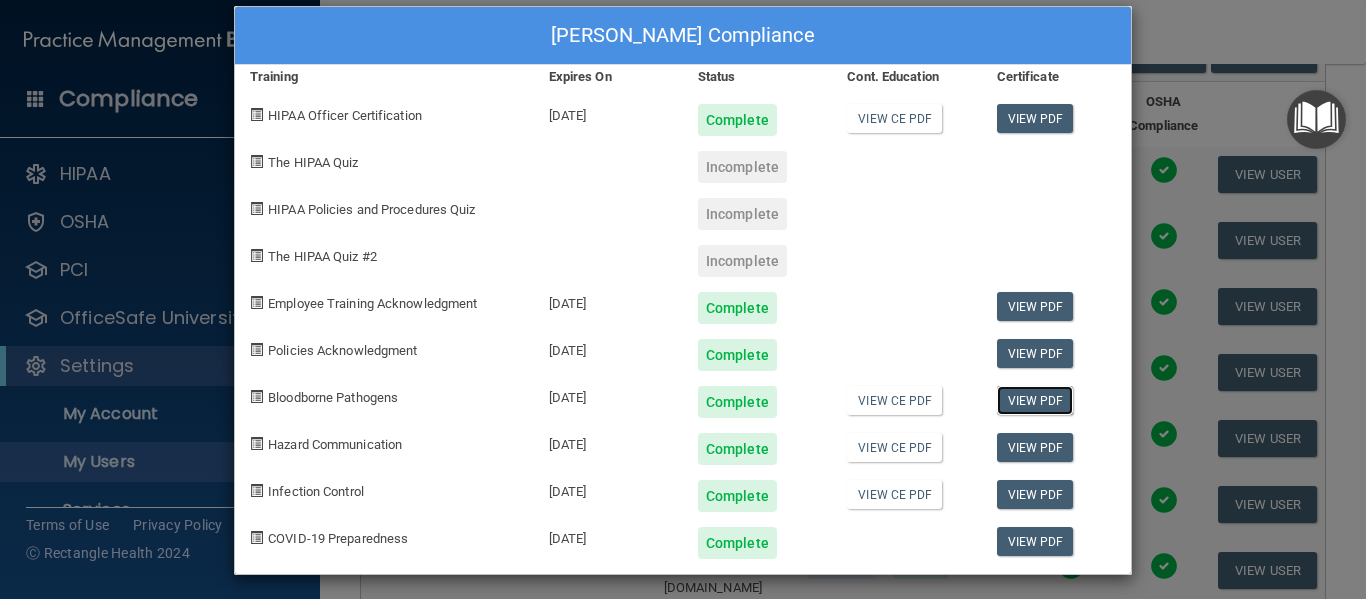 scroll, scrollTop: 32, scrollLeft: 0, axis: vertical 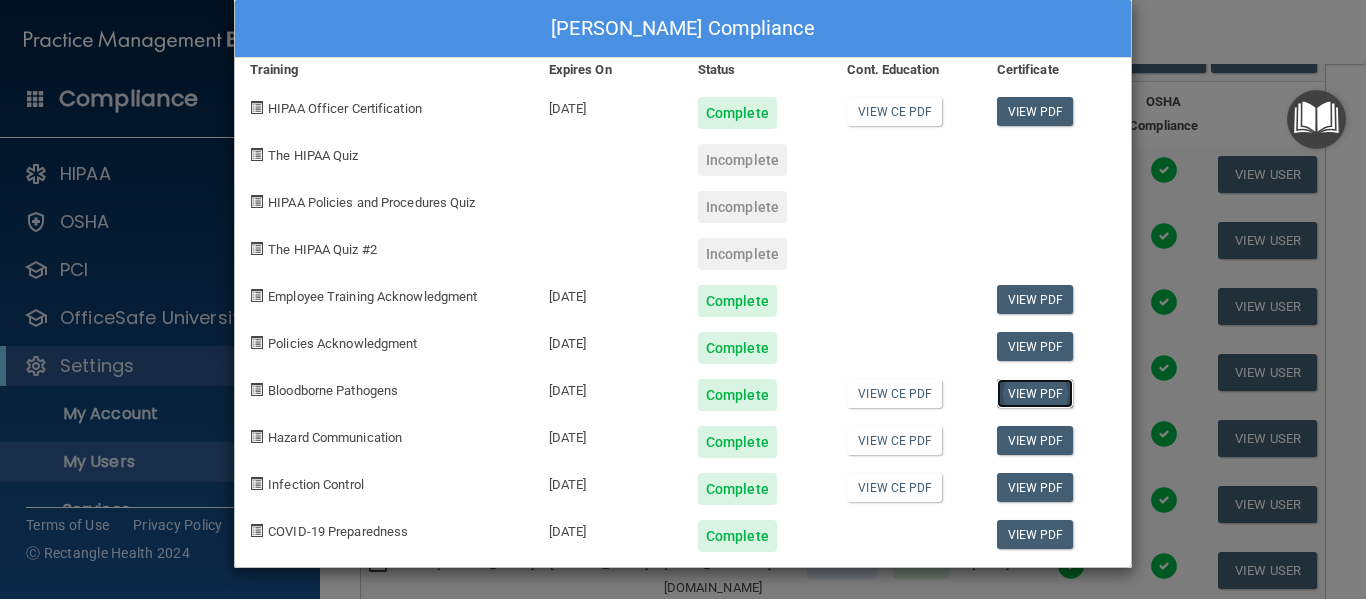 click on "View PDF" at bounding box center [1035, 393] 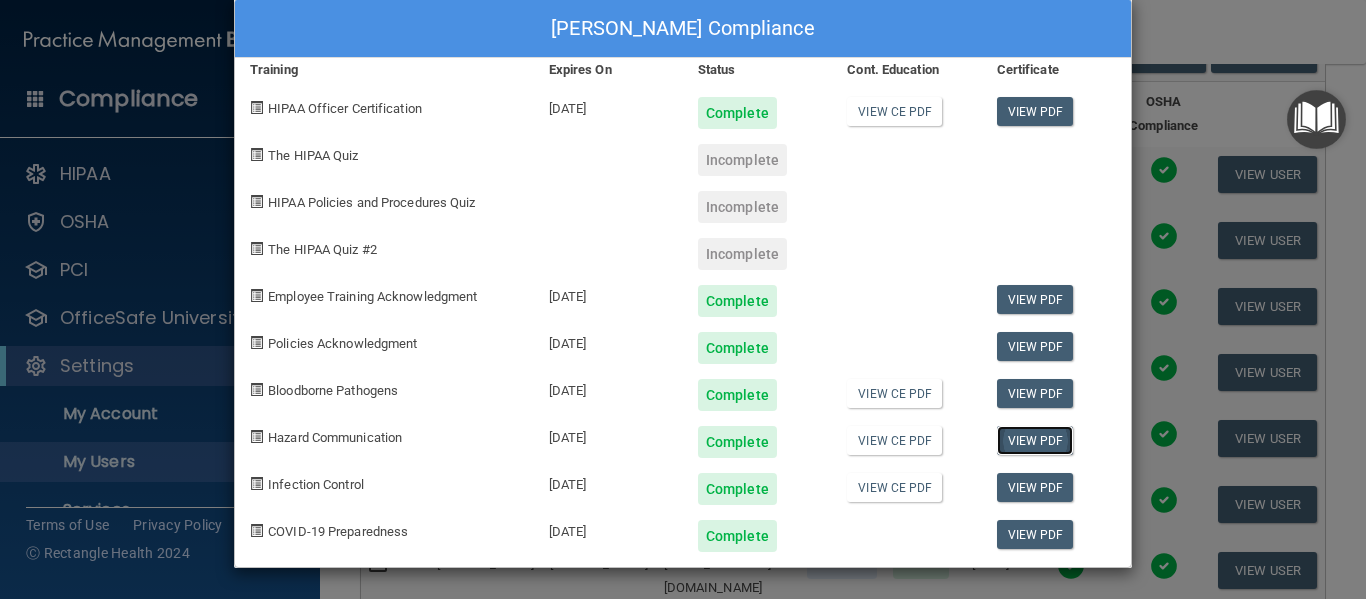click on "View PDF" at bounding box center [1035, 440] 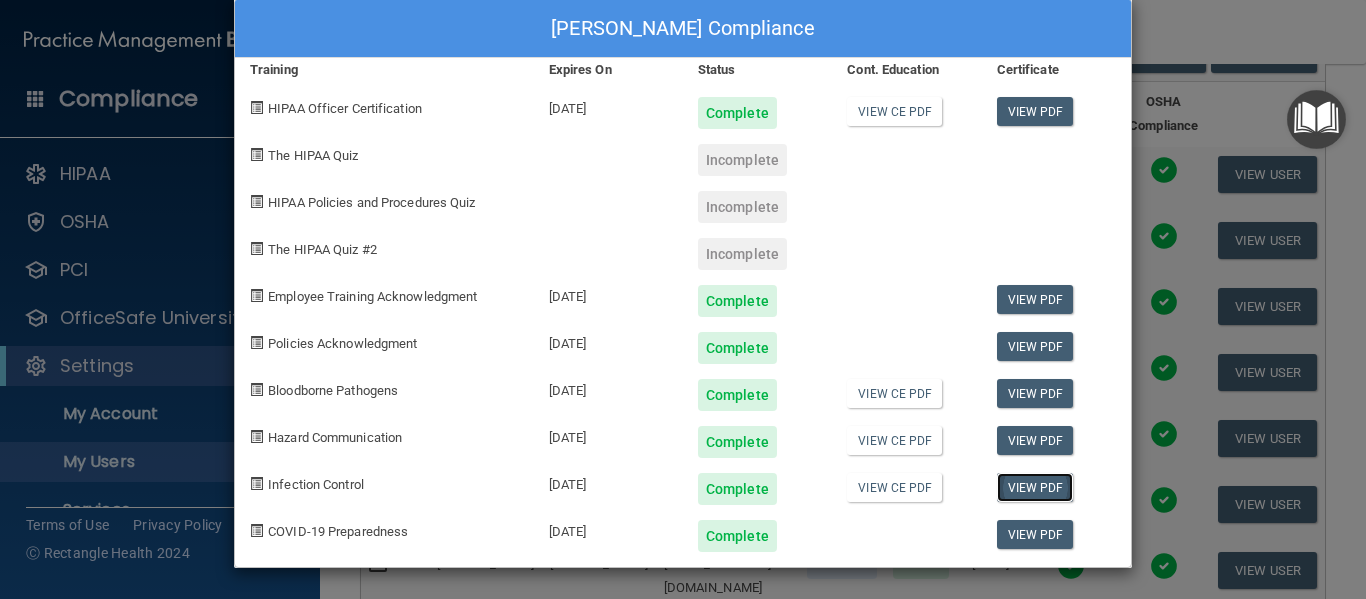 click on "View PDF" at bounding box center [1035, 487] 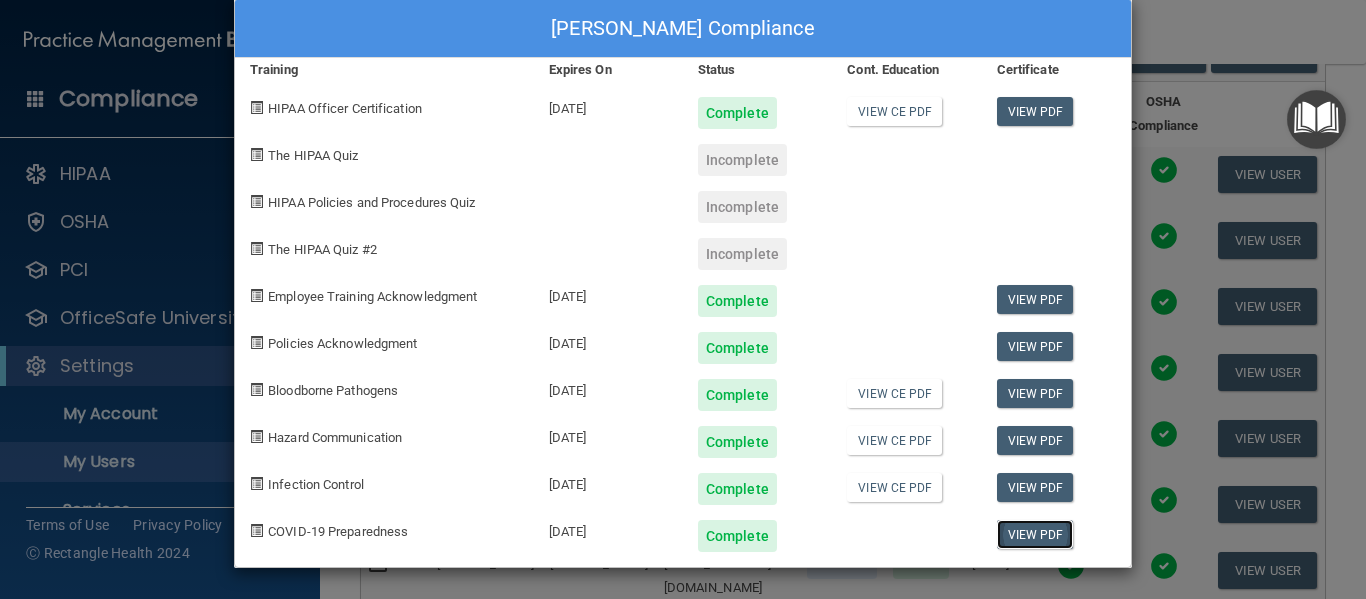 click on "View PDF" at bounding box center [1035, 534] 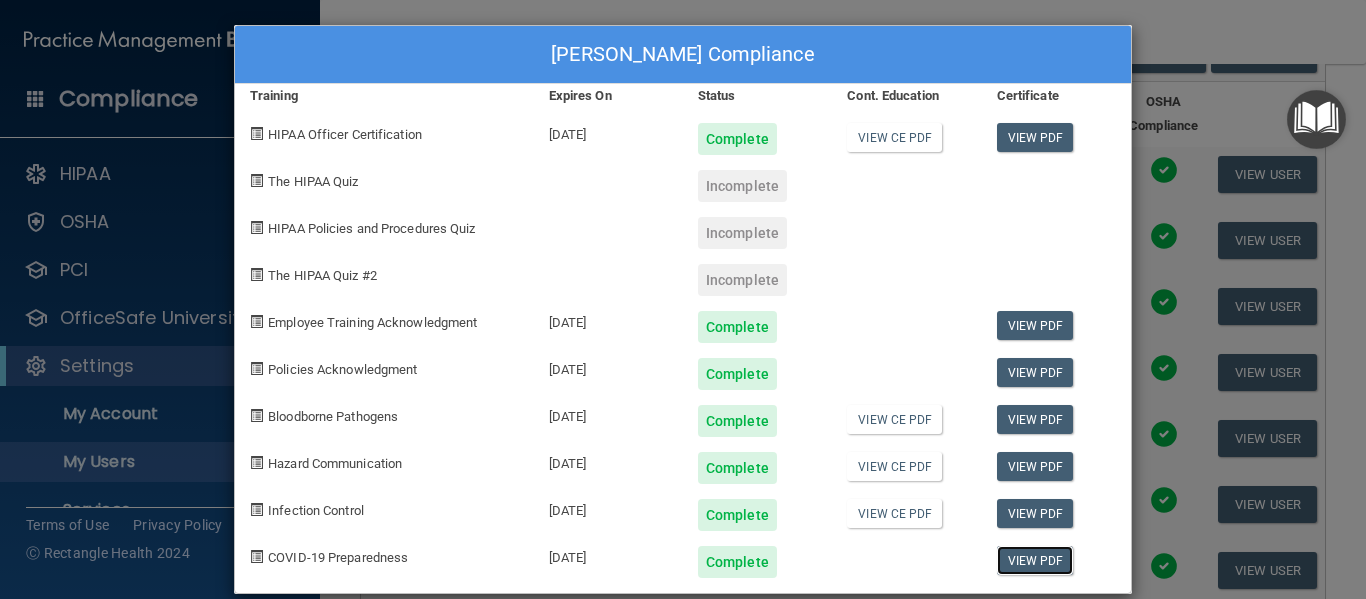 scroll, scrollTop: 0, scrollLeft: 0, axis: both 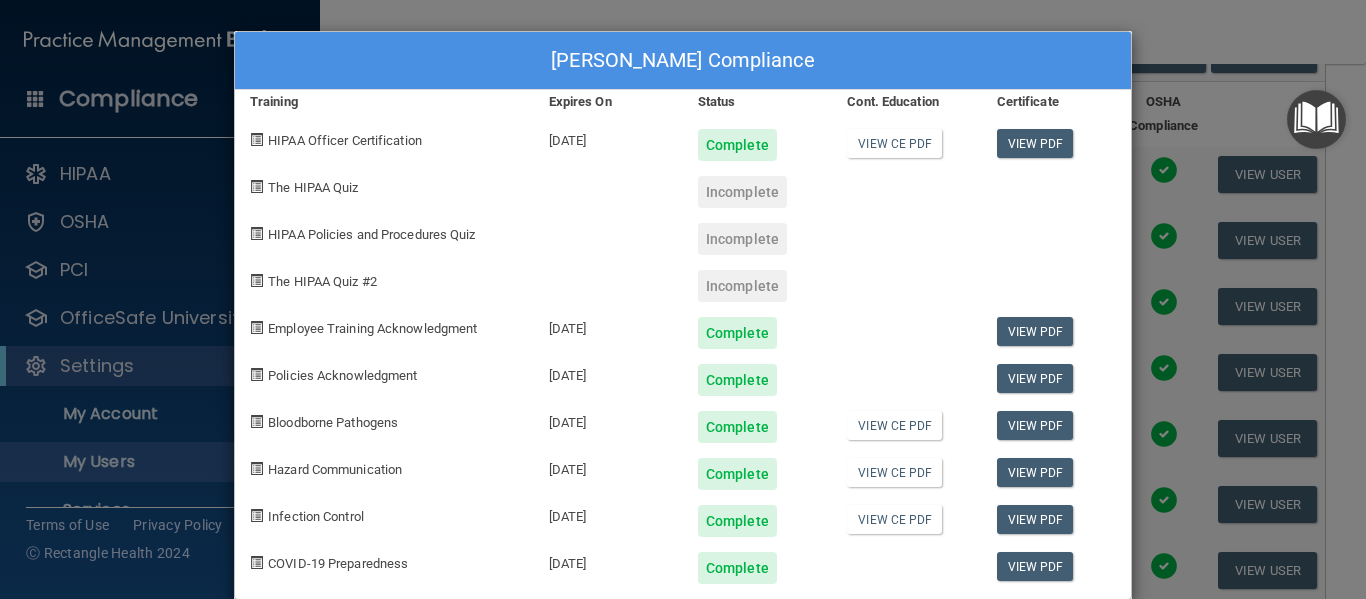 click on "[PERSON_NAME] Compliance      Training   Expires On   Status   Cont. Education   Certificate         HIPAA Officer Certification      [DATE]       Complete        View CE PDF       View PDF         The HIPAA Quiz             Incomplete                      HIPAA Policies and Procedures Quiz             Incomplete                      The HIPAA Quiz #2             Incomplete                      Employee Training Acknowledgment      [DATE]       Complete              View PDF         Policies Acknowledgment      [DATE]       Complete              View PDF         Bloodborne Pathogens      [DATE]       Complete        View CE PDF       View PDF         Hazard Communication      [DATE]       Complete        View CE PDF       View PDF         Infection Control      [DATE]       Complete        View CE PDF       View PDF         COVID-19 Preparedness      [DATE]       Complete              View PDF" at bounding box center (683, 299) 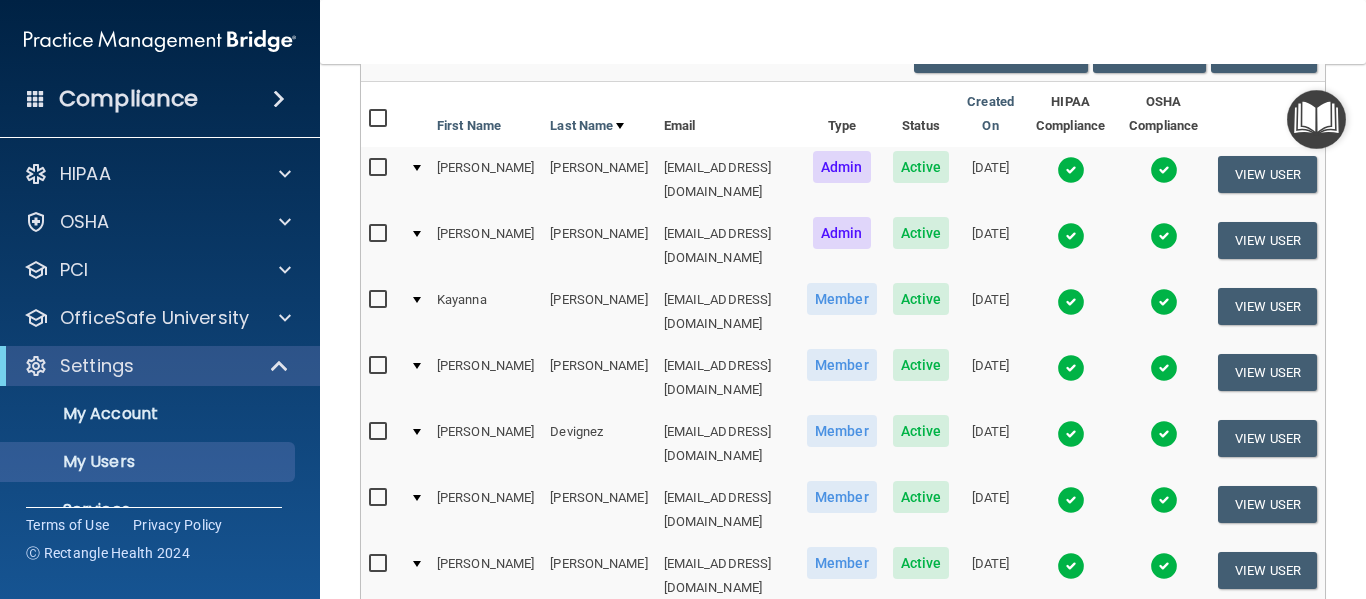 click at bounding box center [1071, 170] 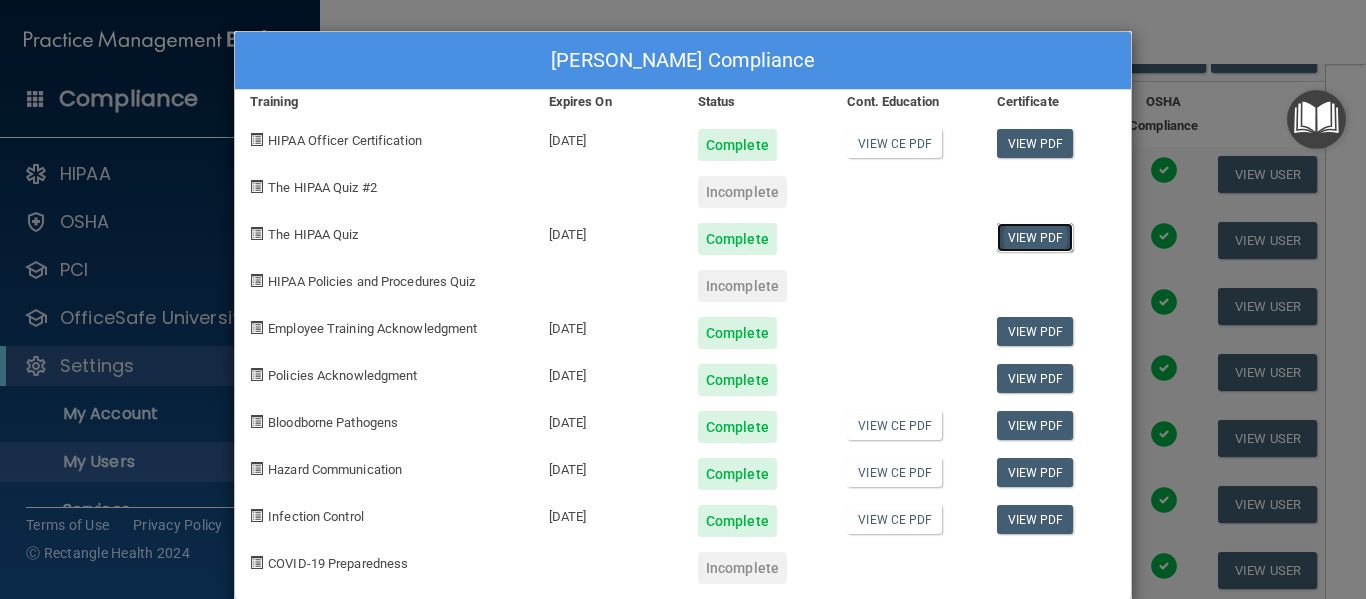 click on "View PDF" at bounding box center [1035, 237] 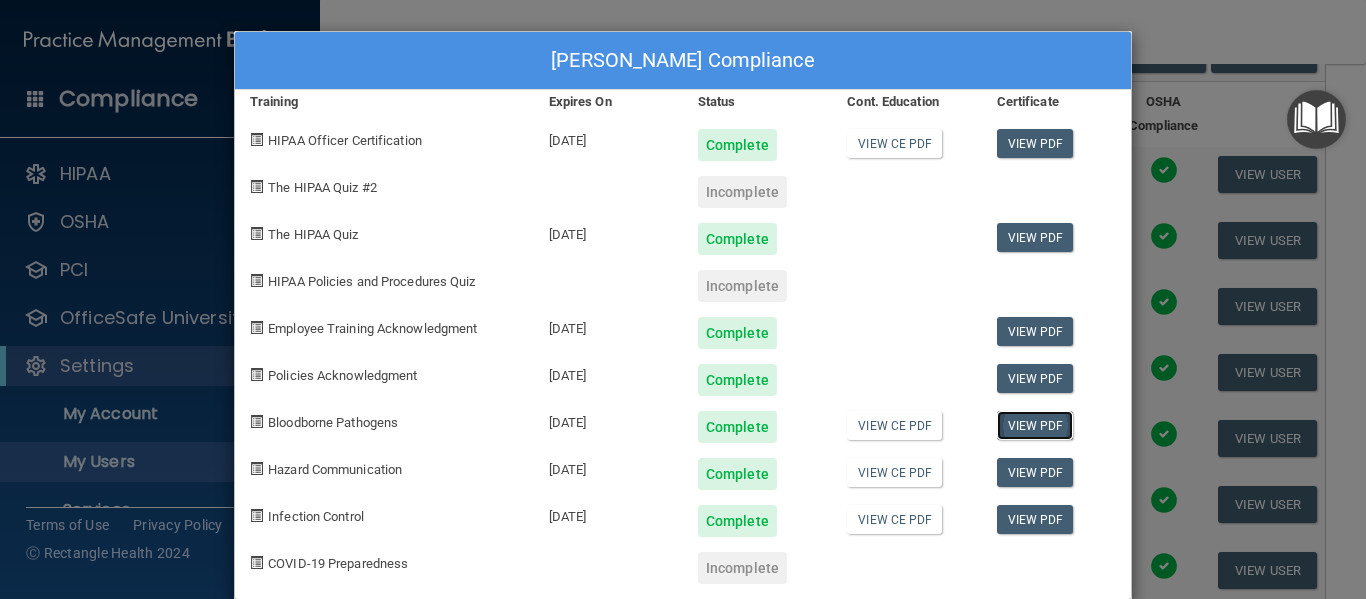 click on "View PDF" at bounding box center [1035, 425] 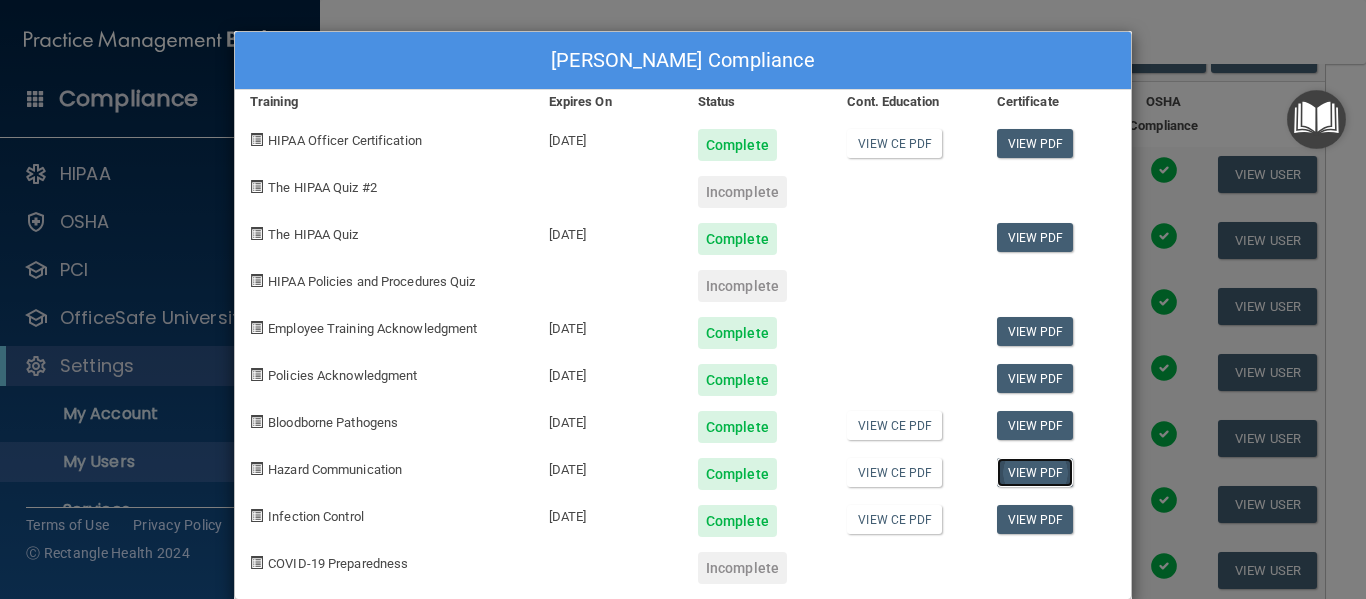 click on "View PDF" at bounding box center [1035, 472] 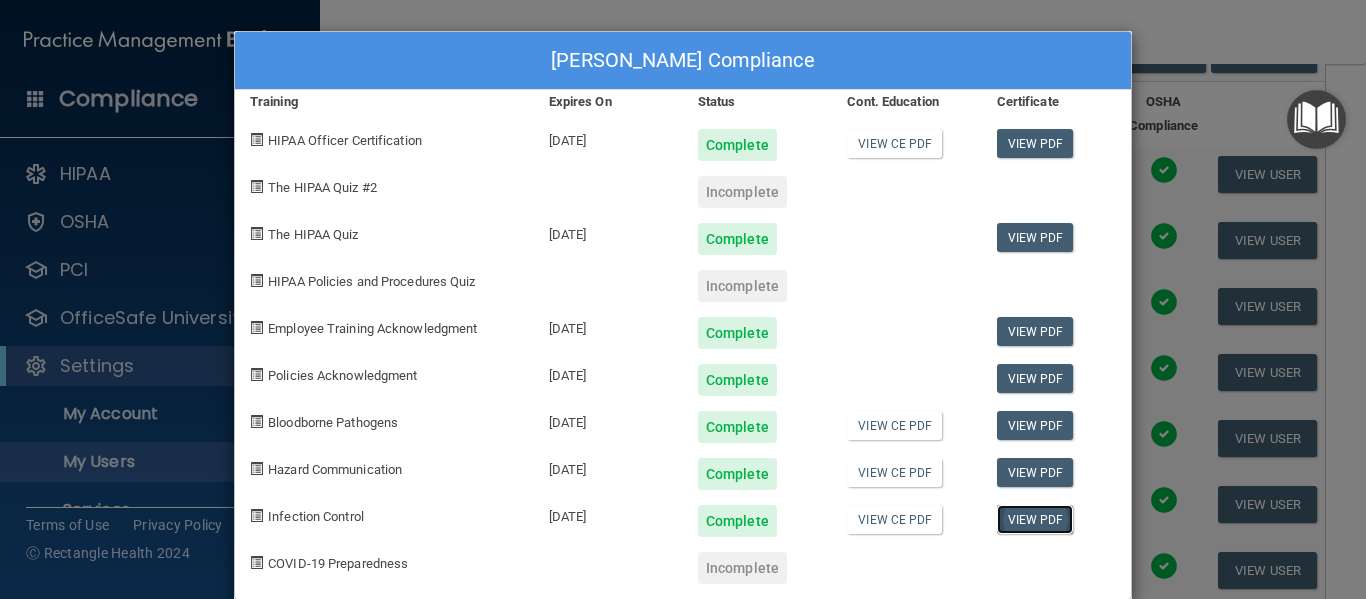 click on "View PDF" at bounding box center (1035, 519) 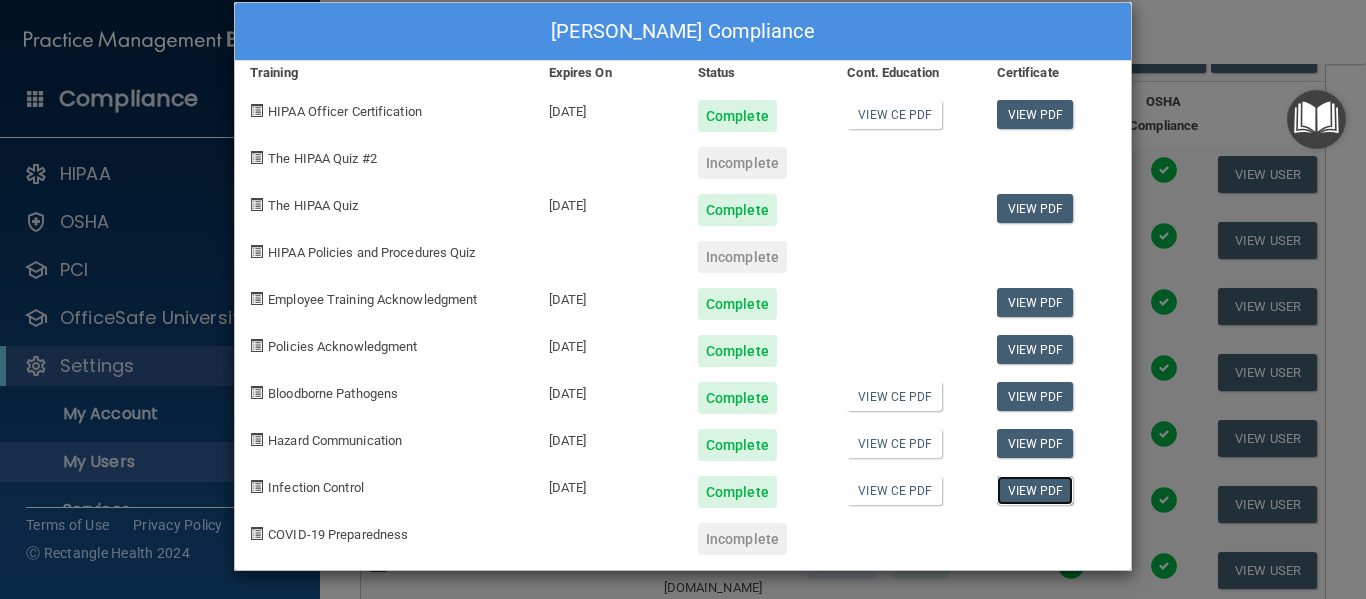 scroll, scrollTop: 32, scrollLeft: 0, axis: vertical 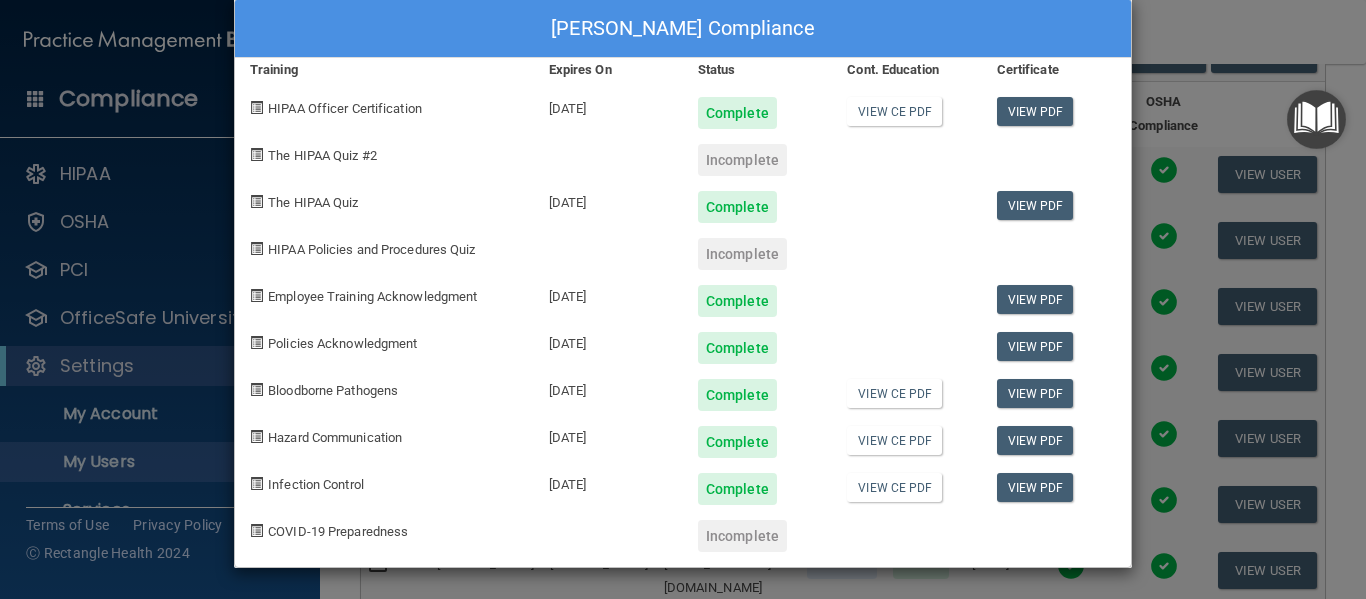 click on "[PERSON_NAME] Compliance      Training   Expires On   Status   Cont. Education   Certificate         HIPAA Officer Certification      [DATE]       Complete        View CE PDF       View PDF         The HIPAA Quiz #2             Incomplete                      The HIPAA Quiz      [DATE]       Complete              View PDF         HIPAA Policies and Procedures Quiz             Incomplete                      Employee Training Acknowledgment      [DATE]       Complete              View PDF         Policies Acknowledgment      [DATE]       Complete              View PDF         Bloodborne Pathogens      [DATE]       Complete        View CE PDF       View PDF         Hazard Communication      [DATE]       Complete        View CE PDF       View PDF         Infection Control      [DATE]       Complete        View CE PDF       View PDF         COVID-19 Preparedness             Incomplete" at bounding box center [683, 299] 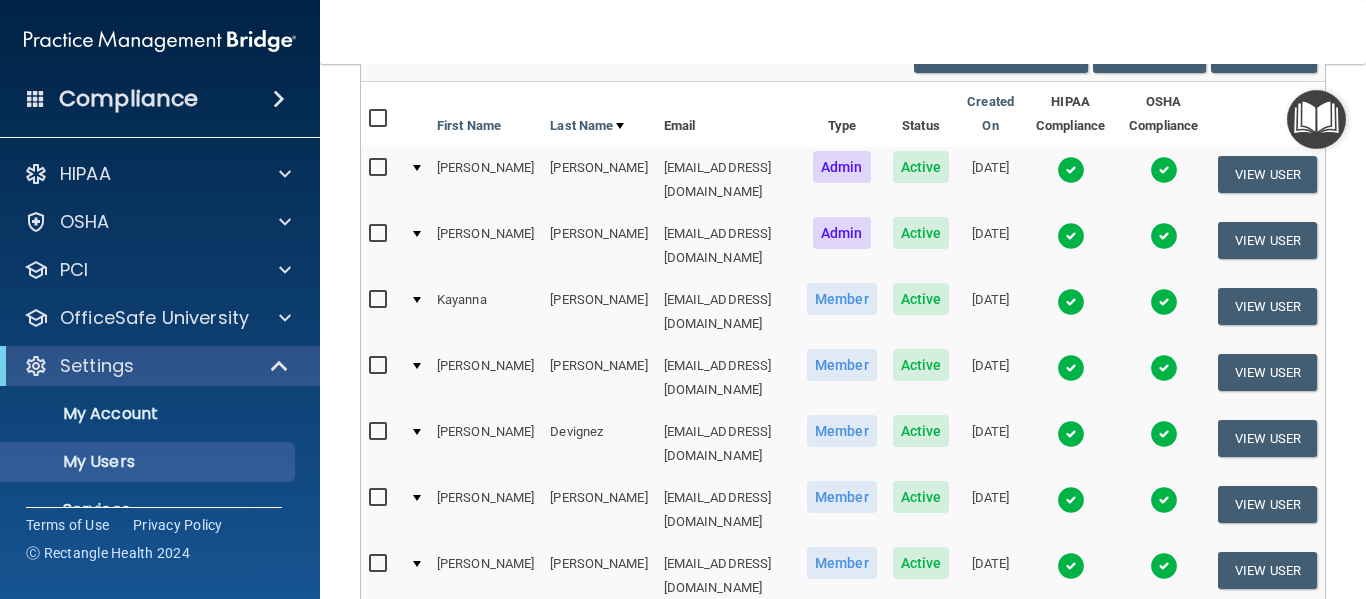 click at bounding box center [1071, 302] 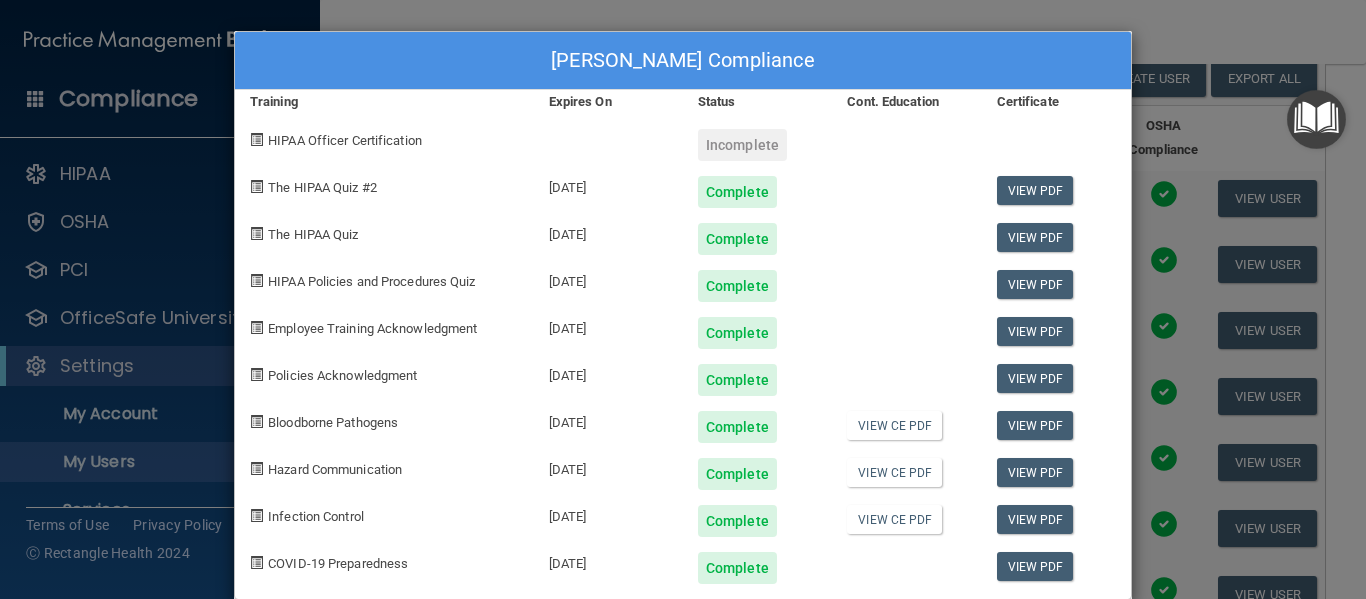 click on "[PERSON_NAME] Compliance      Training   Expires On   Status   Cont. Education   Certificate         HIPAA Officer Certification             Incomplete                      The HIPAA Quiz #2      [DATE]       Complete              View PDF         The HIPAA Quiz      [DATE]       Complete              View PDF         HIPAA Policies and Procedures Quiz      [DATE]       Complete              View PDF         Employee Training Acknowledgment      [DATE]       Complete              View PDF         Policies Acknowledgment      [DATE]       Complete              View PDF         Bloodborne Pathogens      [DATE]       Complete        View CE PDF       View PDF         Hazard Communication      [DATE]       Complete        View CE PDF       View PDF         Infection Control      [DATE]       Complete        View CE PDF       View PDF         COVID-19 Preparedness      [DATE]       Complete              View PDF" at bounding box center (683, 299) 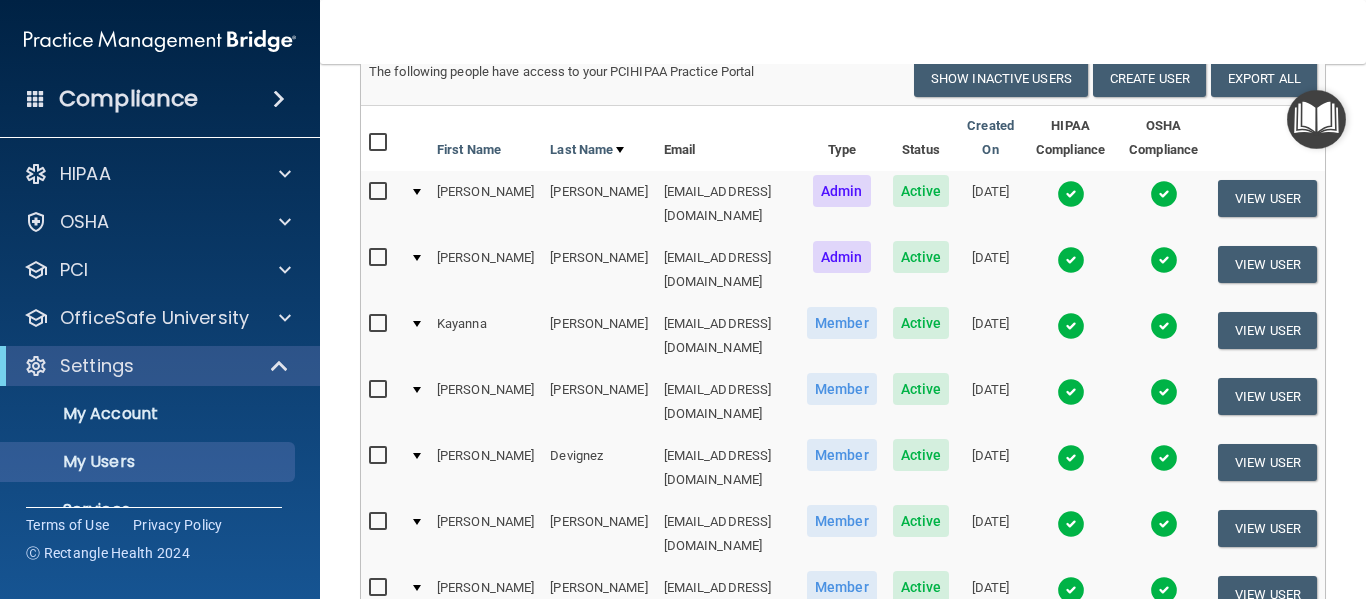 click at bounding box center (1164, 194) 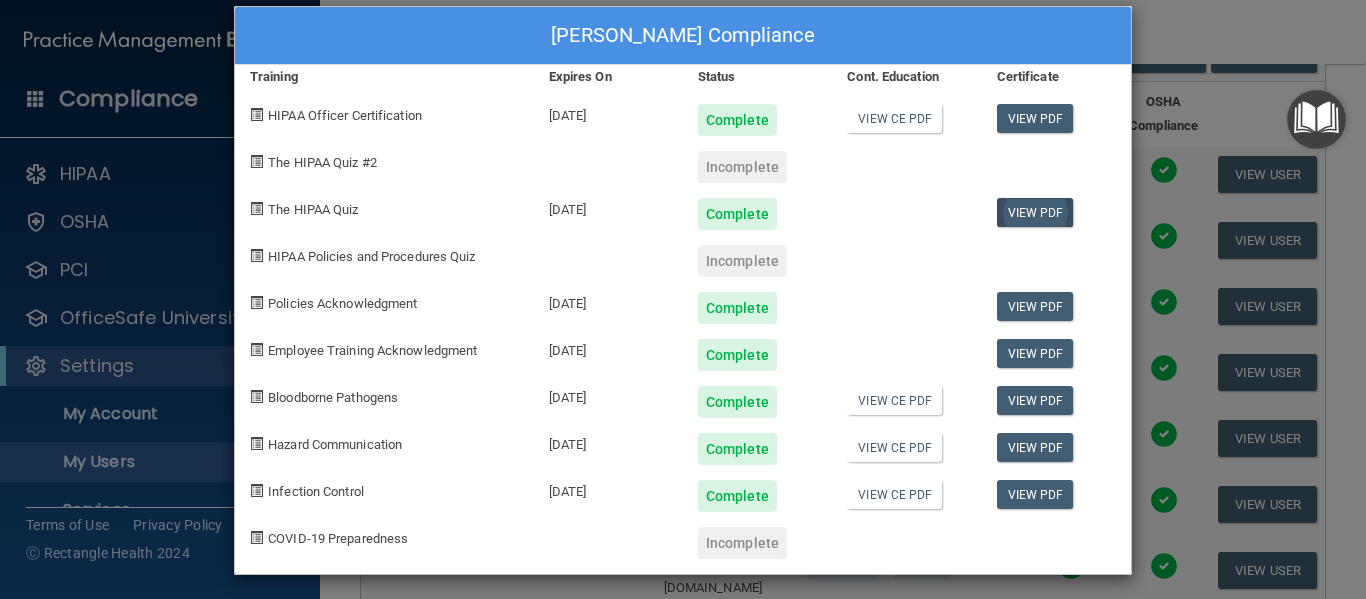 scroll, scrollTop: 32, scrollLeft: 0, axis: vertical 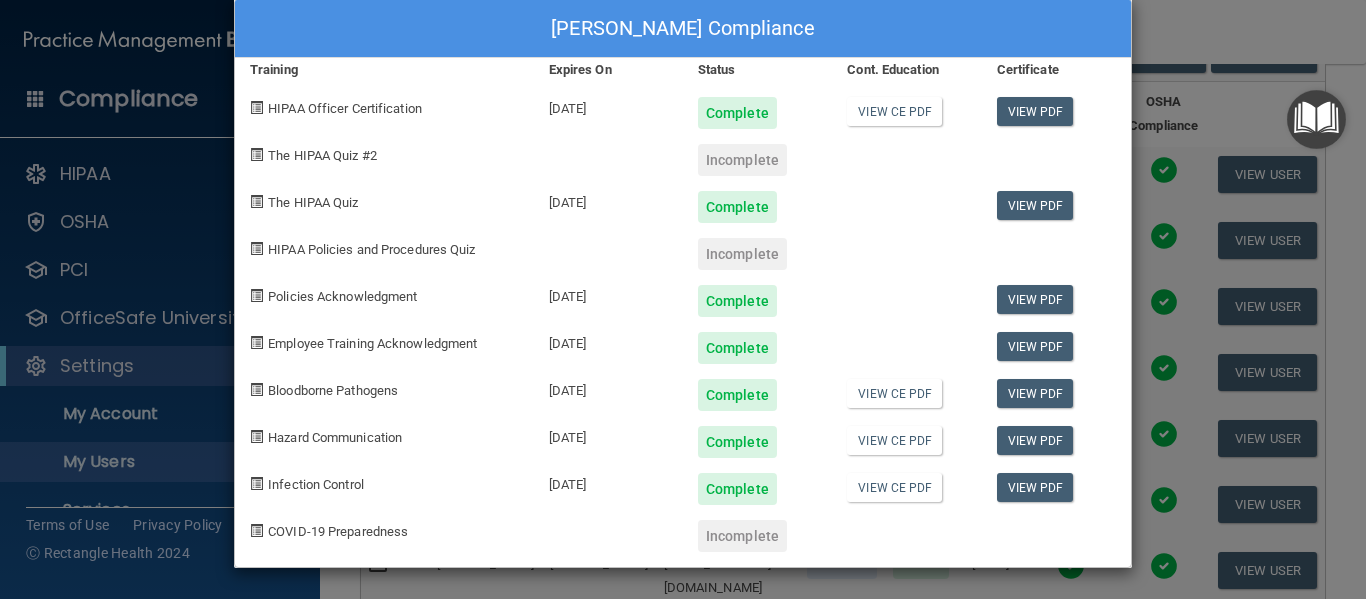 click on "[PERSON_NAME] Compliance      Training   Expires On   Status   Cont. Education   Certificate         HIPAA Officer Certification      [DATE]       Complete        View CE PDF       View PDF         The HIPAA Quiz #2             Incomplete                      The HIPAA Quiz      [DATE]       Complete              View PDF         HIPAA Policies and Procedures Quiz             Incomplete                      Policies Acknowledgment      [DATE]       Complete              View PDF         Employee Training Acknowledgment      [DATE]       Complete              View PDF         Bloodborne Pathogens      [DATE]       Complete        View CE PDF       View PDF         Hazard Communication      [DATE]       Complete        View CE PDF       View PDF         Infection Control      [DATE]       Complete        View CE PDF       View PDF         COVID-19 Preparedness             Incomplete" at bounding box center (683, 299) 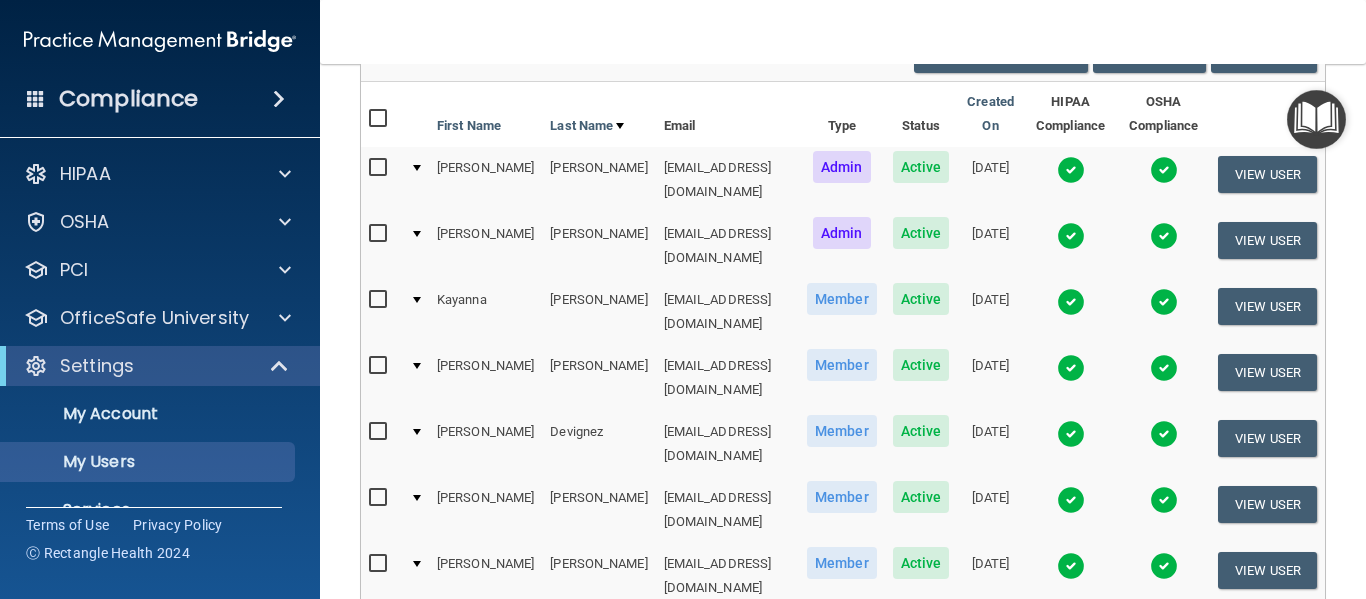 click at bounding box center (1164, 236) 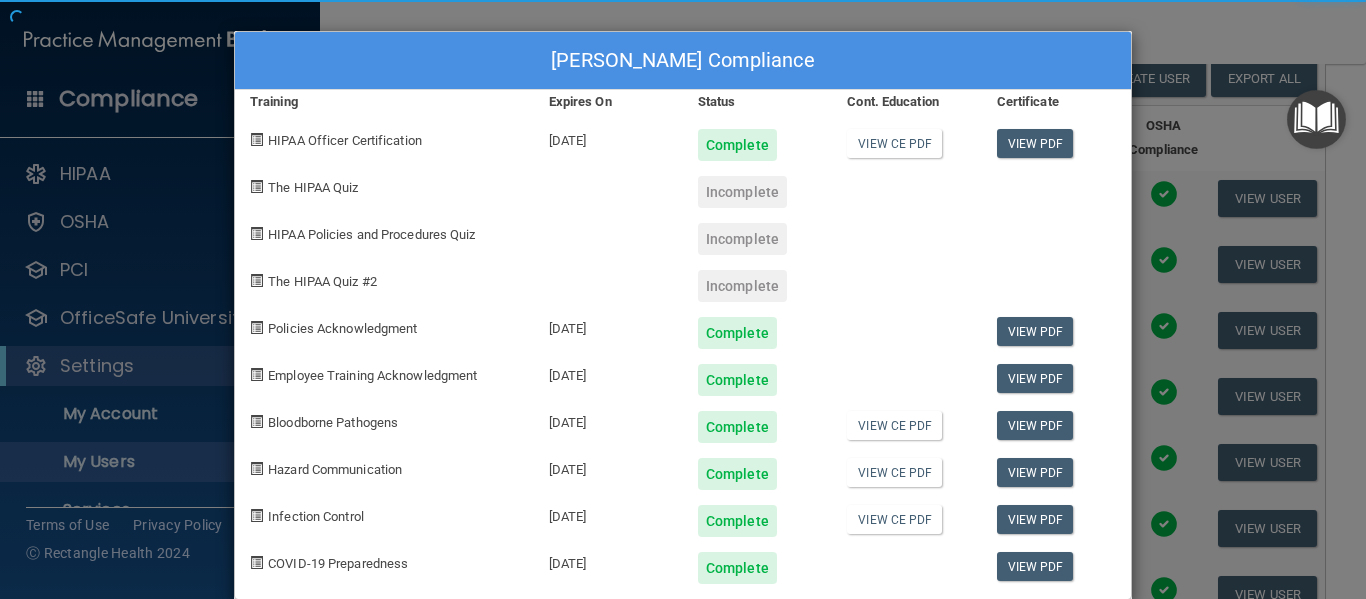 click on "Compliance
HIPAA
Documents and Policies                 Report an Incident               Business Associates               Emergency Planning               Resources               HIPAA Checklist               HIPAA Risk Assessment
[GEOGRAPHIC_DATA]
Documents               Safety Data Sheets               Self-Assessment                Injury and Illness Report                Resources
PCI
PCI Compliance                Merchant Savings Calculator
[GEOGRAPHIC_DATA]
HIPAA Training                   OSHA Training                   Continuing Education
Settings" at bounding box center [683, 299] 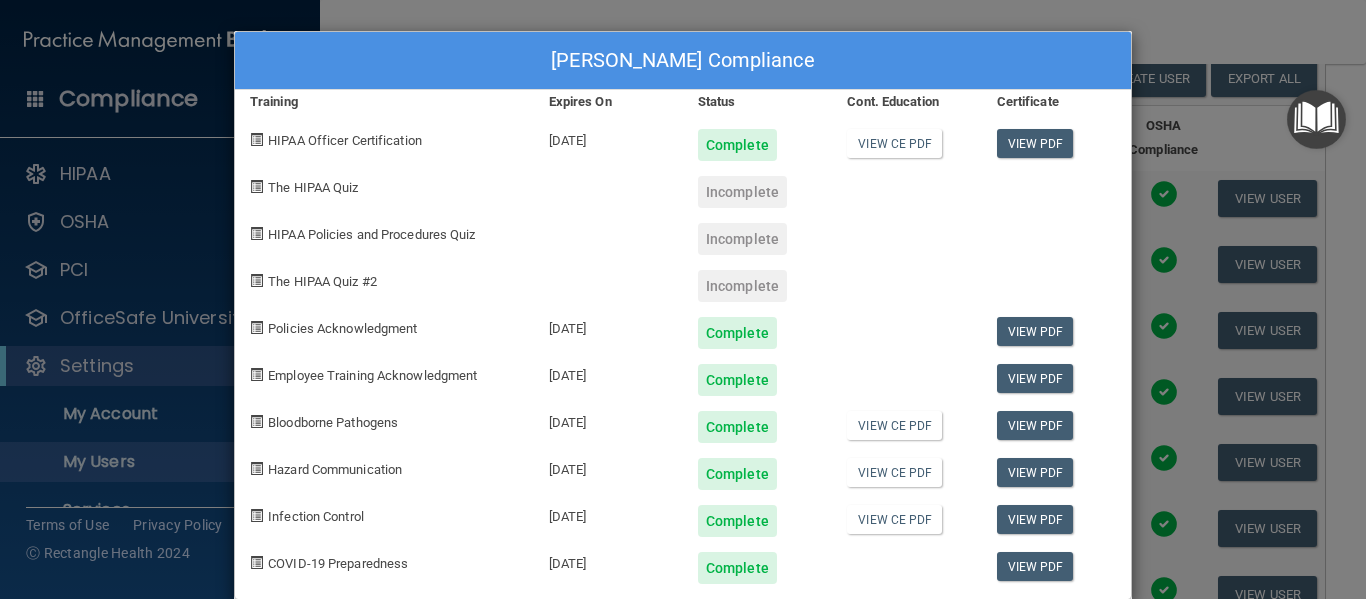 click on "[PERSON_NAME] Compliance      Training   Expires On   Status   Cont. Education   Certificate         HIPAA Officer Certification      [DATE]       Complete        View CE PDF       View PDF         The HIPAA Quiz             Incomplete                      HIPAA Policies and Procedures Quiz             Incomplete                      The HIPAA Quiz #2             Incomplete                      Policies Acknowledgment      [DATE]       Complete              View PDF         Employee Training Acknowledgment      [DATE]       Complete              View PDF         Bloodborne Pathogens      [DATE]       Complete        View CE PDF       View PDF         Hazard Communication      [DATE]       Complete        View CE PDF       View PDF         Infection Control      [DATE]       Complete        View CE PDF       View PDF         COVID-19 Preparedness      [DATE]       Complete              View PDF" at bounding box center (683, 299) 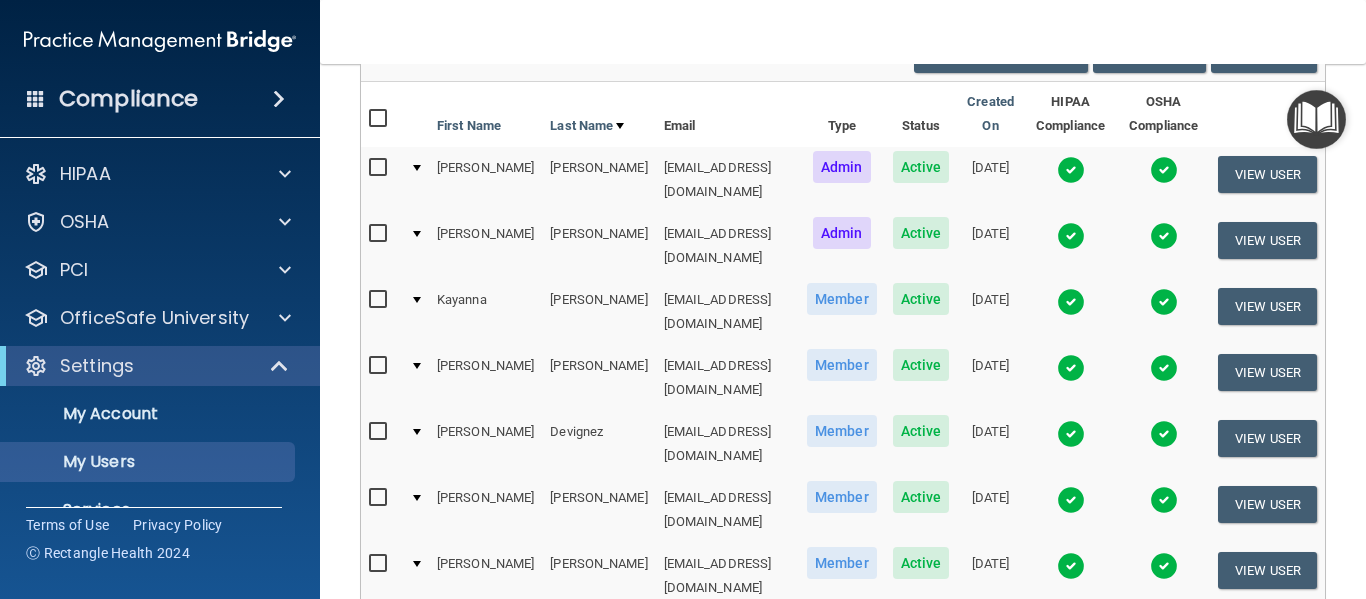 click at bounding box center [1071, 302] 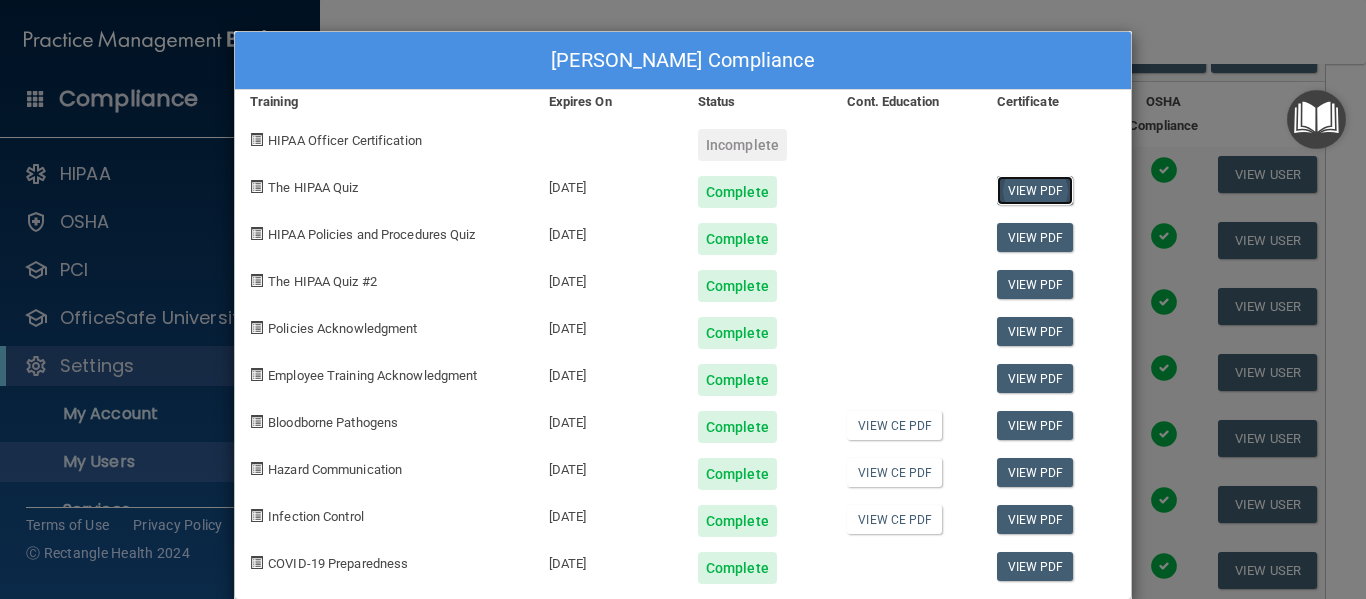 click on "View PDF" at bounding box center [1035, 190] 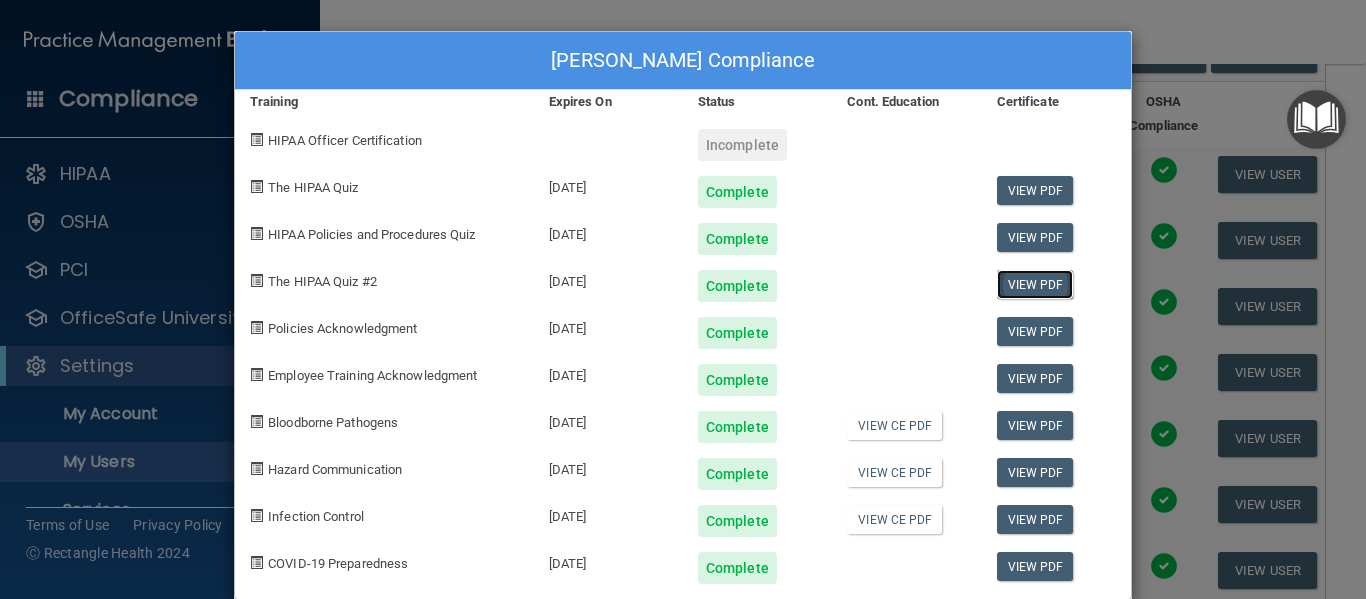 click on "View PDF" at bounding box center [1035, 284] 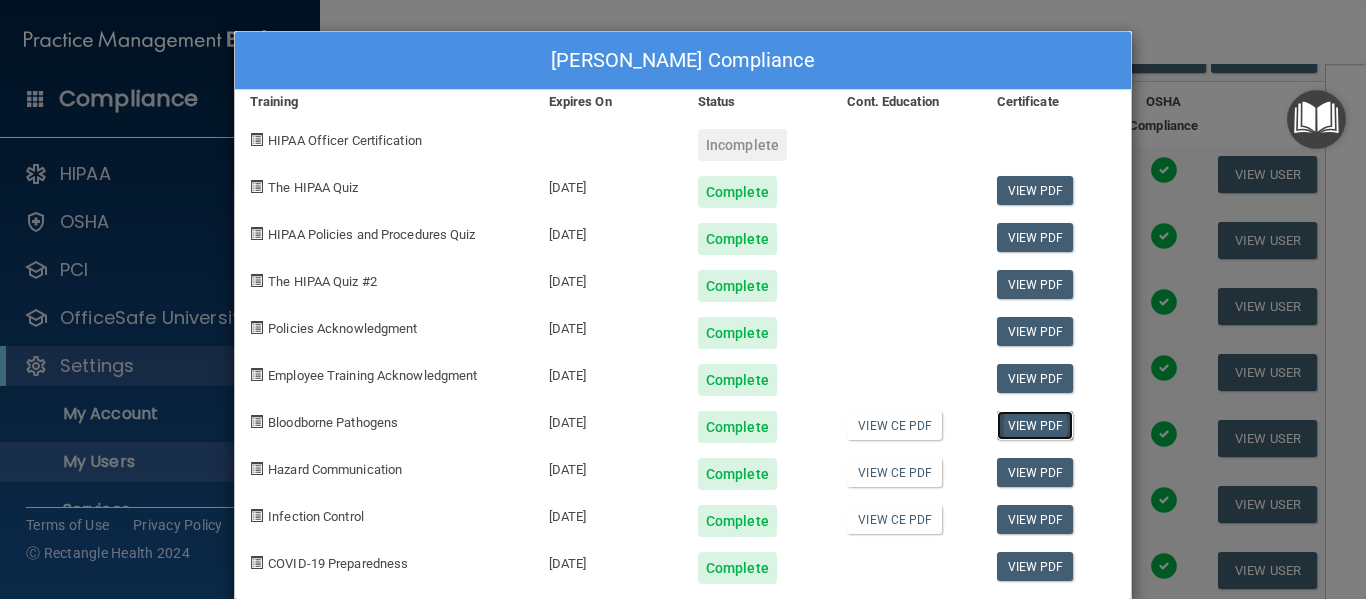 click on "View PDF" at bounding box center (1035, 425) 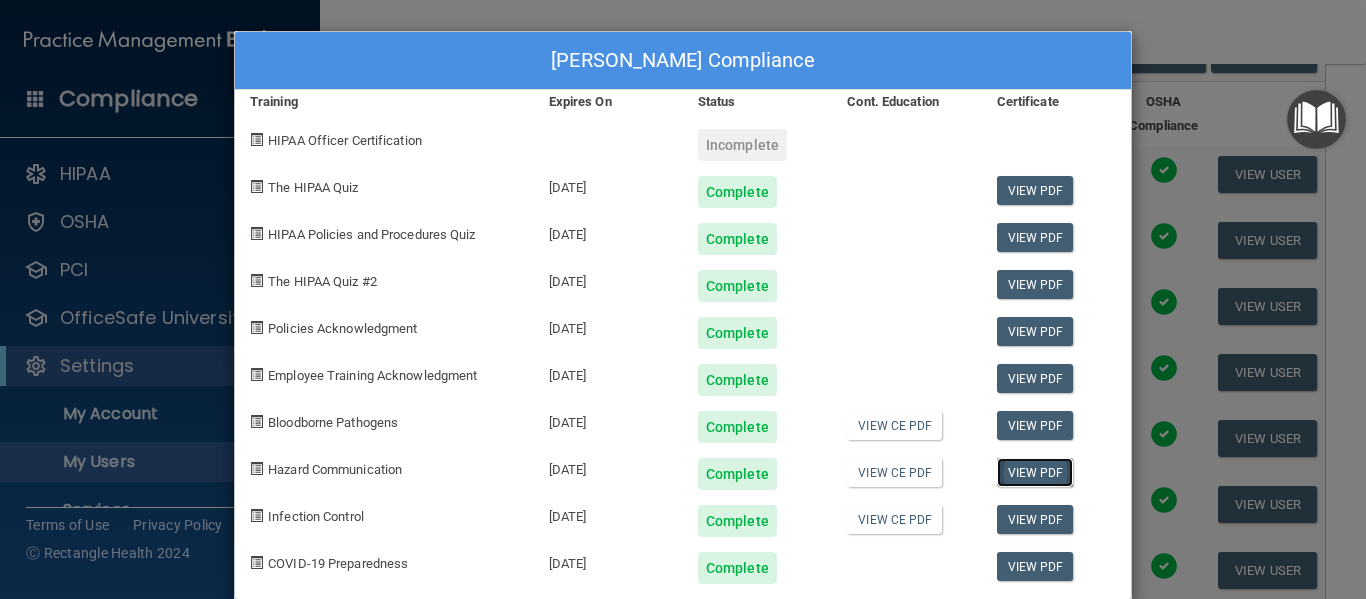 click on "View PDF" at bounding box center (1035, 472) 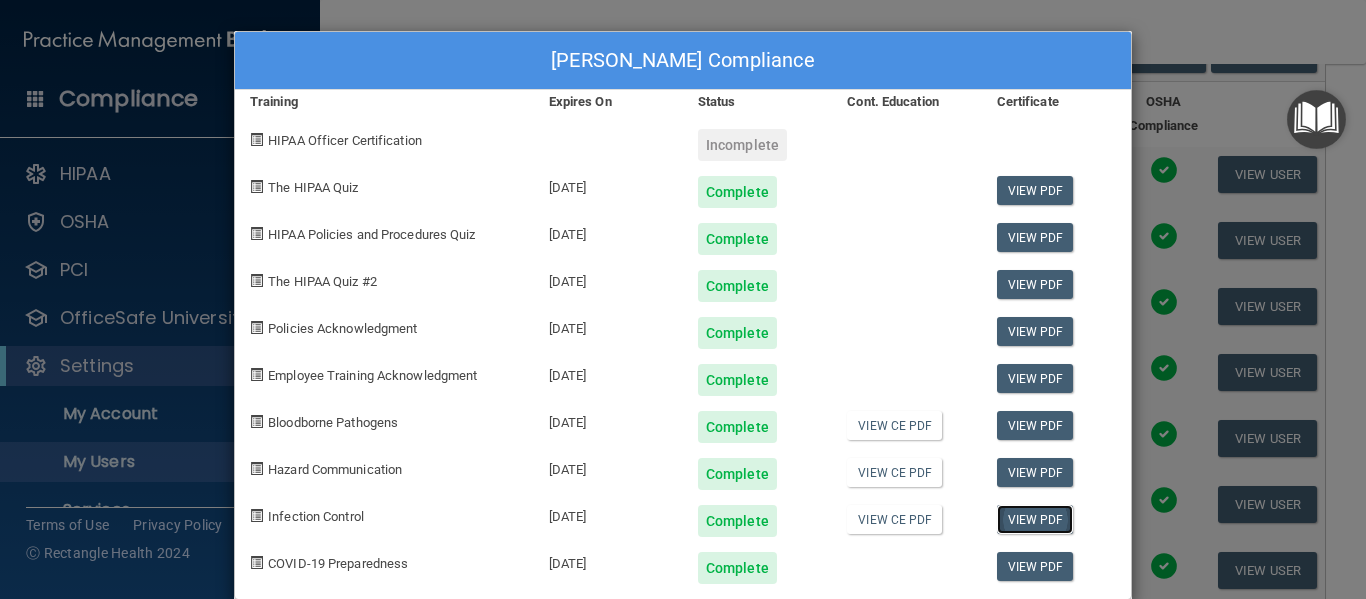 click on "View PDF" at bounding box center [1035, 519] 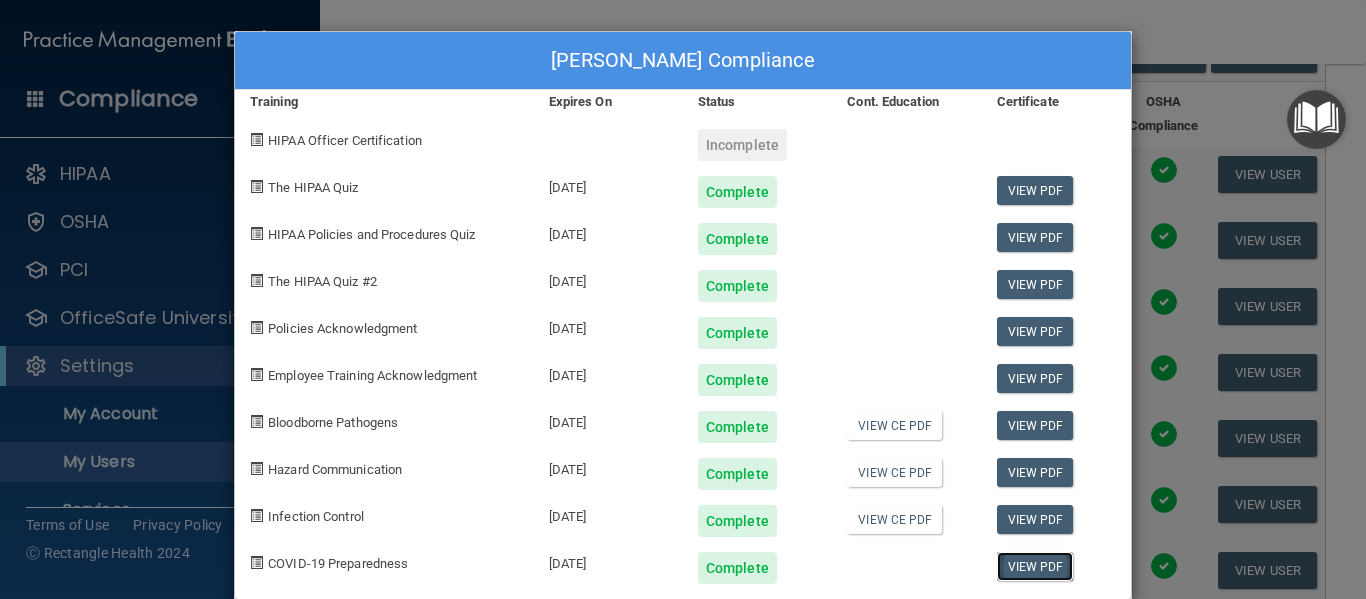 click on "View PDF" at bounding box center (1035, 566) 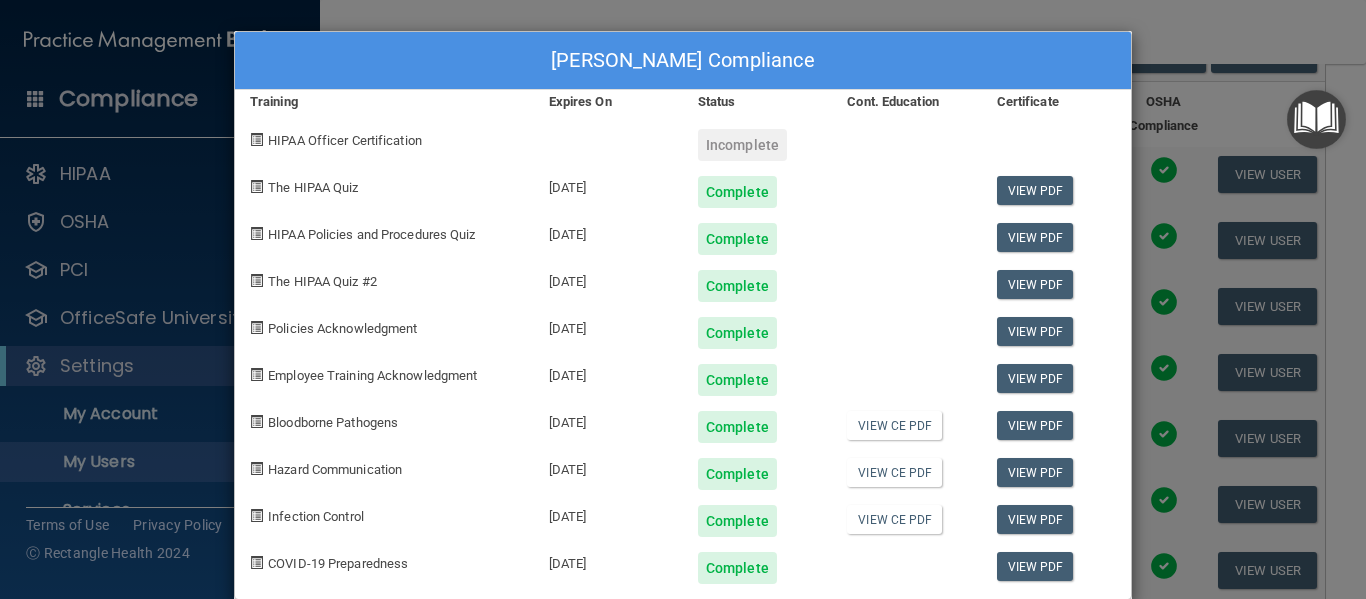click on "[PERSON_NAME] Compliance      Training   Expires On   Status   Cont. Education   Certificate         HIPAA Officer Certification             Incomplete                      The HIPAA Quiz      [DATE]       Complete              View PDF         HIPAA Policies and Procedures Quiz      [DATE]       Complete              View PDF         The HIPAA Quiz #2      [DATE]       Complete              View PDF         Policies Acknowledgment      [DATE]       Complete              View PDF         Employee Training Acknowledgment      [DATE]       Complete              View PDF         Bloodborne Pathogens      [DATE]       Complete        View CE PDF       View PDF         Hazard Communication      [DATE]       Complete        View CE PDF       View PDF         Infection Control      [DATE]       Complete        View CE PDF       View PDF         COVID-19 Preparedness      [DATE]       Complete              View PDF" at bounding box center [683, 299] 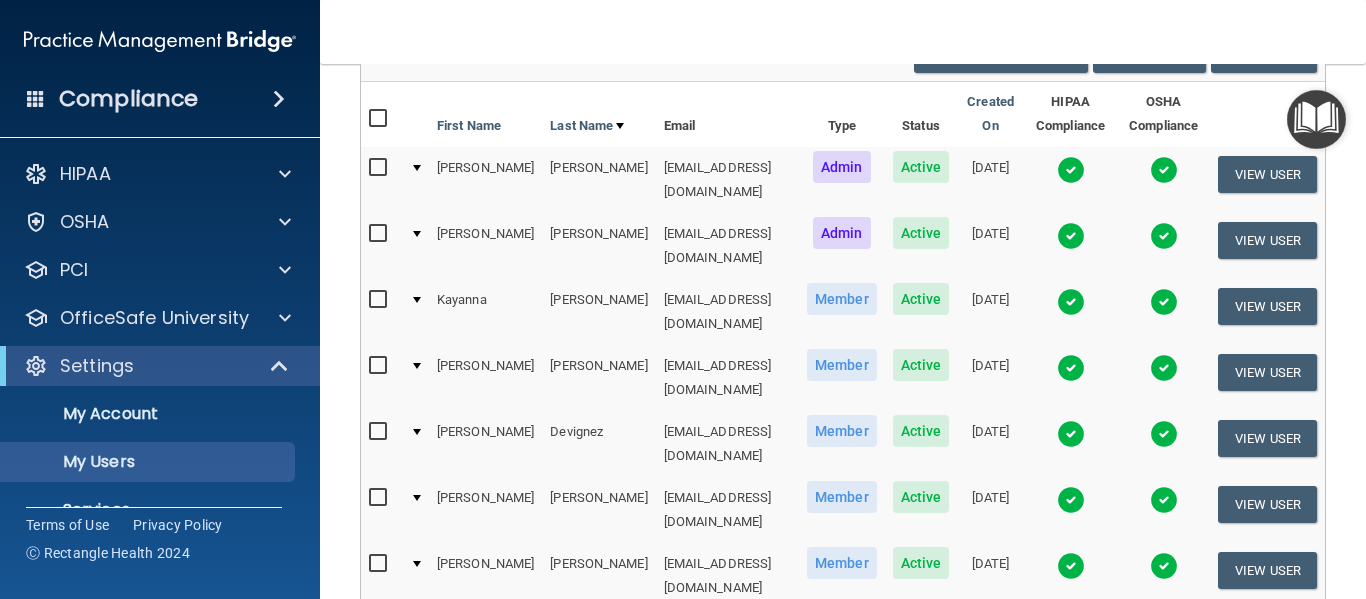 click at bounding box center [1071, 368] 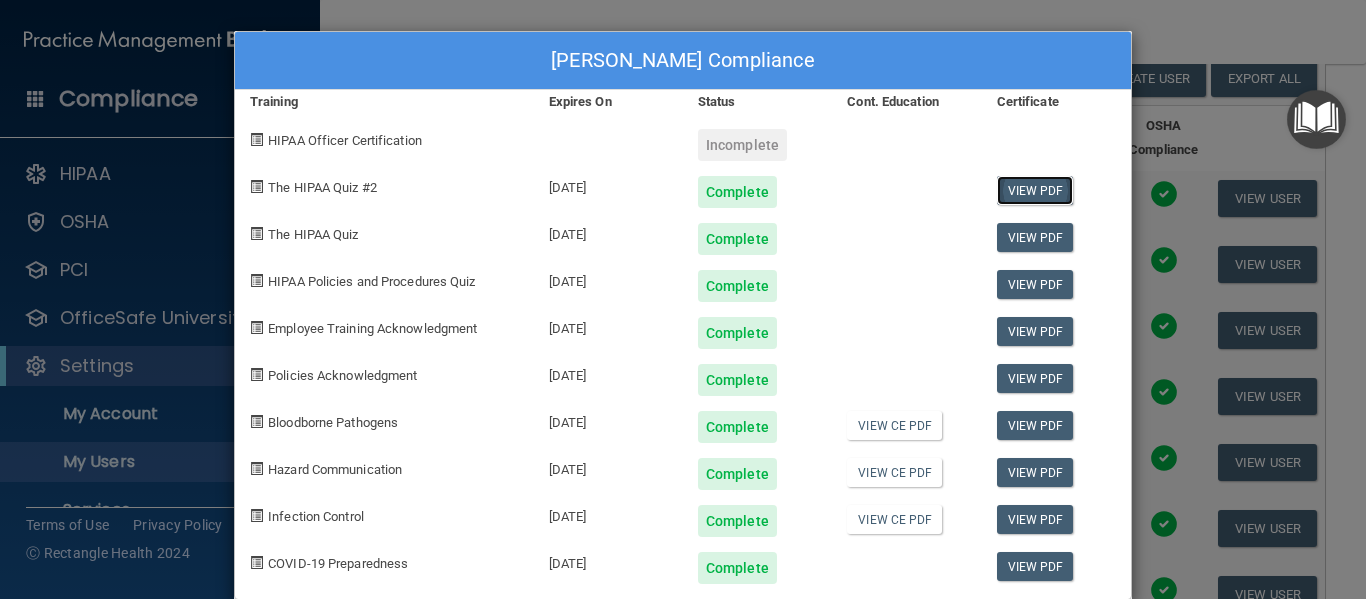 click on "View PDF" at bounding box center [1035, 190] 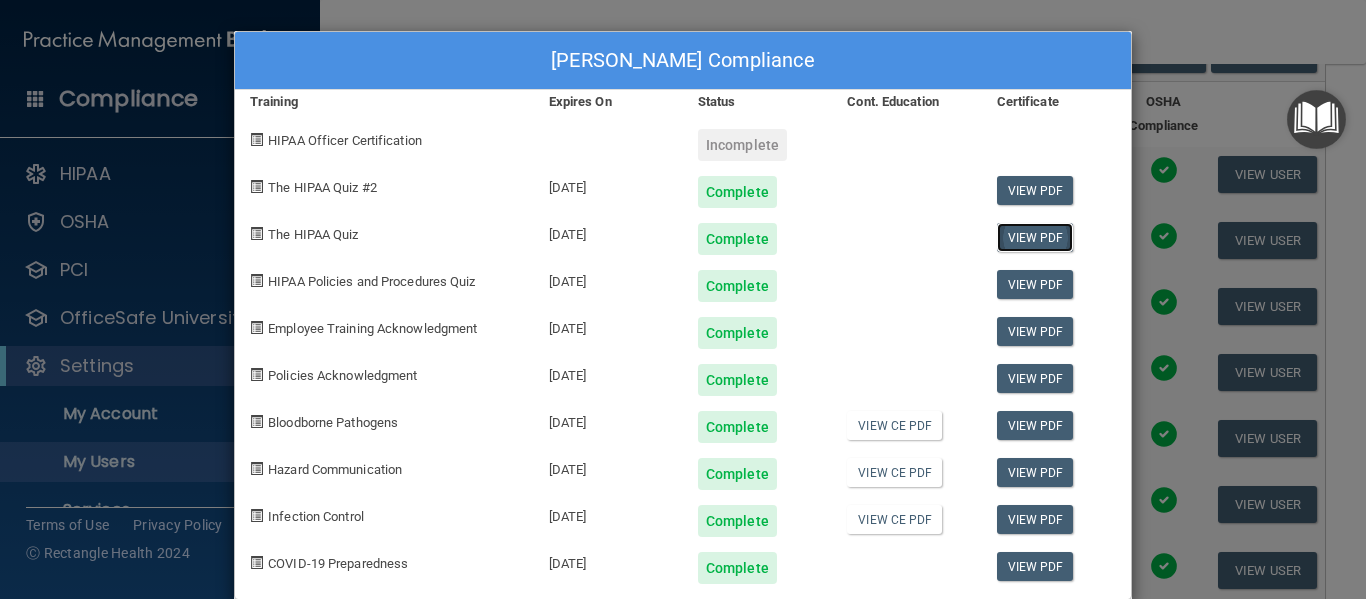 click on "View PDF" at bounding box center [1035, 237] 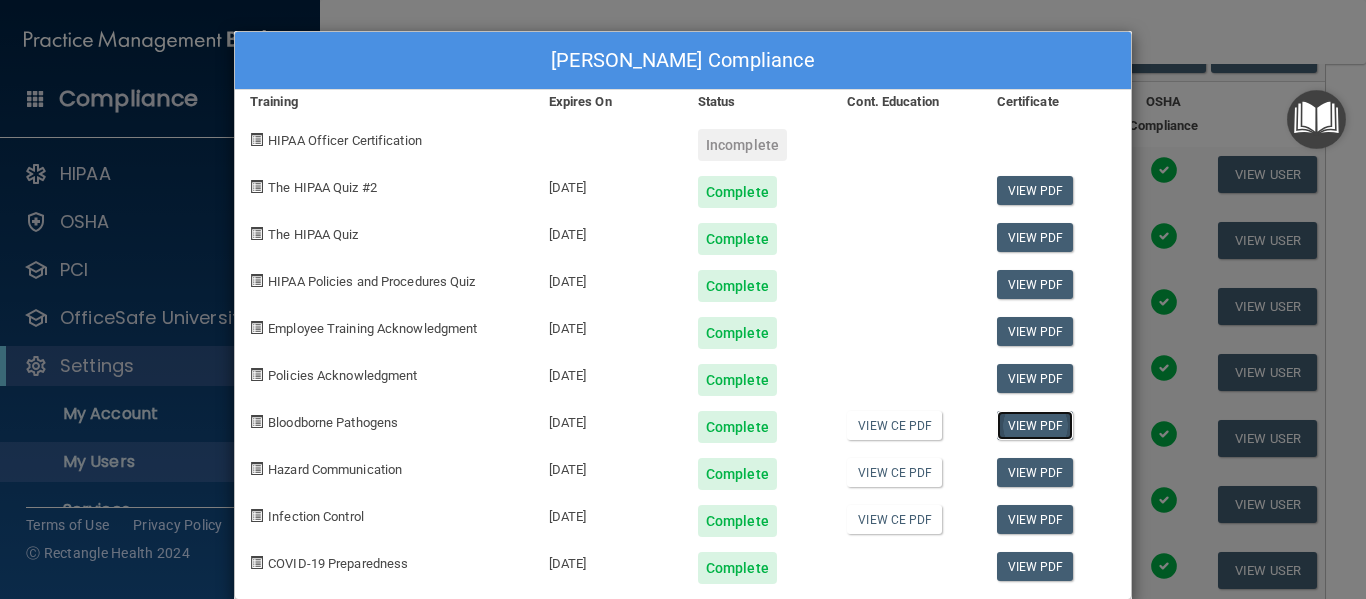 click on "View PDF" at bounding box center [1035, 425] 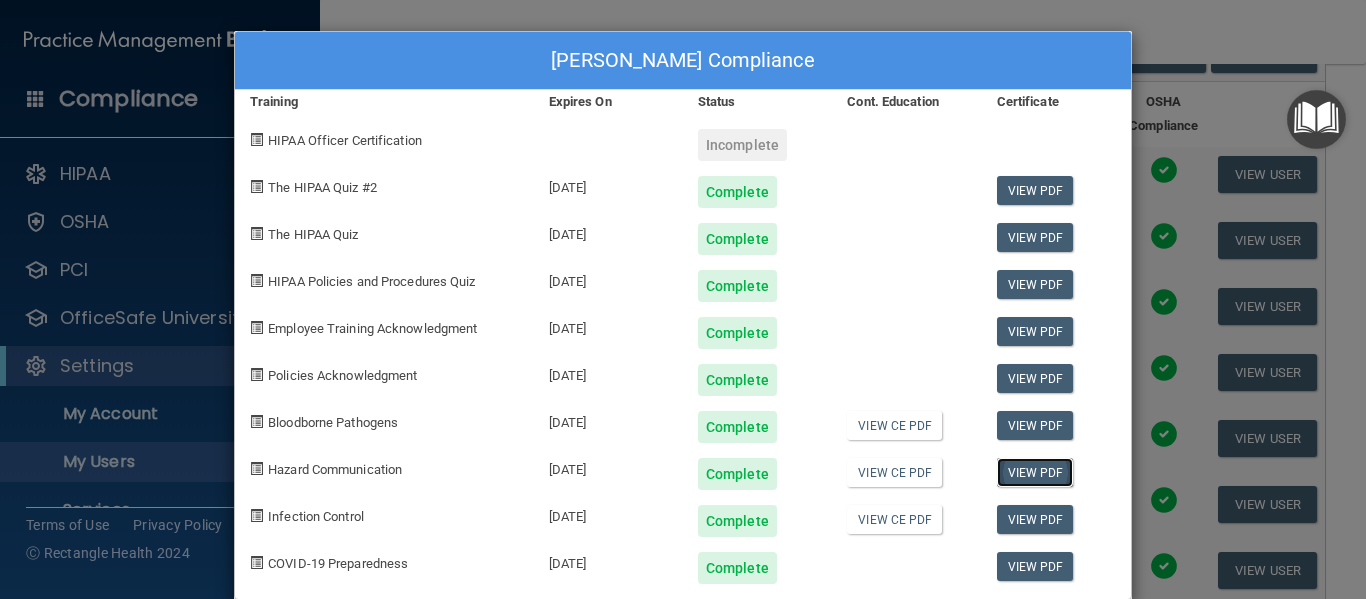 click on "View PDF" at bounding box center [1035, 472] 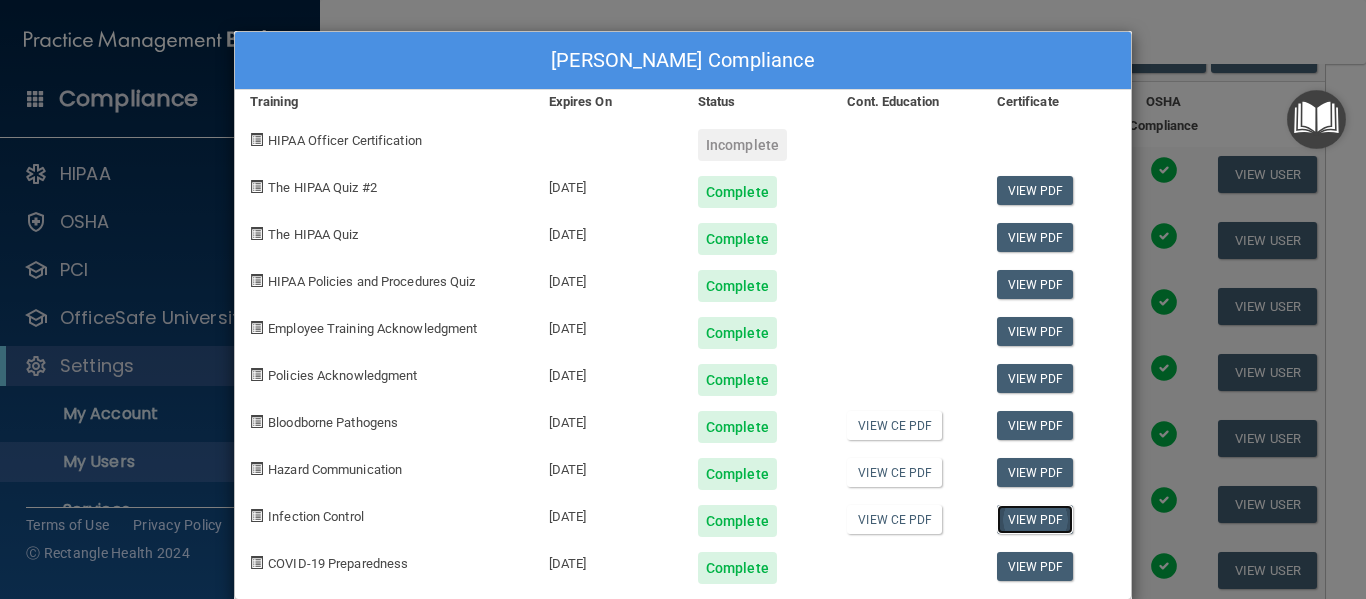 click on "View PDF" at bounding box center [1035, 519] 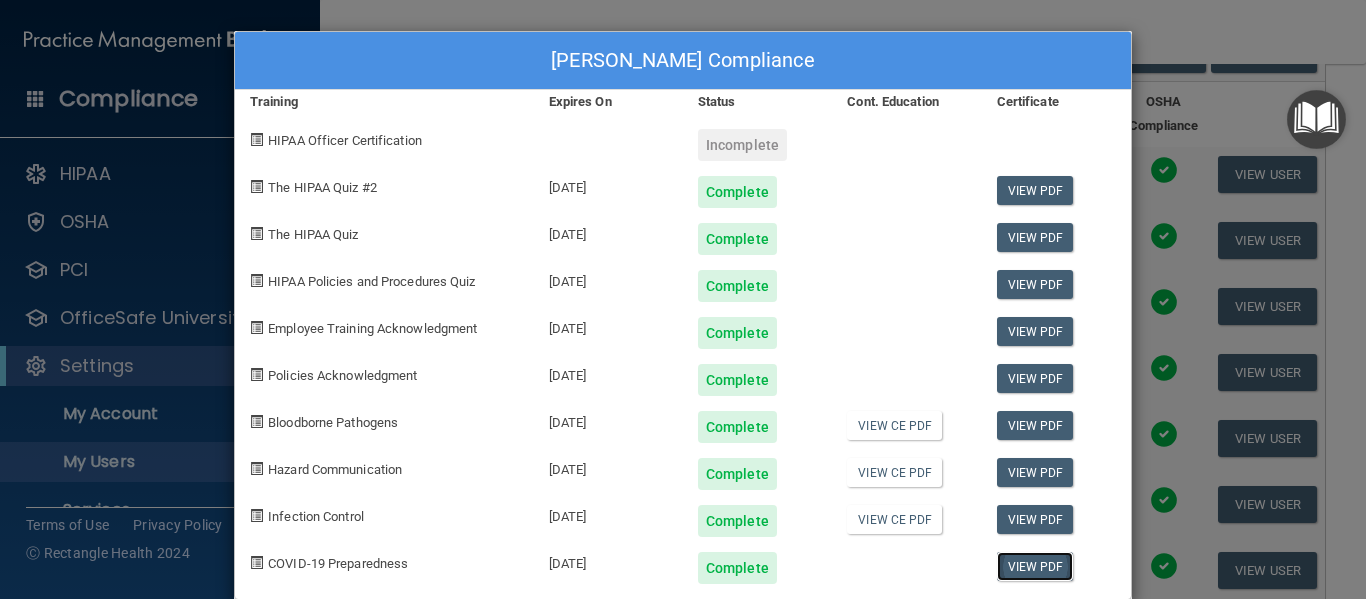 click on "View PDF" at bounding box center [1035, 566] 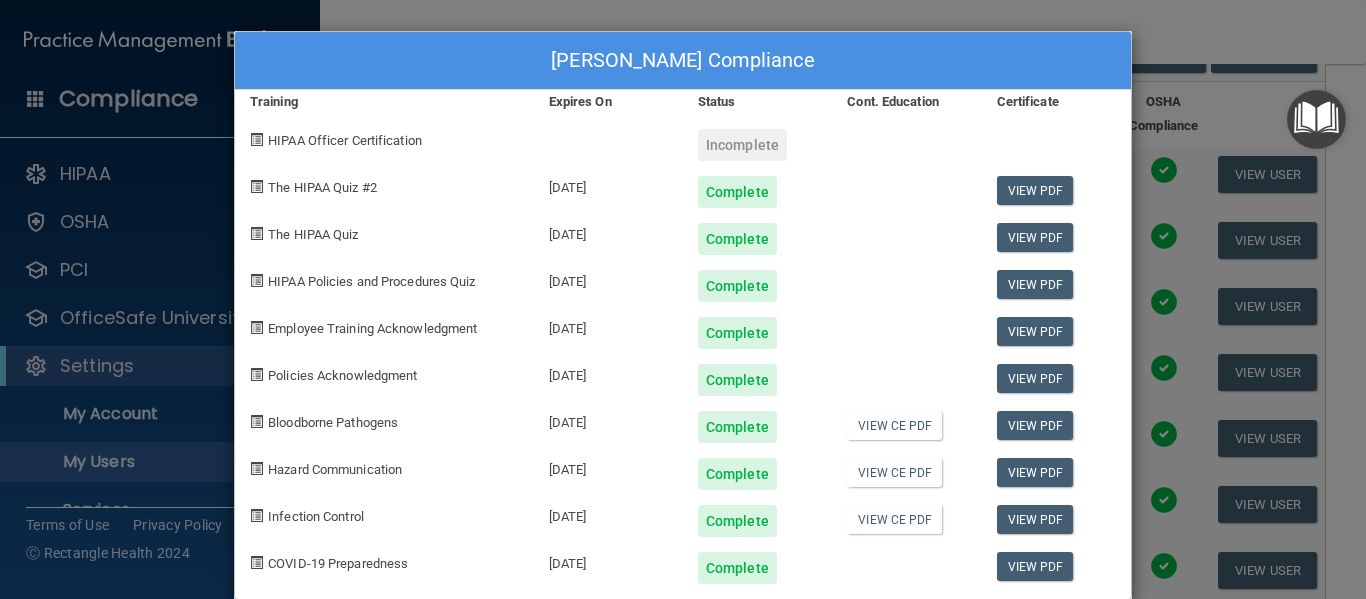 click on "[PERSON_NAME] Compliance      Training   Expires On   Status   Cont. Education   Certificate         HIPAA Officer Certification             Incomplete                      The HIPAA Quiz #2      [DATE]       Complete              View PDF         The HIPAA Quiz      [DATE]       Complete              View PDF         HIPAA Policies and Procedures Quiz      [DATE]       Complete              View PDF         Employee Training Acknowledgment      [DATE]       Complete              View PDF         Policies Acknowledgment      [DATE]       Complete              View PDF         Bloodborne Pathogens      [DATE]       Complete        View CE PDF       View PDF         Hazard Communication      [DATE]       Complete        View CE PDF       View PDF         Infection Control      [DATE]       Complete        View CE PDF       View PDF         COVID-19 Preparedness      [DATE]       Complete              View PDF" at bounding box center (683, 299) 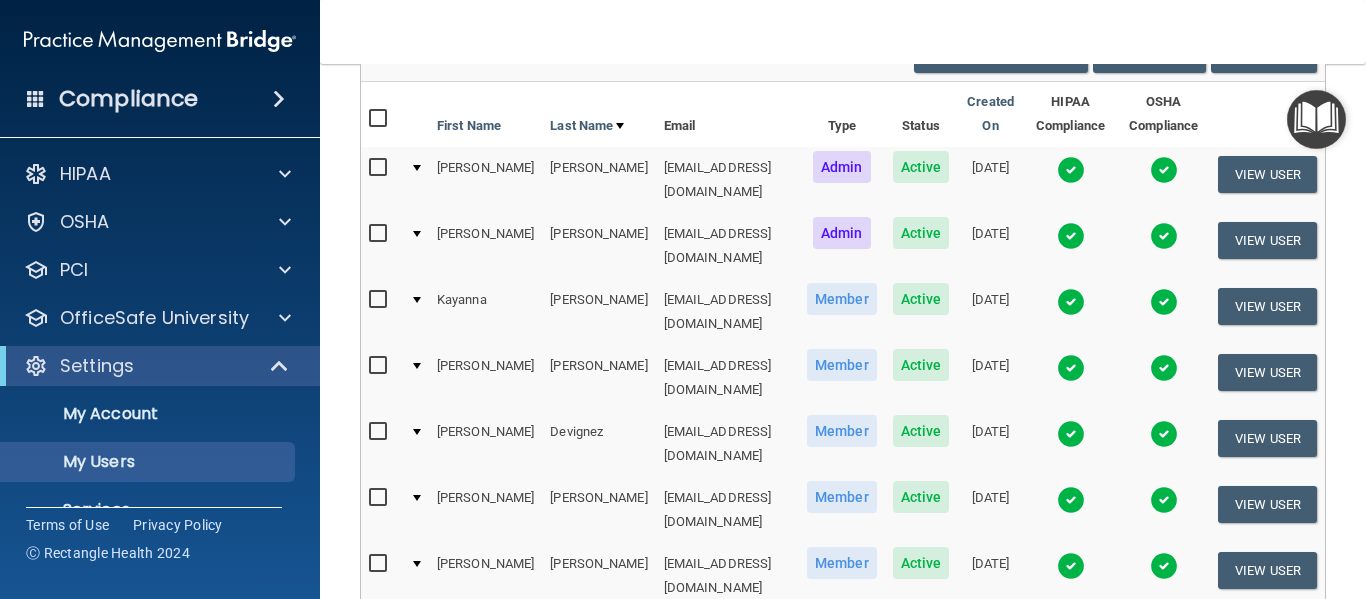click at bounding box center (1071, 434) 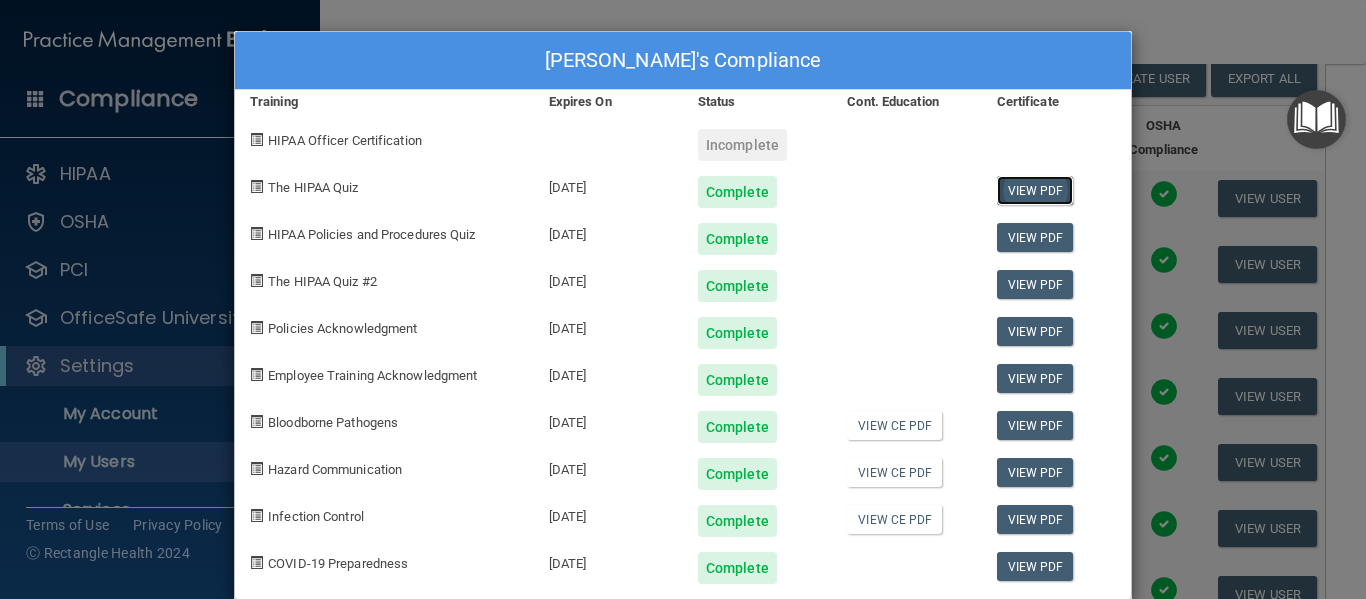 click on "View PDF" at bounding box center (1035, 190) 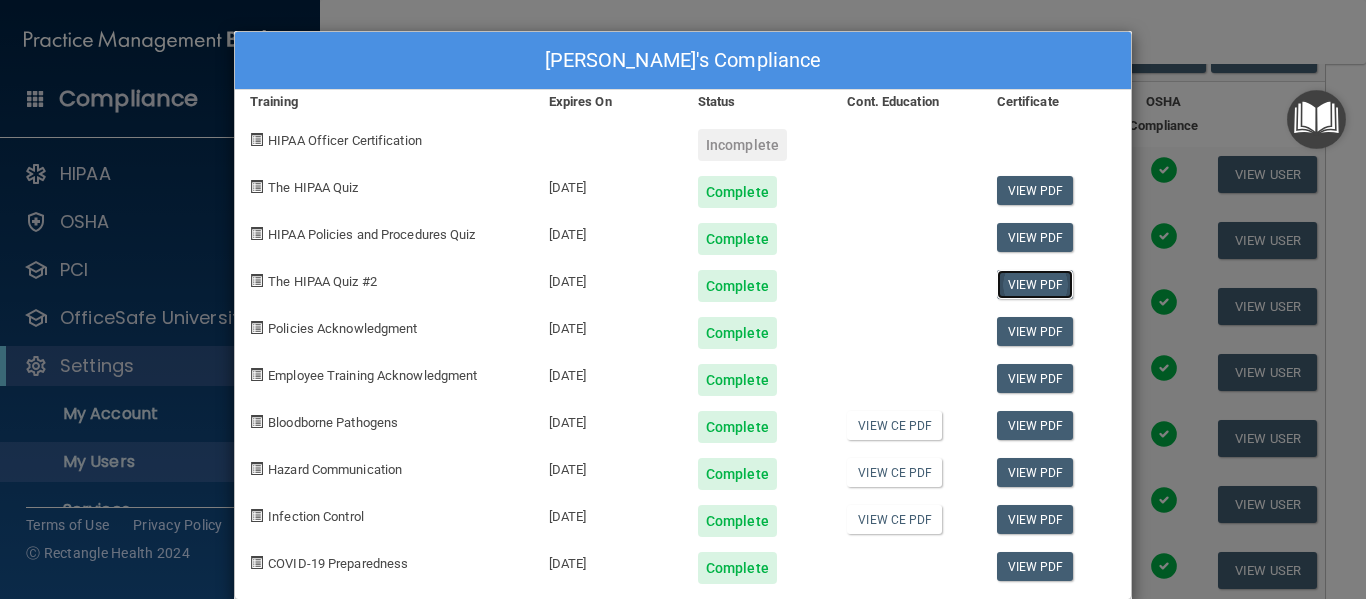 click on "View PDF" at bounding box center (1035, 284) 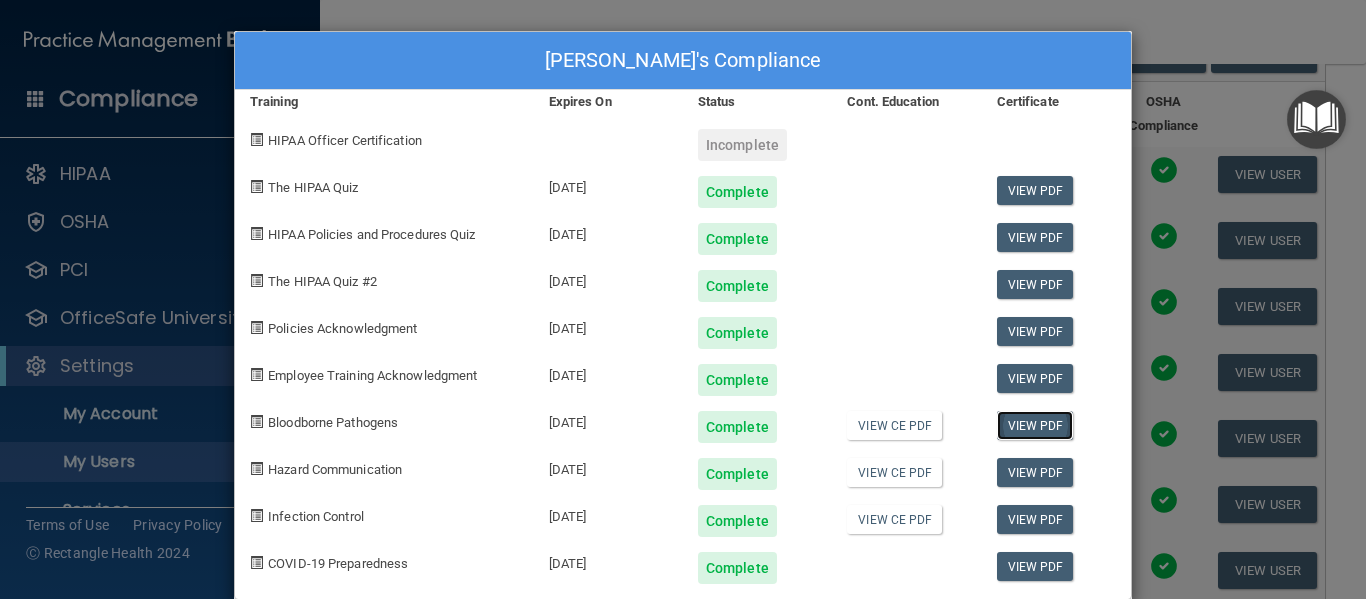 click on "View PDF" at bounding box center [1035, 425] 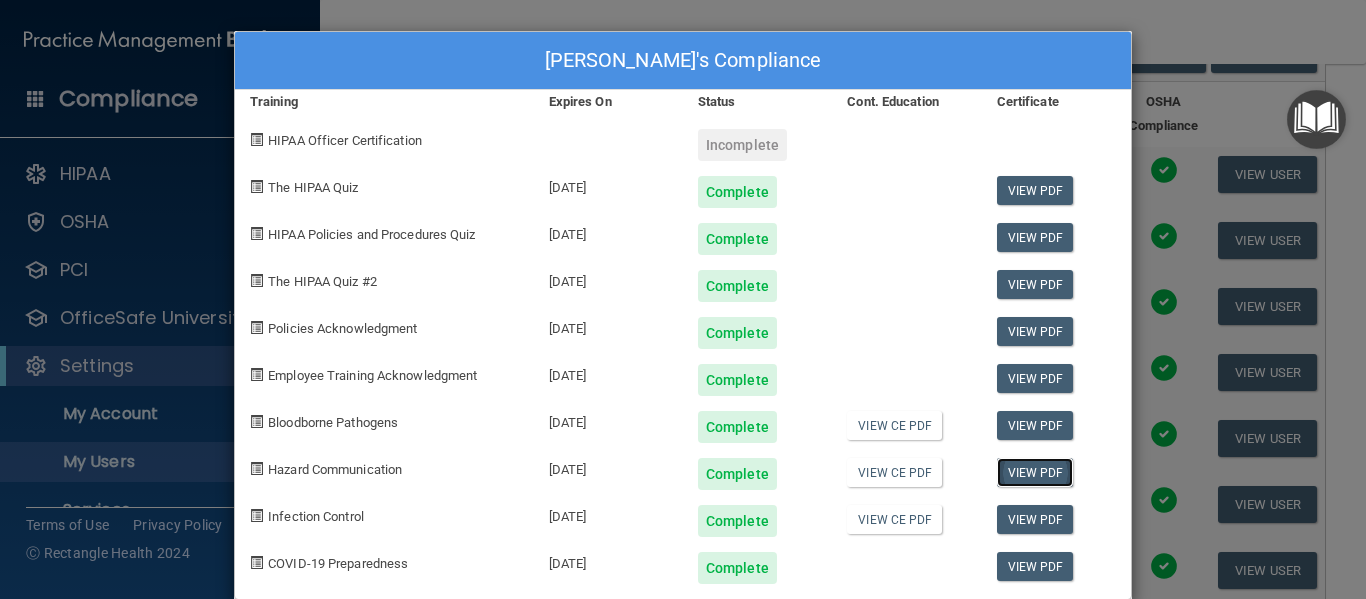 click on "View PDF" at bounding box center [1035, 472] 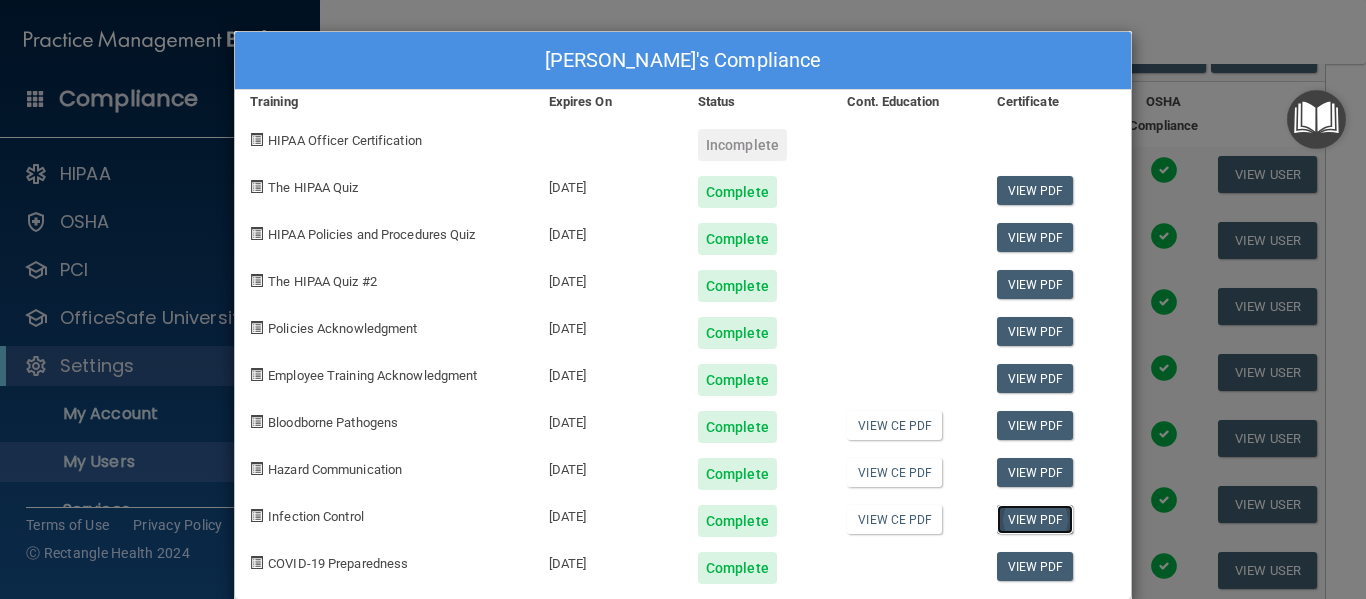 click on "View PDF" at bounding box center [1035, 519] 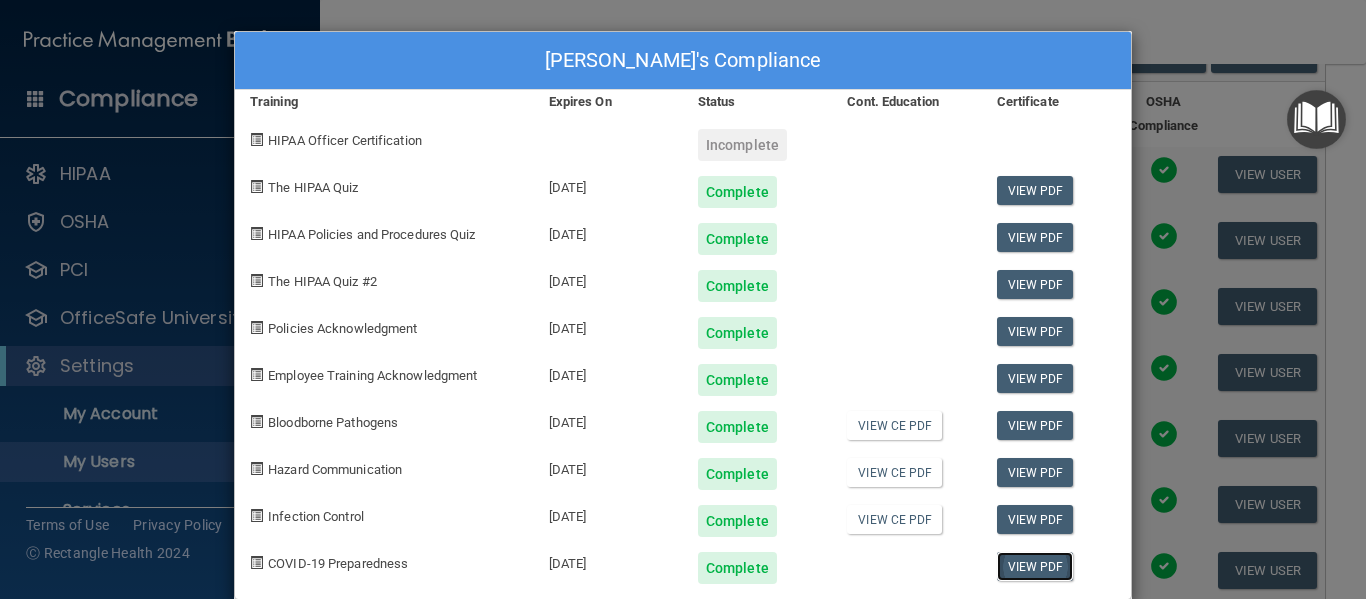 click on "View PDF" at bounding box center [1035, 566] 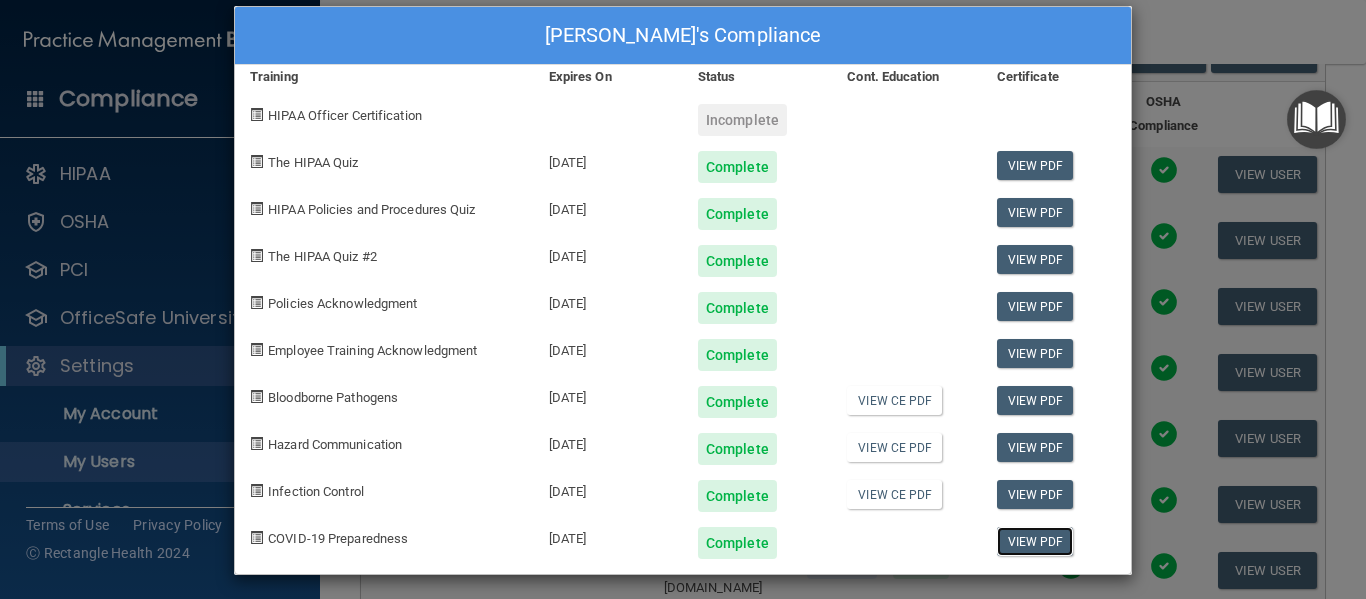 scroll, scrollTop: 32, scrollLeft: 0, axis: vertical 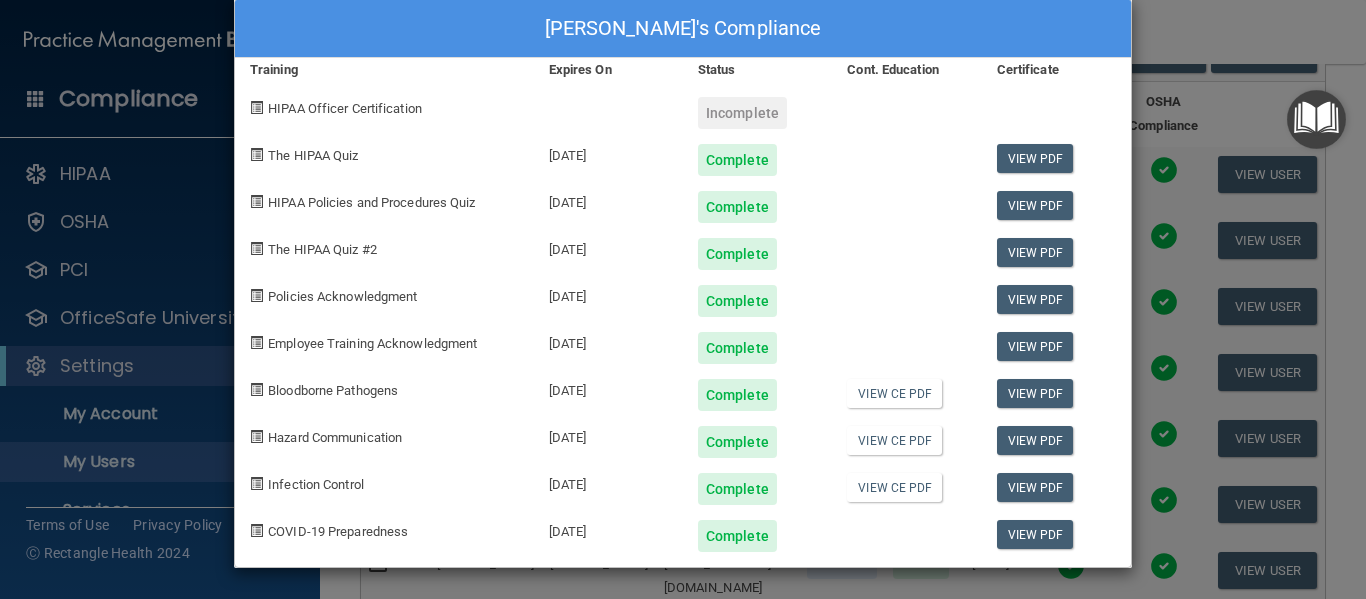 click on "[PERSON_NAME]'s Compliance      Training   Expires On   Status   Cont. Education   Certificate         HIPAA Officer Certification             Incomplete                      The HIPAA Quiz      [DATE]       Complete              View PDF         HIPAA Policies and Procedures Quiz      [DATE]       Complete              View PDF         The HIPAA Quiz #2      [DATE]       Complete              View PDF         Policies Acknowledgment      [DATE]       Complete              View PDF         Employee Training Acknowledgment      [DATE]       Complete              View PDF         Bloodborne Pathogens      [DATE]       Complete        View CE PDF       View PDF         Hazard Communication      [DATE]       Complete        View CE PDF       View PDF         Infection Control      [DATE]       Complete        View CE PDF       View PDF         COVID-19 Preparedness      [DATE]       Complete              View PDF" at bounding box center (683, 299) 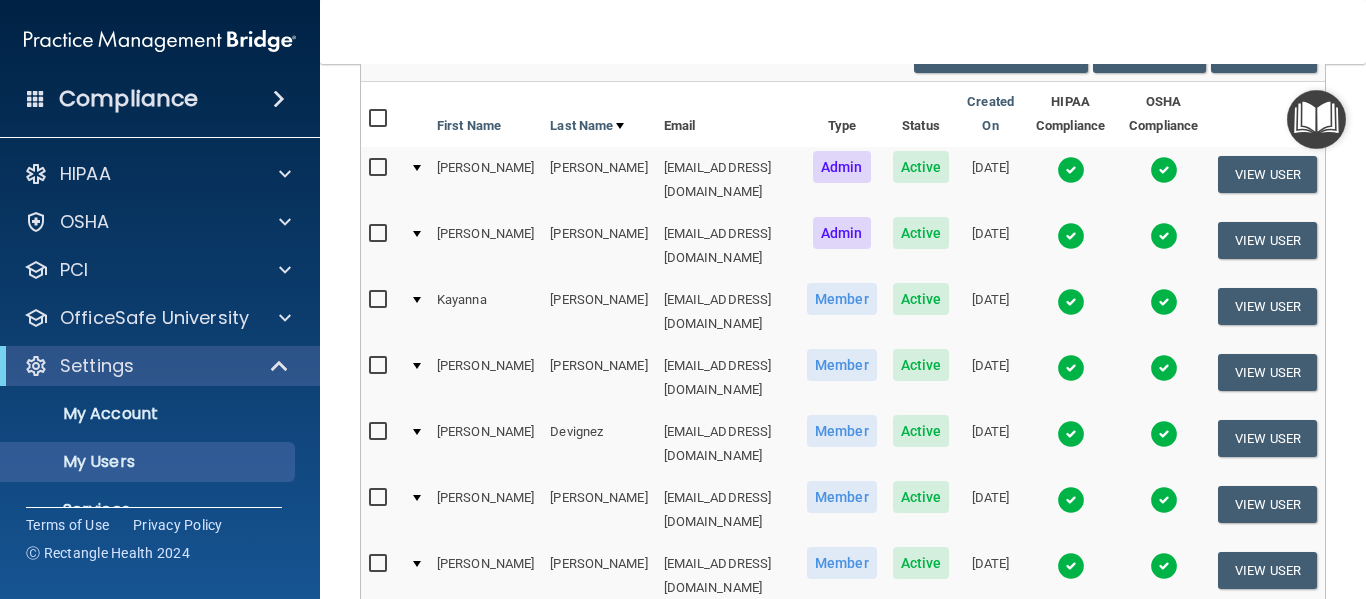click at bounding box center [1071, 500] 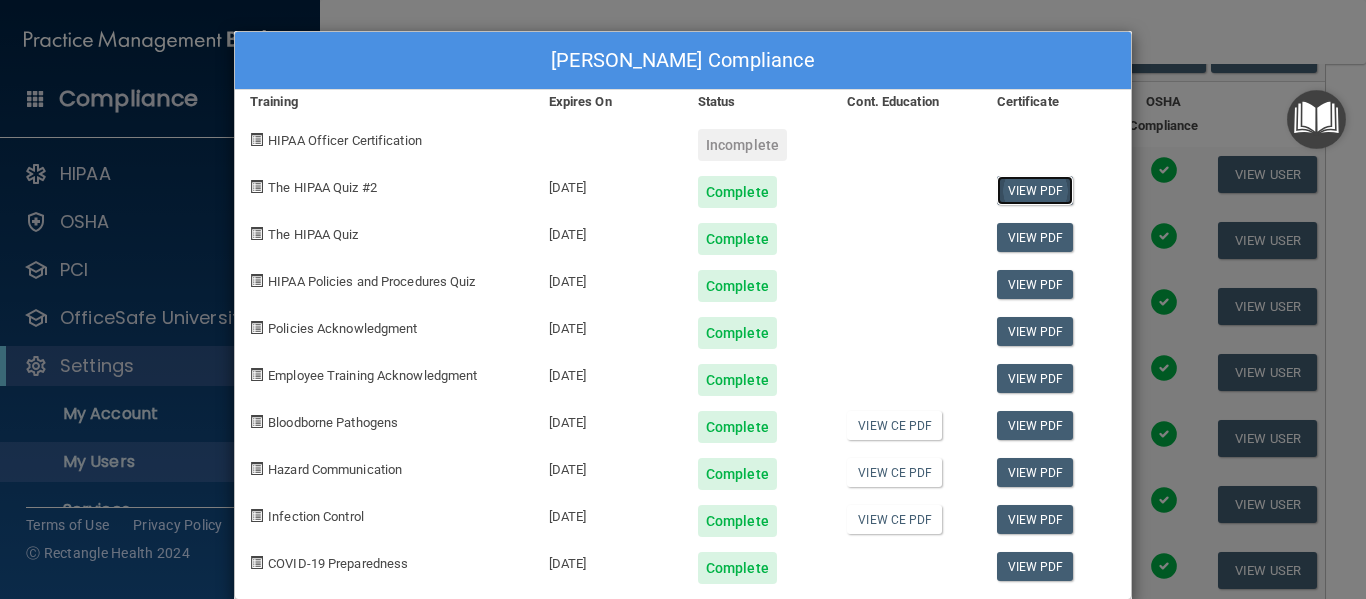 click on "View PDF" at bounding box center [1035, 190] 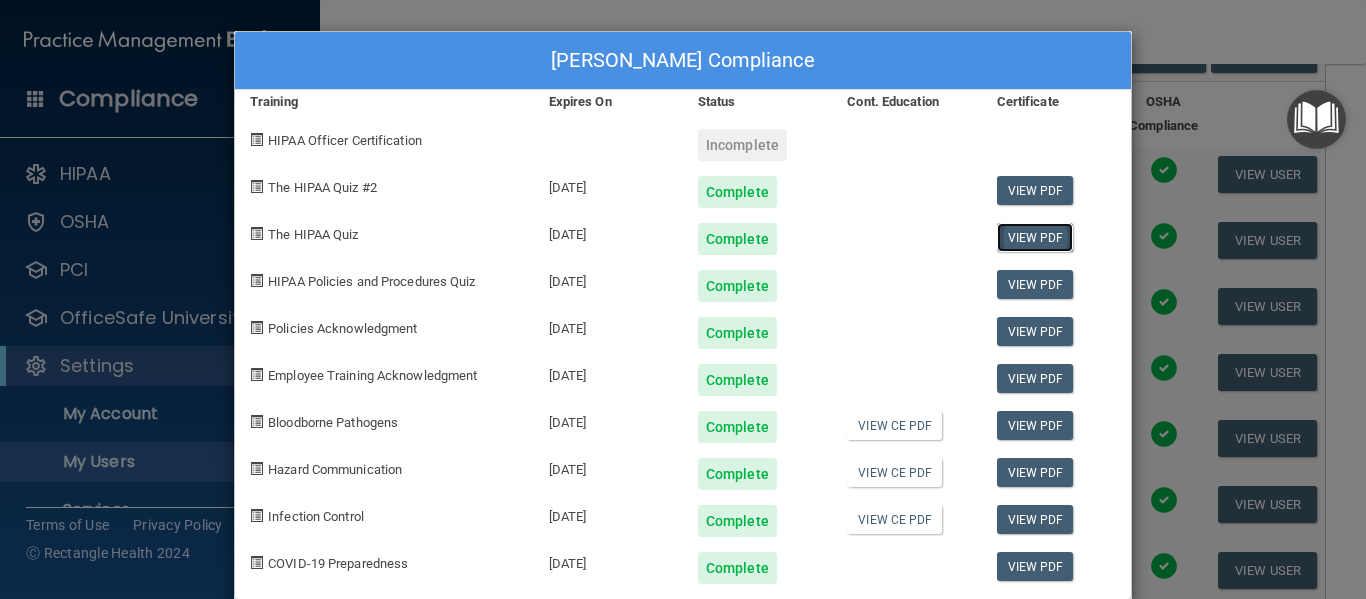 click on "View PDF" at bounding box center (1035, 237) 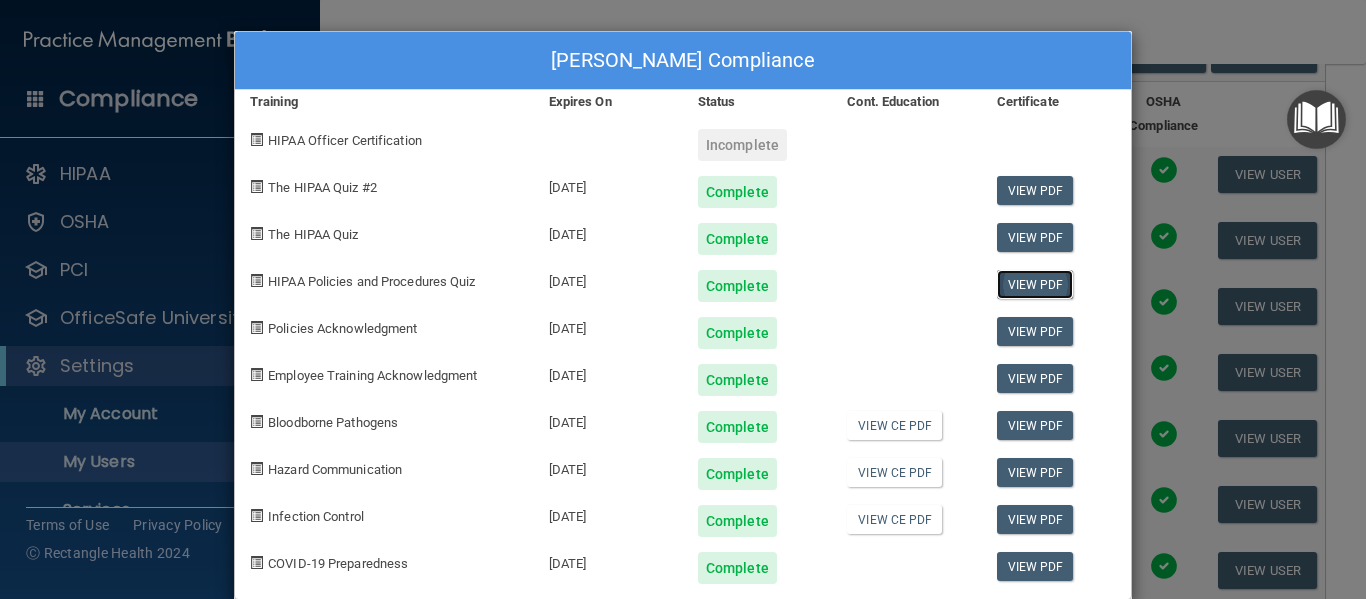 click on "View PDF" at bounding box center (1035, 284) 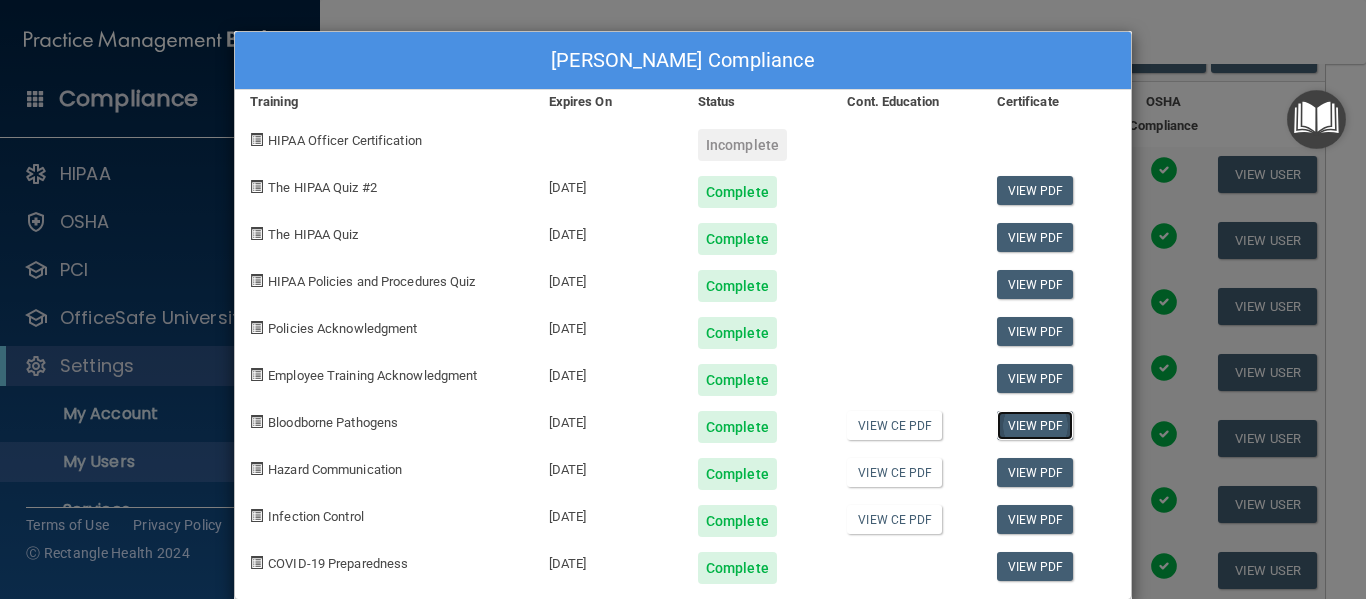 click on "View PDF" at bounding box center (1035, 425) 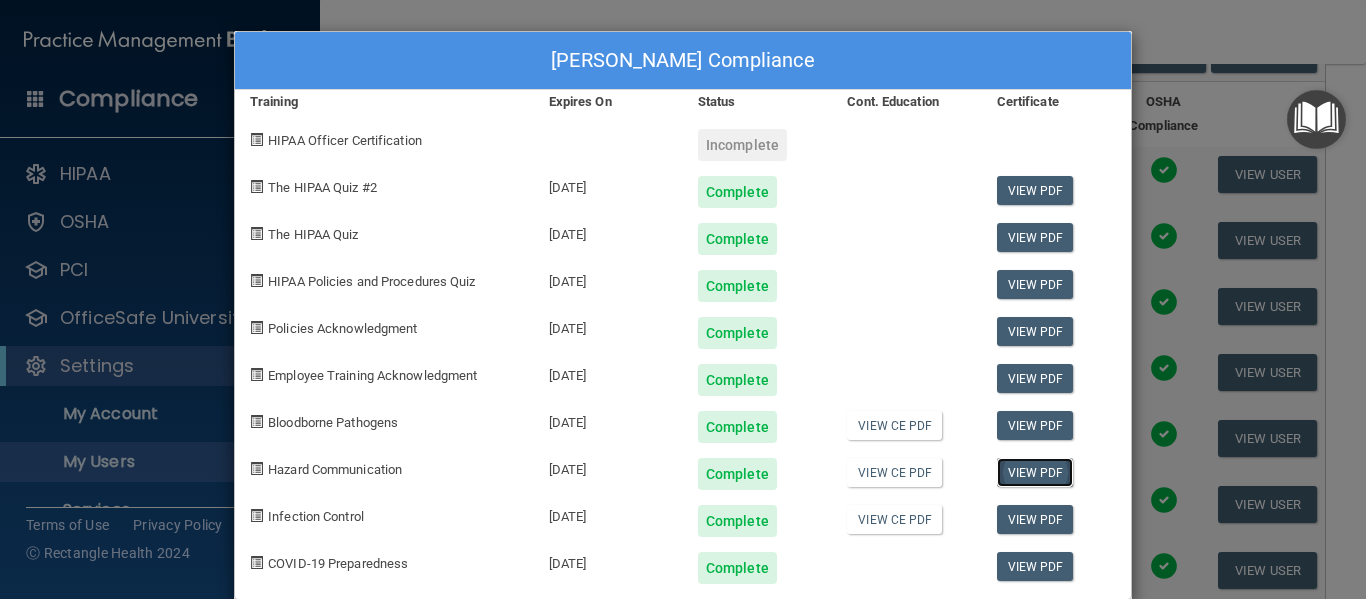 click on "View PDF" at bounding box center [1035, 472] 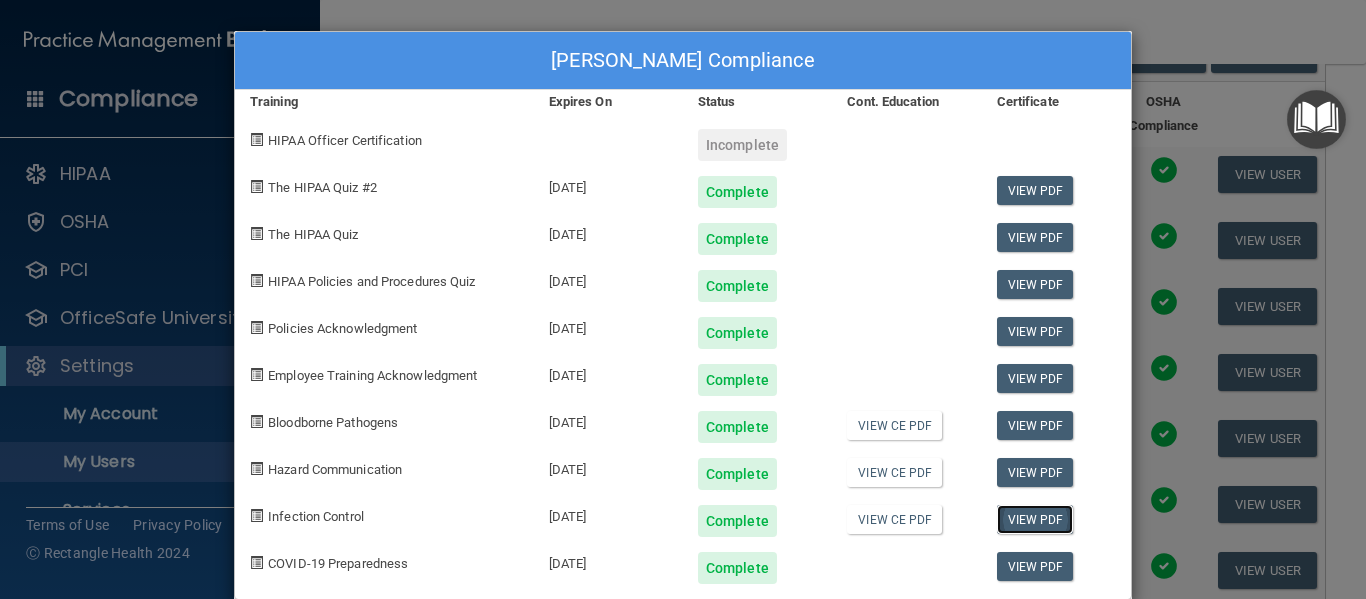 click on "View PDF" at bounding box center (1035, 519) 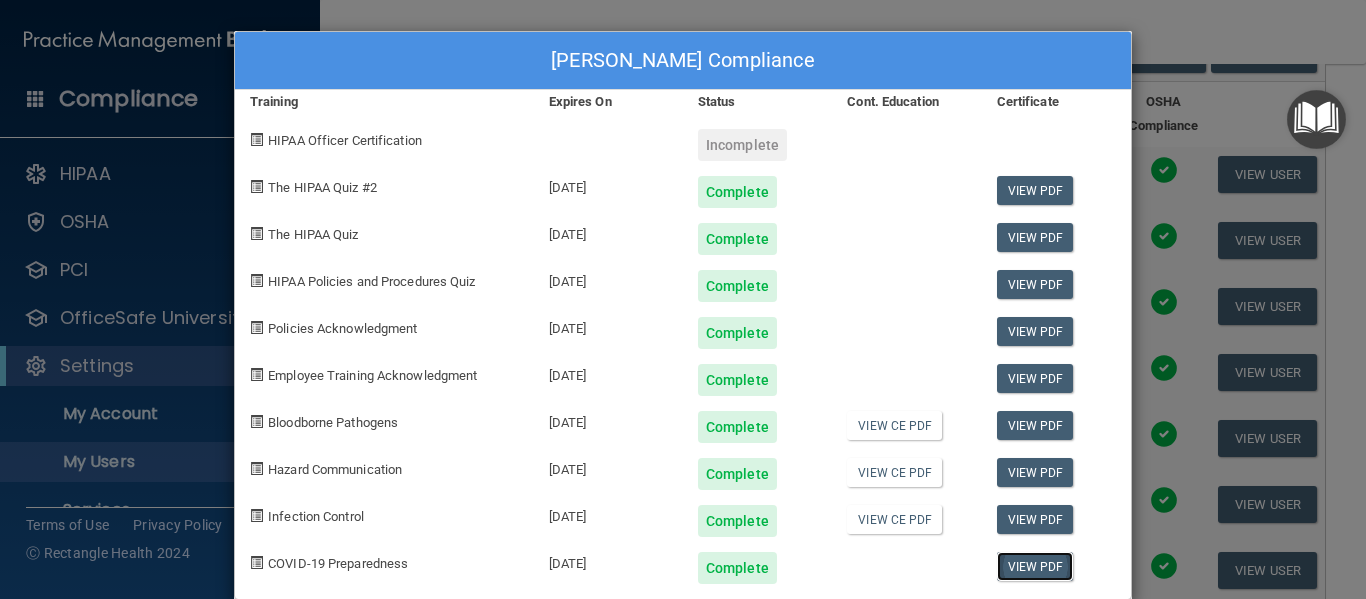 click on "View PDF" at bounding box center [1035, 566] 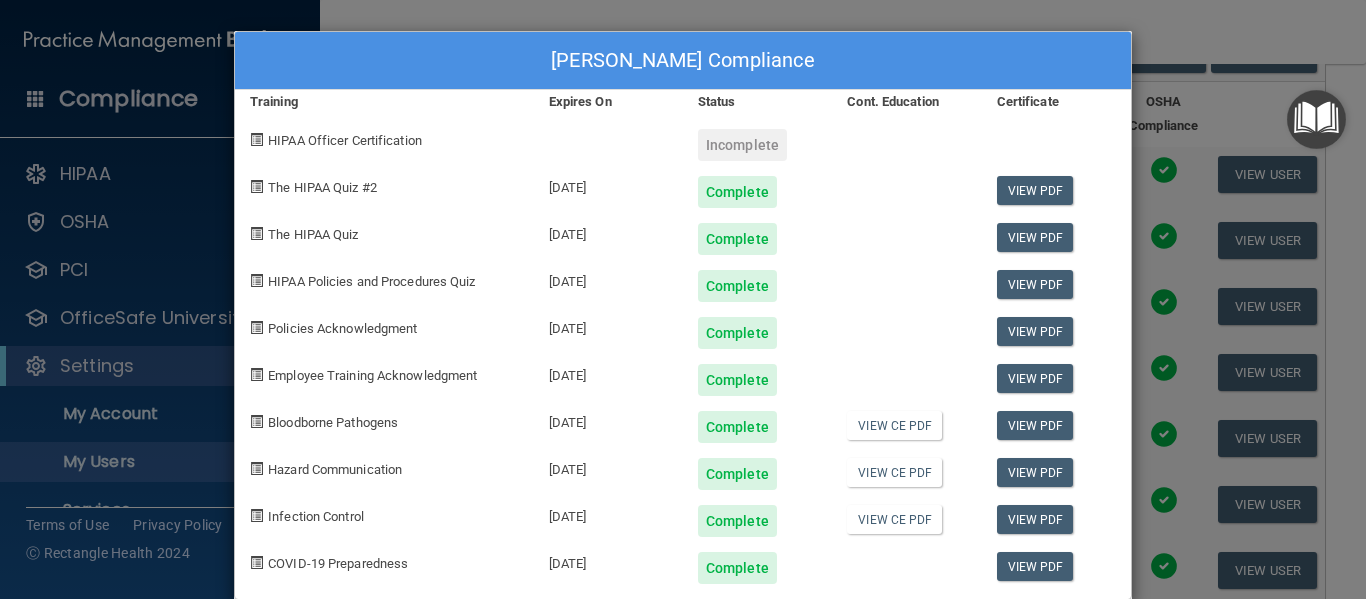 click on "[PERSON_NAME] Compliance      Training   Expires On   Status   Cont. Education   Certificate         HIPAA Officer Certification             Incomplete                      The HIPAA Quiz #2      [DATE]       Complete              View PDF         The HIPAA Quiz      [DATE]       Complete              View PDF         HIPAA Policies and Procedures Quiz      [DATE]       Complete              View PDF         Policies Acknowledgment      [DATE]       Complete              View PDF         Employee Training Acknowledgment      [DATE]       Complete              View PDF         Bloodborne Pathogens      [DATE]       Complete        View CE PDF       View PDF         Hazard Communication      [DATE]       Complete        View CE PDF       View PDF         Infection Control      [DATE]       Complete        View CE PDF       View PDF         COVID-19 Preparedness      [DATE]       Complete              View PDF" at bounding box center (683, 299) 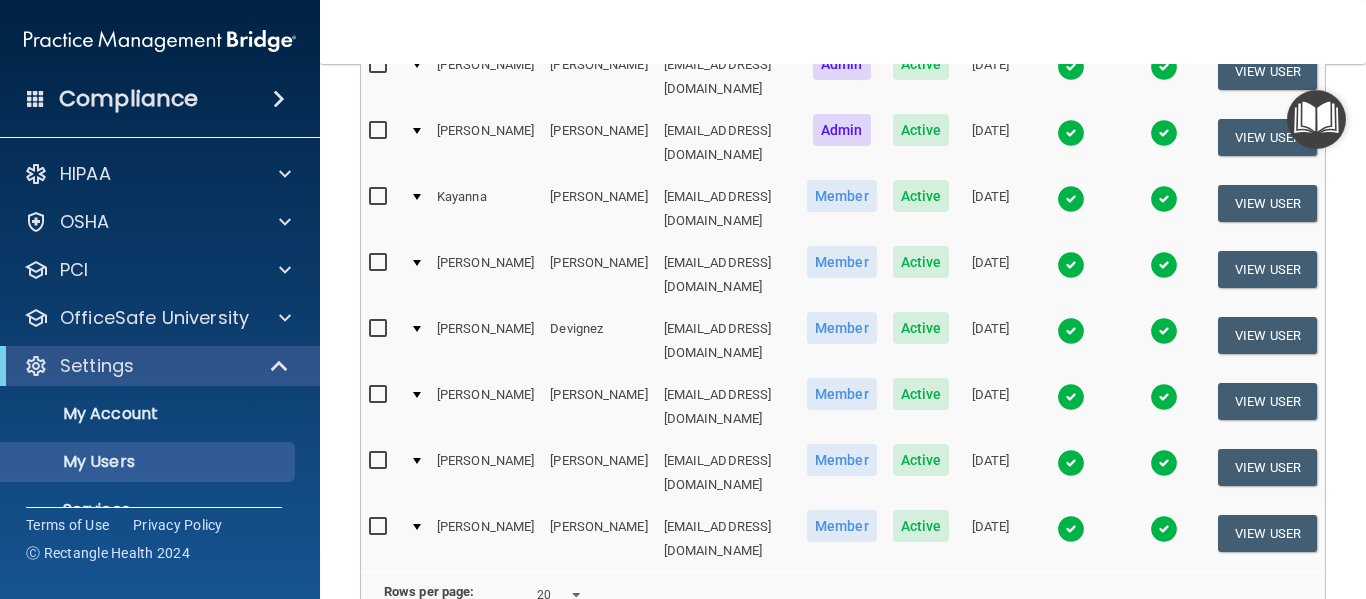 scroll, scrollTop: 400, scrollLeft: 0, axis: vertical 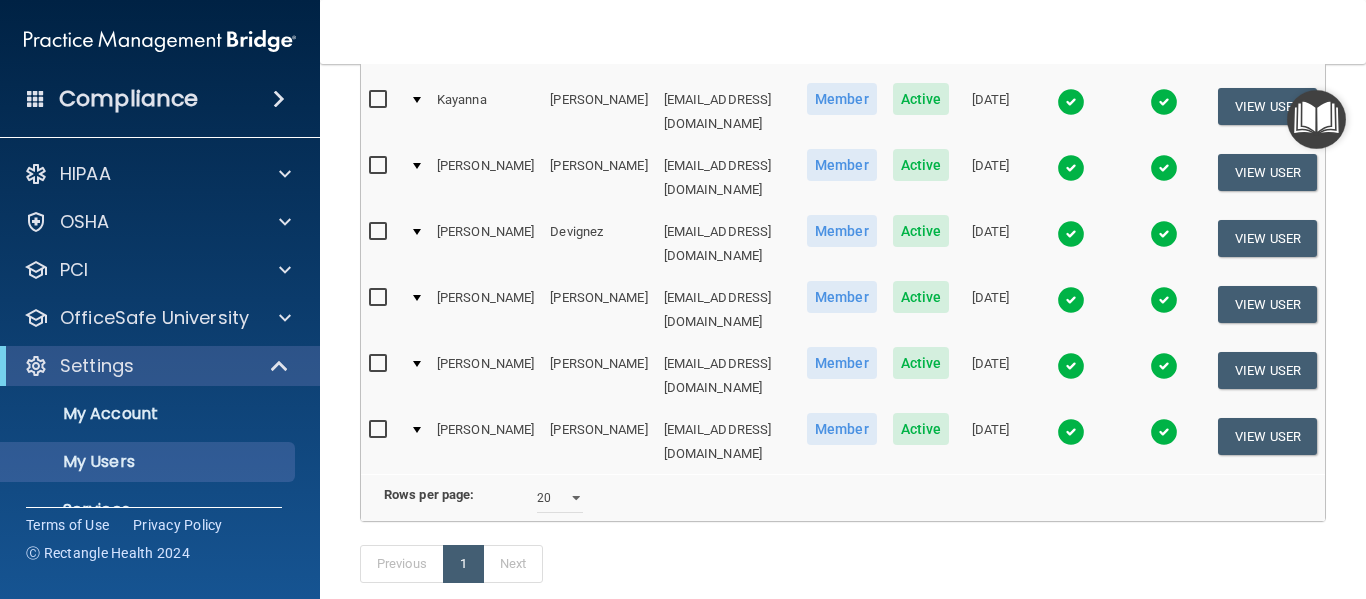click at bounding box center (1071, 366) 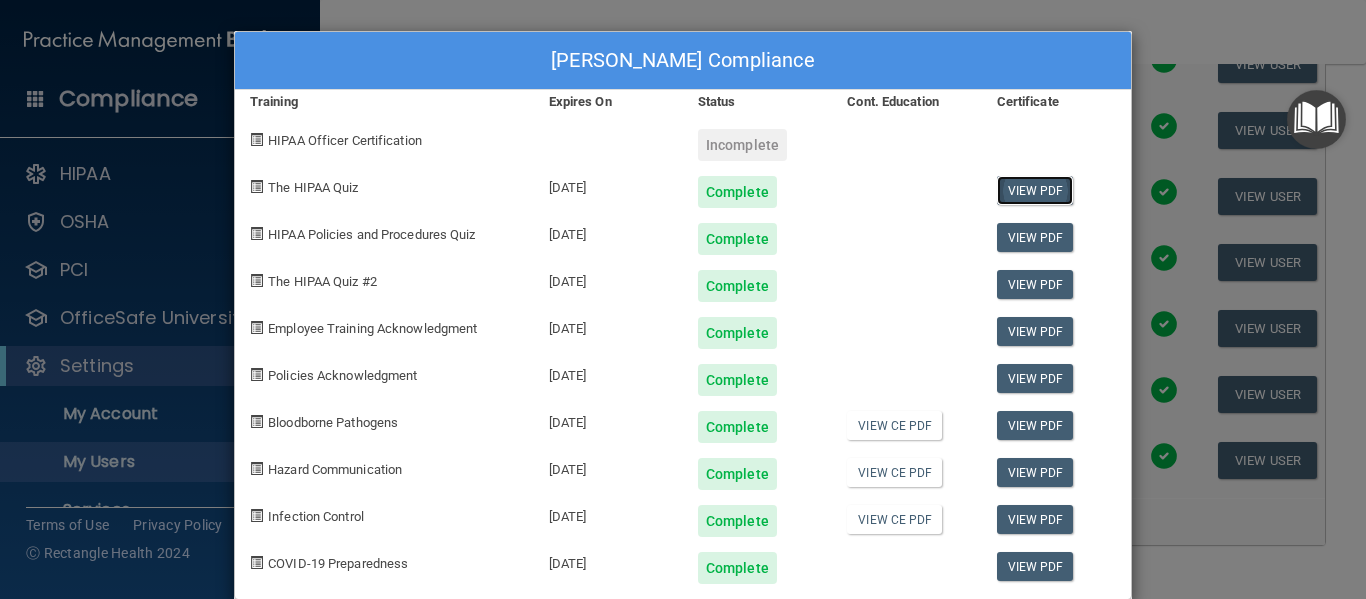 click on "View PDF" at bounding box center (1035, 190) 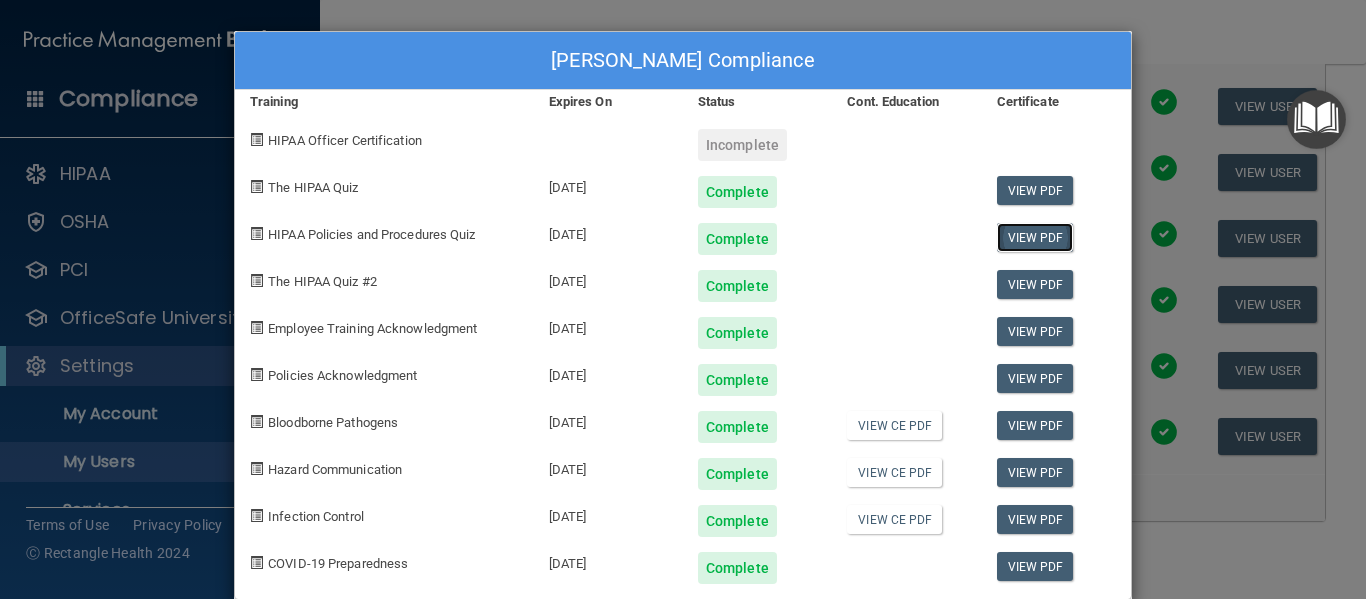 click on "View PDF" at bounding box center [1035, 237] 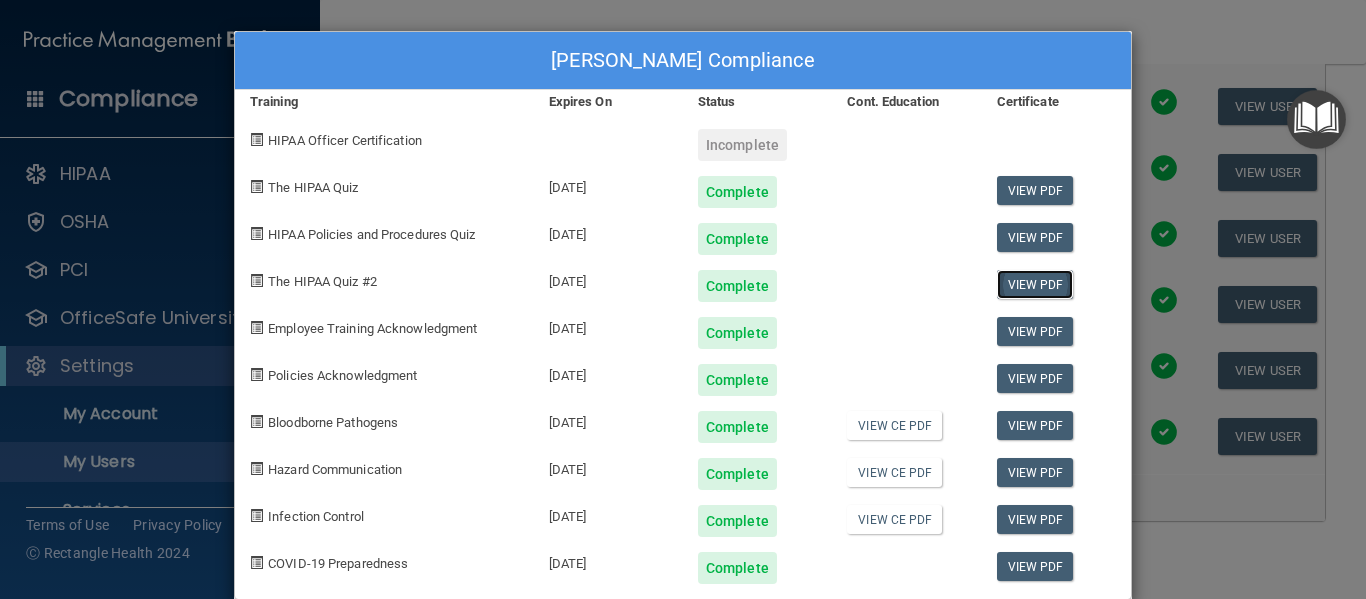 click on "View PDF" at bounding box center [1035, 284] 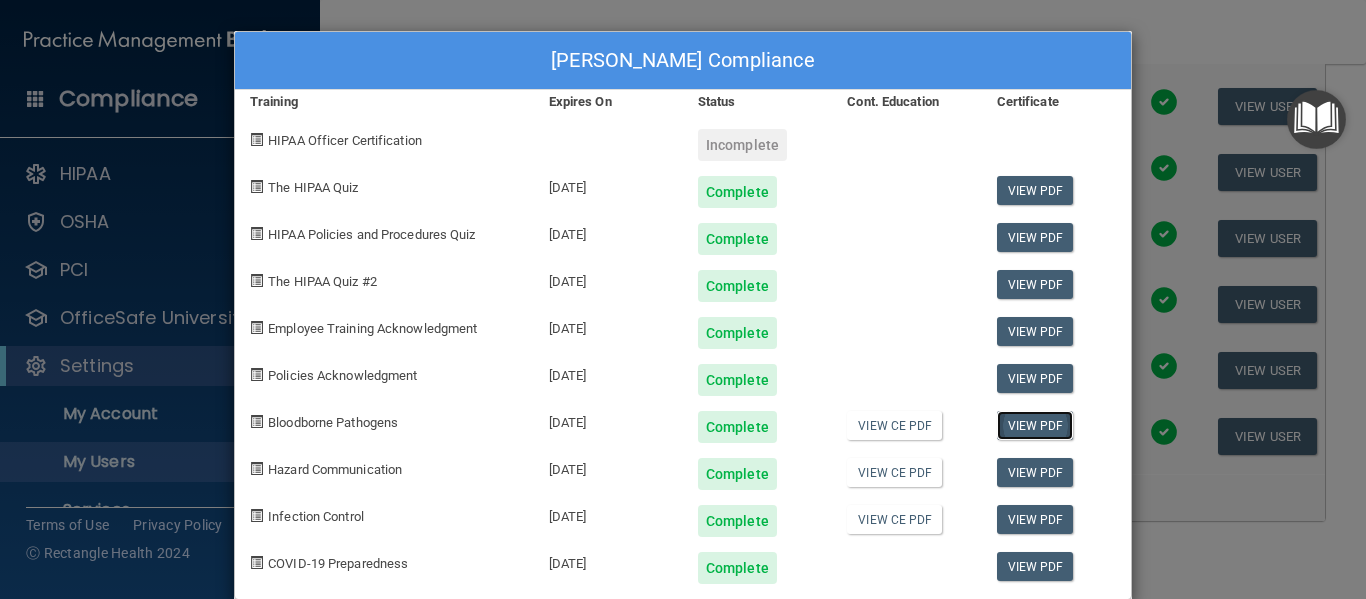 click on "View PDF" at bounding box center (1035, 425) 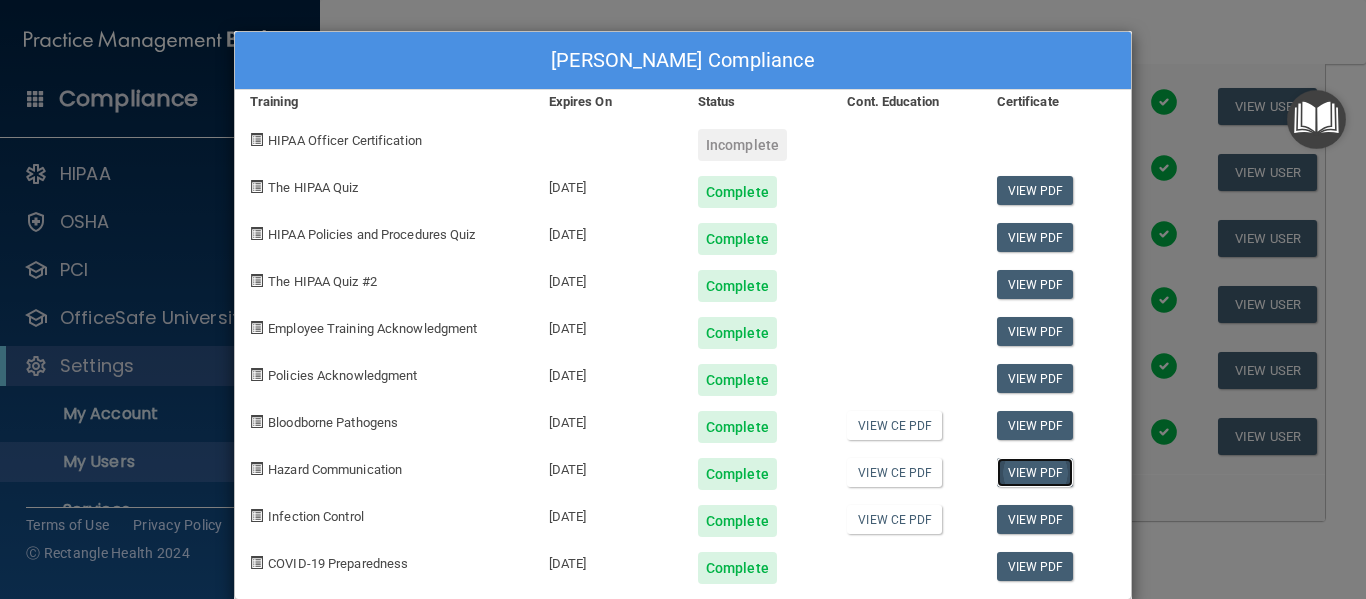 click on "View PDF" at bounding box center (1035, 472) 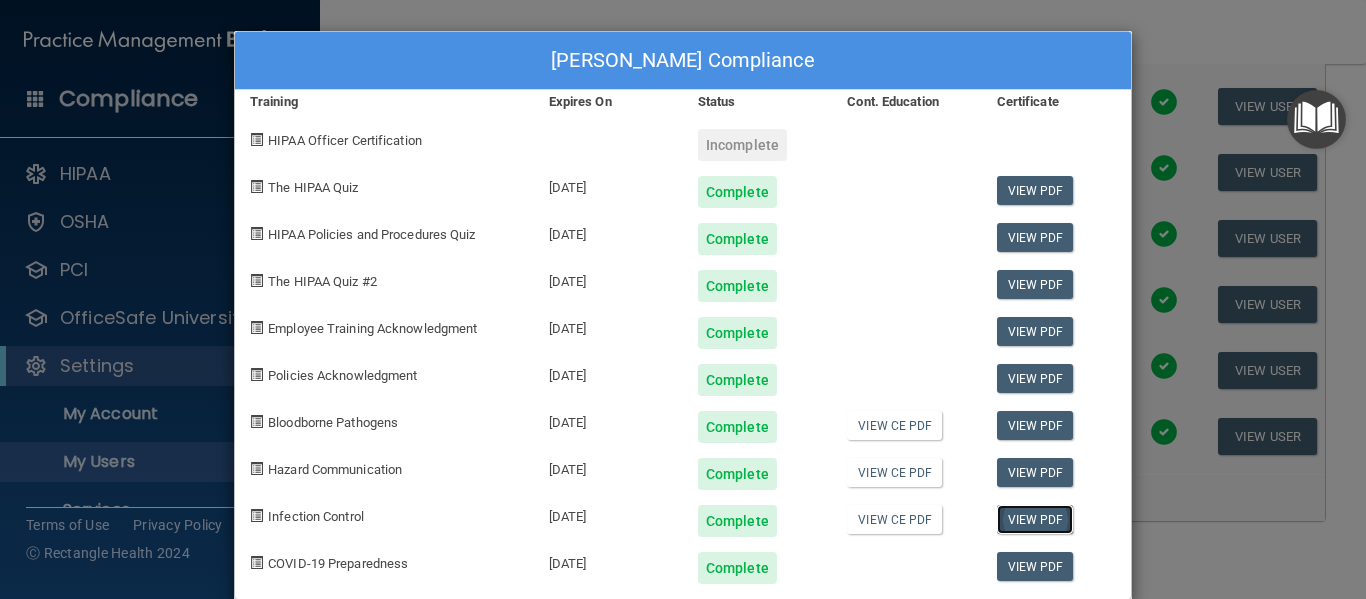 click on "View PDF" at bounding box center [1035, 519] 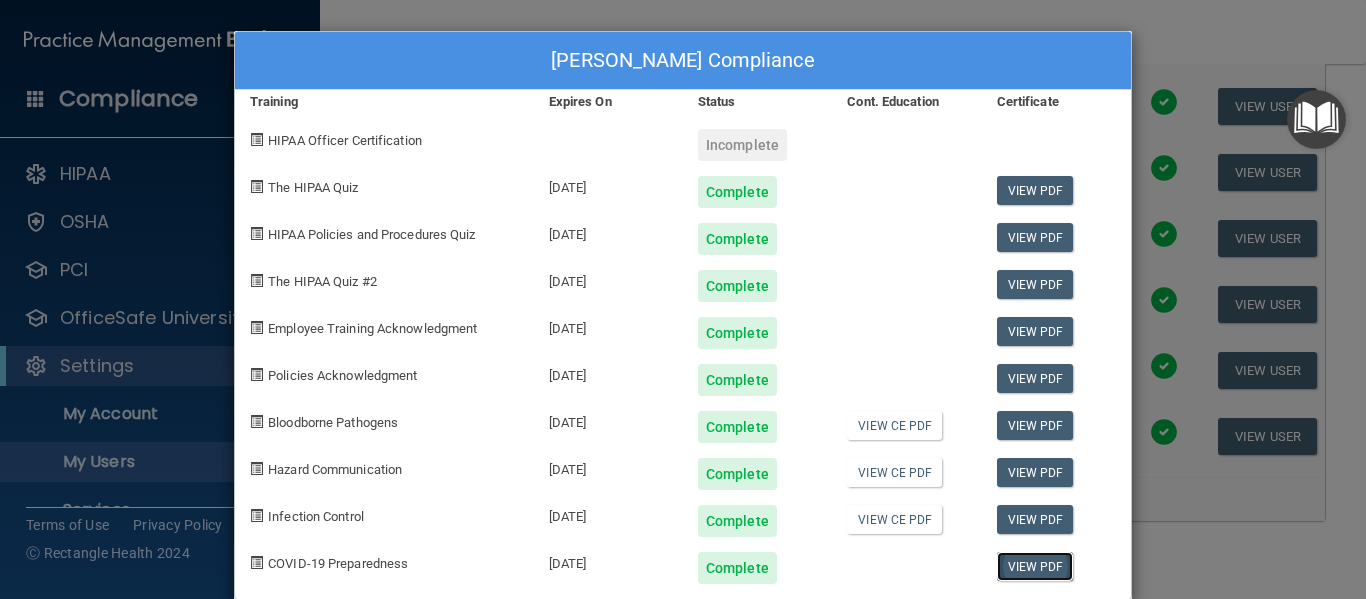 click on "View PDF" at bounding box center (1035, 566) 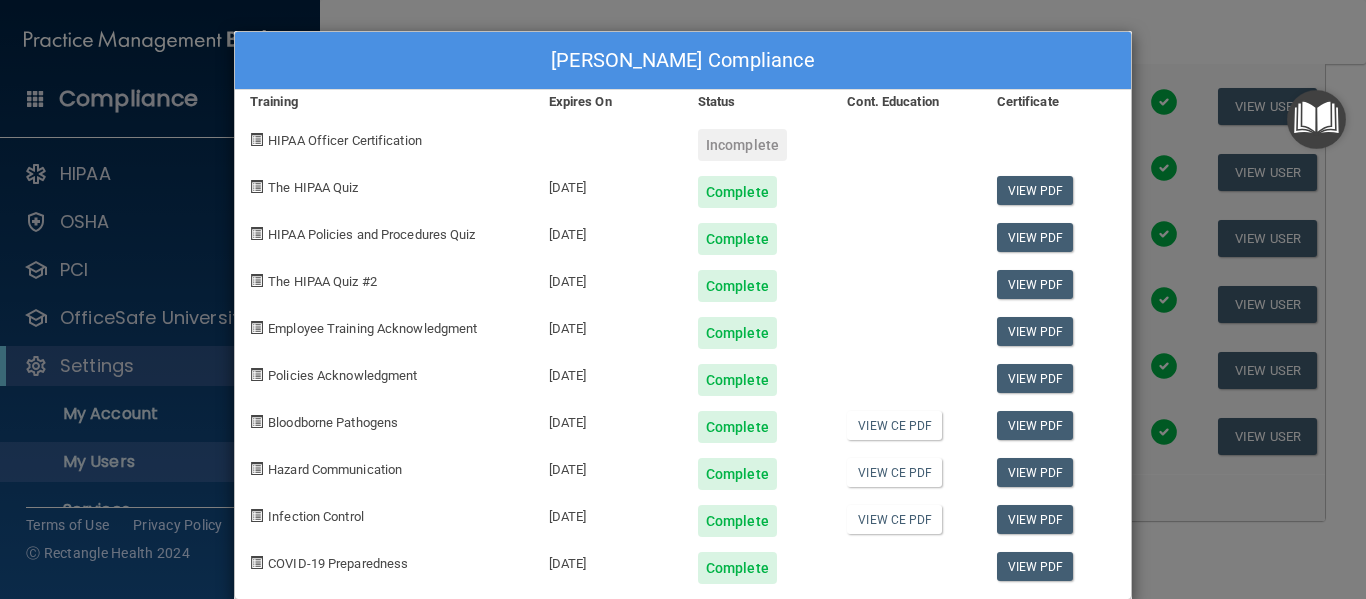click on "[PERSON_NAME] Compliance      Training   Expires On   Status   Cont. Education   Certificate         HIPAA Officer Certification             Incomplete                      The HIPAA Quiz      [DATE]       Complete              View PDF         HIPAA Policies and Procedures Quiz      [DATE]       Complete              View PDF         The HIPAA Quiz #2      [DATE]       Complete              View PDF         Employee Training Acknowledgment      [DATE]       Complete              View PDF         Policies Acknowledgment      [DATE]       Complete              View PDF         Bloodborne Pathogens      [DATE]       Complete        View CE PDF       View PDF         Hazard Communication      [DATE]       Complete        View CE PDF       View PDF         Infection Control      [DATE]       Complete        View CE PDF       View PDF         COVID-19 Preparedness      [DATE]       Complete              View PDF" at bounding box center (683, 299) 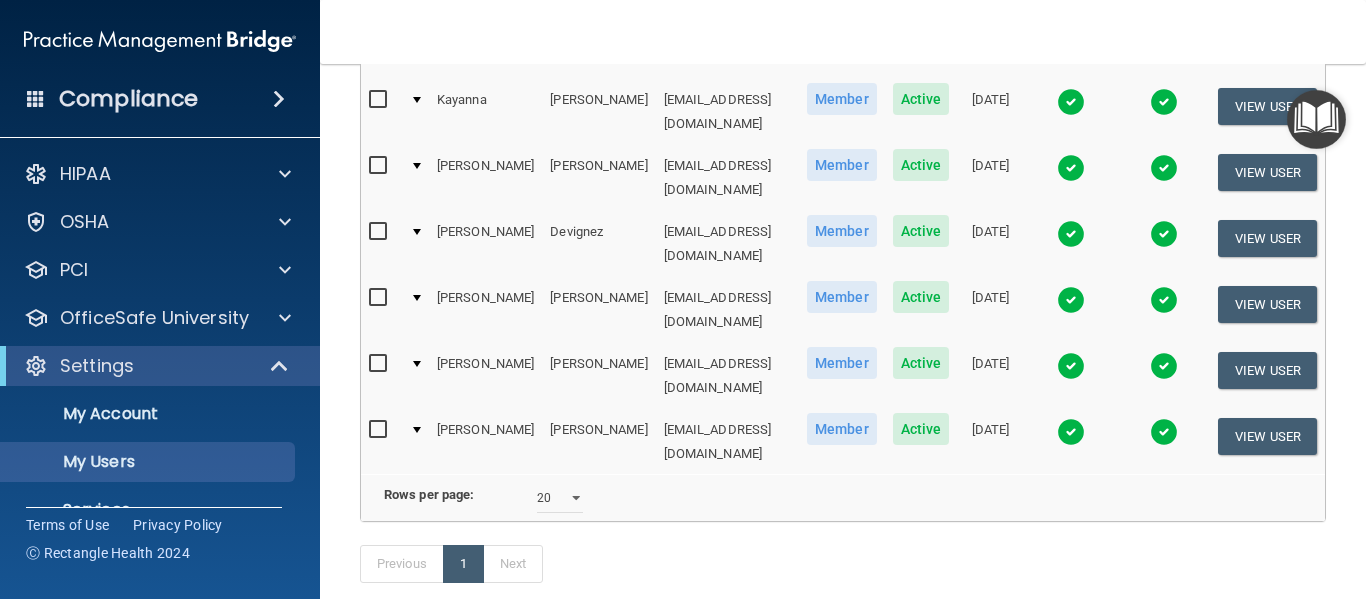 click at bounding box center [1071, 432] 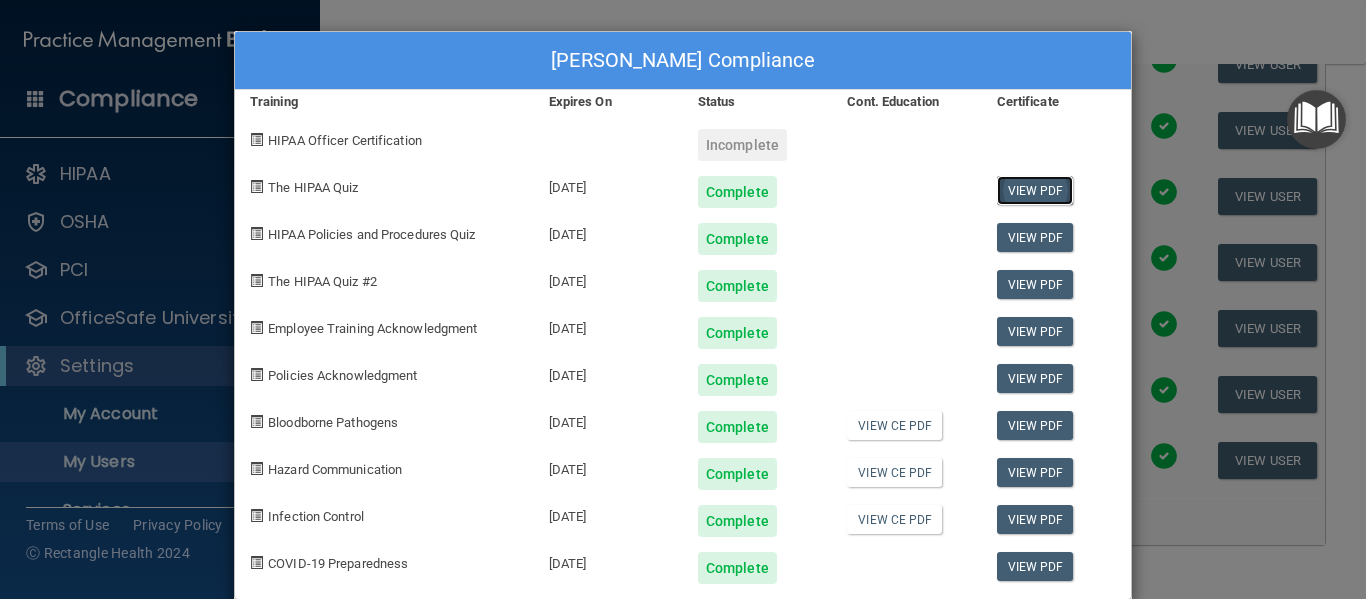 click on "View PDF" at bounding box center [1035, 190] 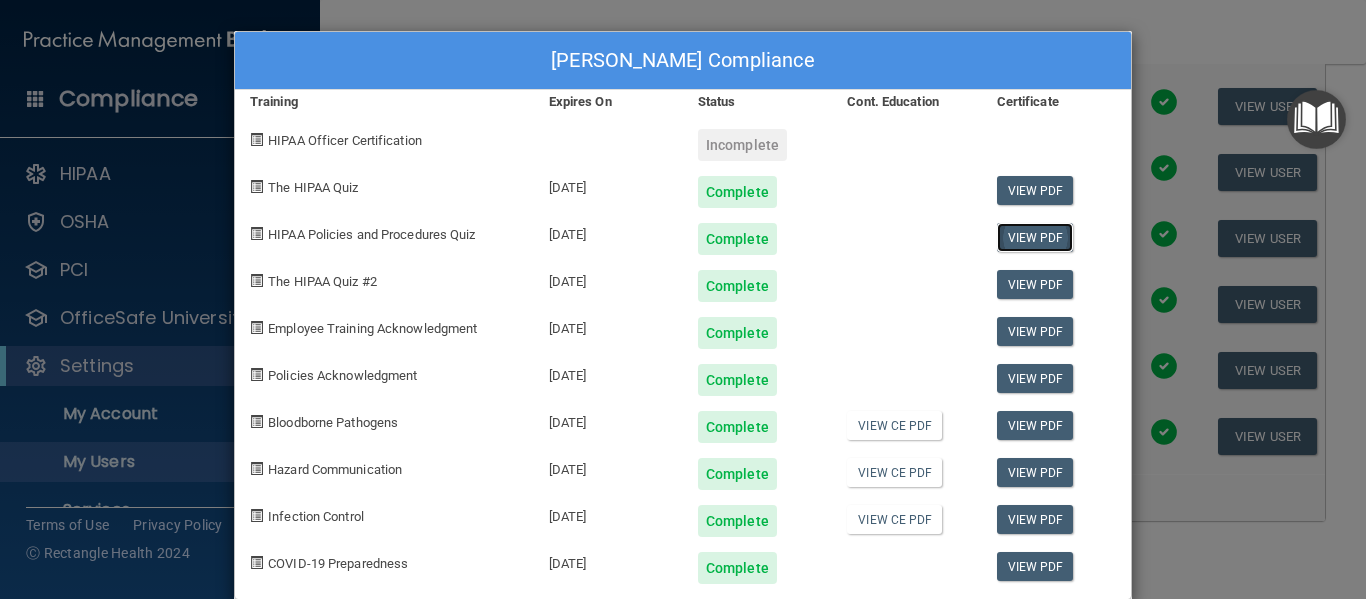 click on "View PDF" at bounding box center [1035, 237] 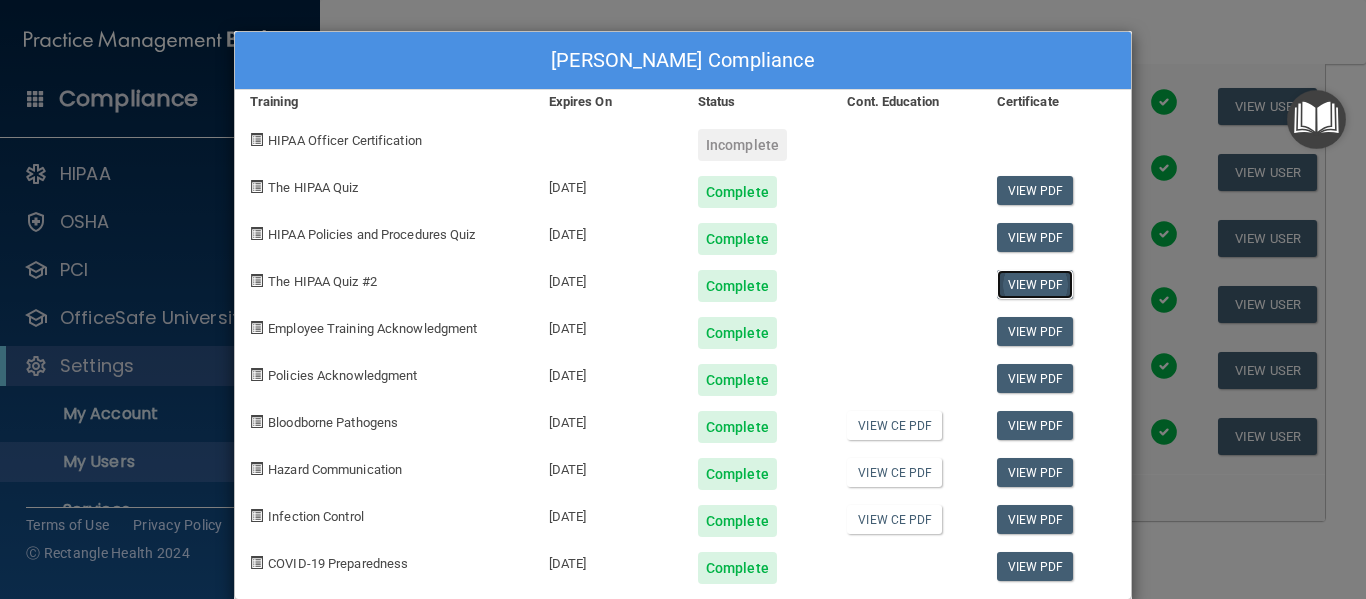 click on "View PDF" at bounding box center (1035, 284) 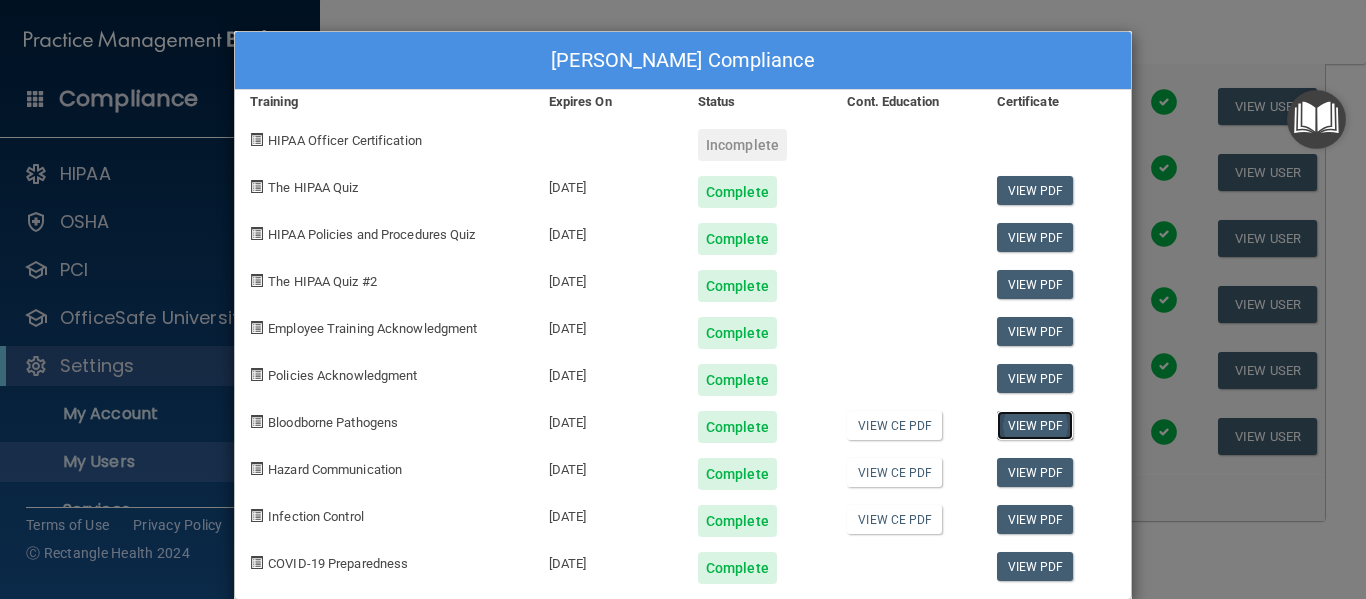click on "View PDF" at bounding box center (1035, 425) 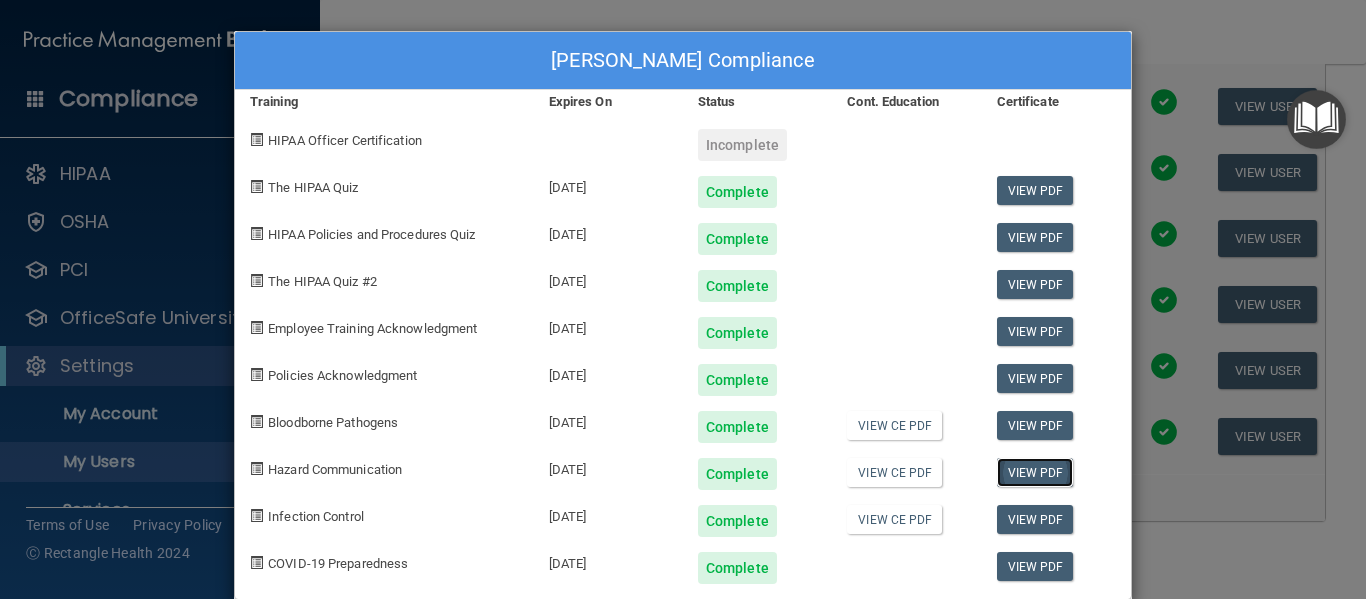 click on "View PDF" at bounding box center [1035, 472] 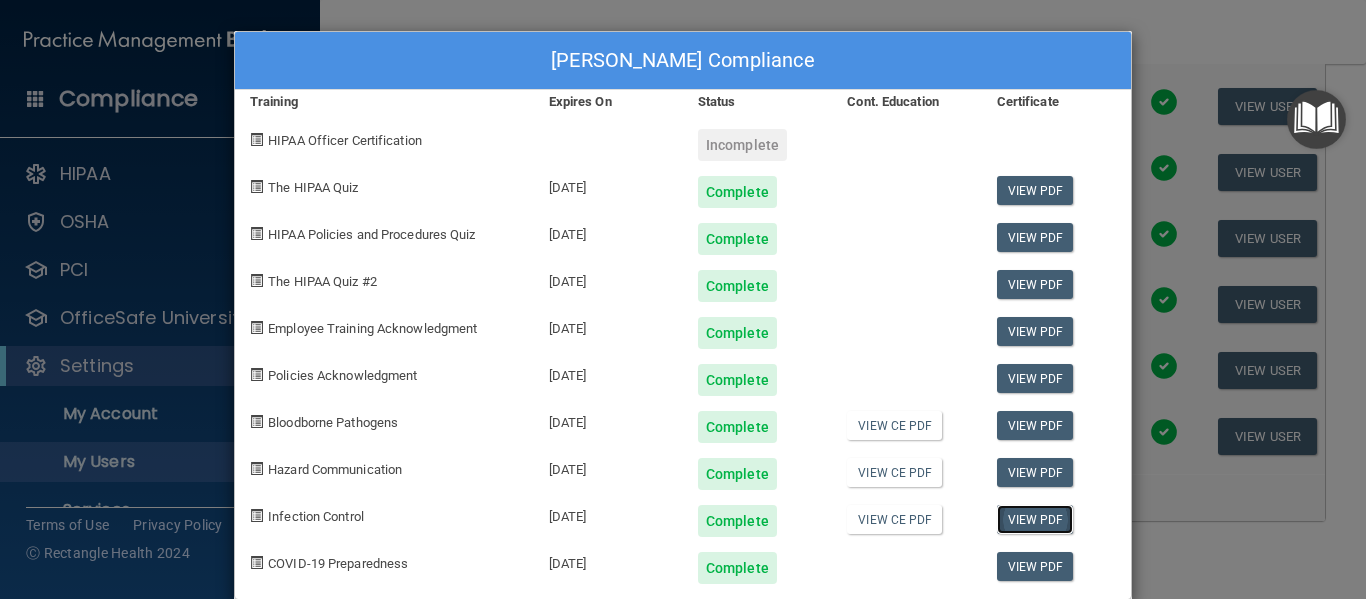 click on "View PDF" at bounding box center (1035, 519) 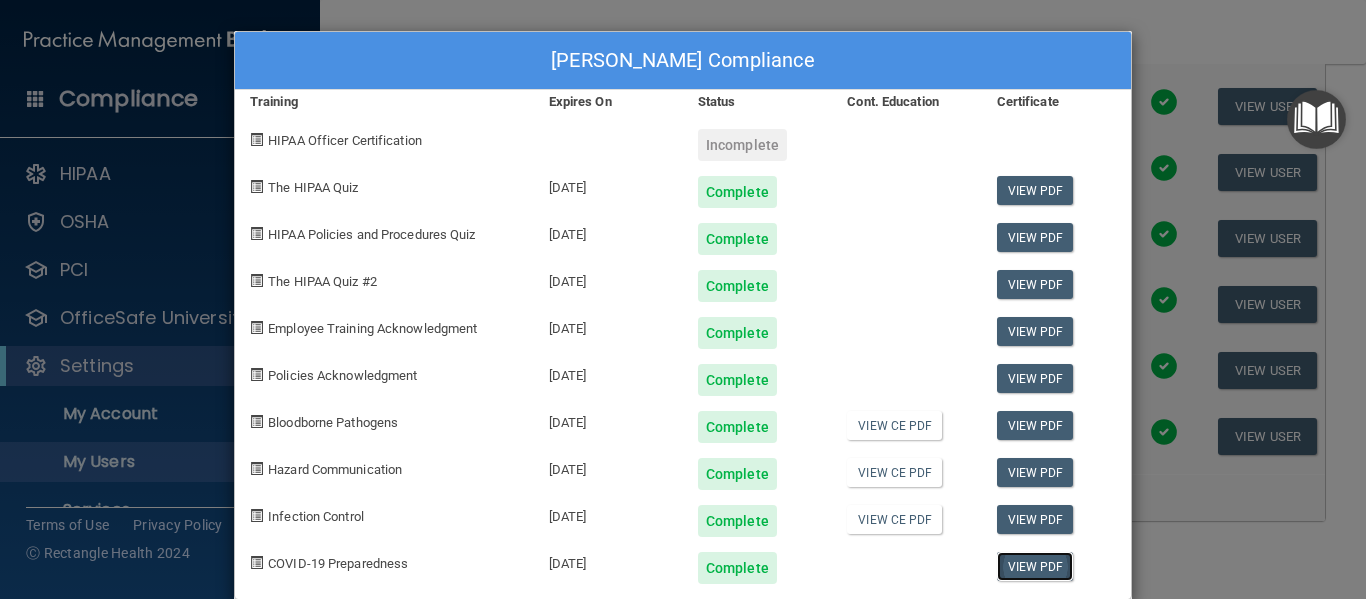 click on "View PDF" at bounding box center [1035, 566] 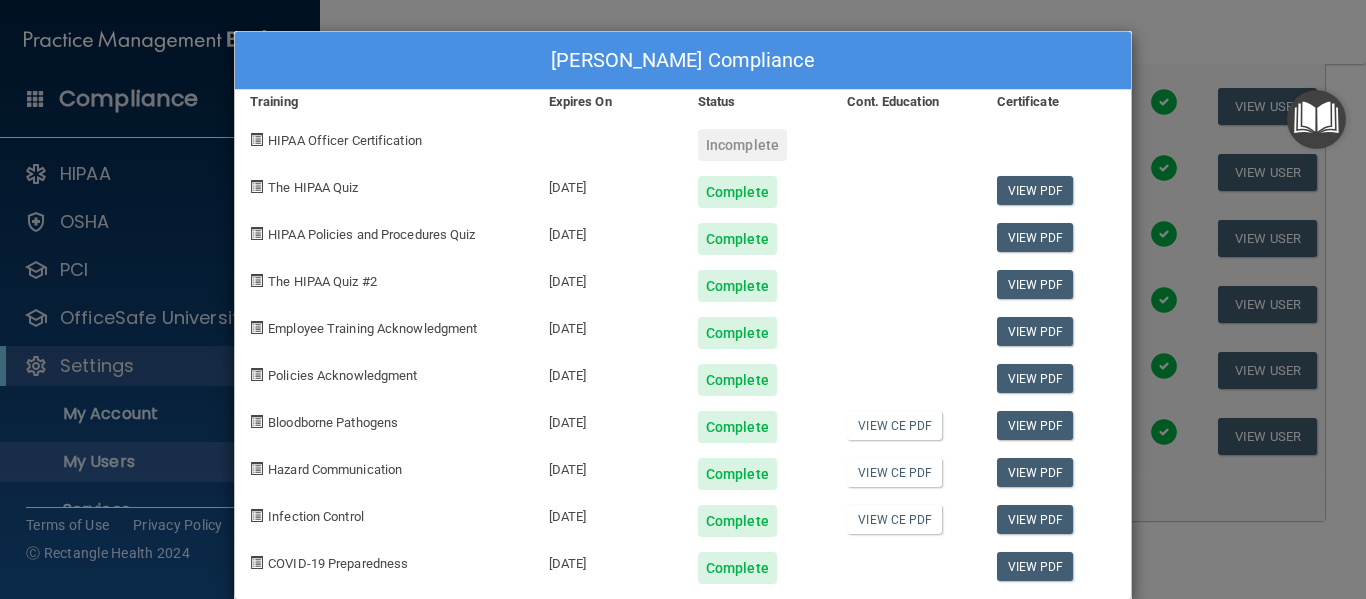 click on "[PERSON_NAME] Compliance      Training   Expires On   Status   Cont. Education   Certificate         HIPAA Officer Certification             Incomplete                      The HIPAA Quiz      [DATE]       Complete              View PDF         HIPAA Policies and Procedures Quiz      [DATE]       Complete              View PDF         The HIPAA Quiz #2      [DATE]       Complete              View PDF         Employee Training Acknowledgment      [DATE]       Complete              View PDF         Policies Acknowledgment      [DATE]       Complete              View PDF         Bloodborne Pathogens      [DATE]       Complete        View CE PDF       View PDF         Hazard Communication      [DATE]       Complete        View CE PDF       View PDF         Infection Control      [DATE]       Complete        View CE PDF       View PDF         COVID-19 Preparedness      [DATE]       Complete              View PDF" at bounding box center [683, 299] 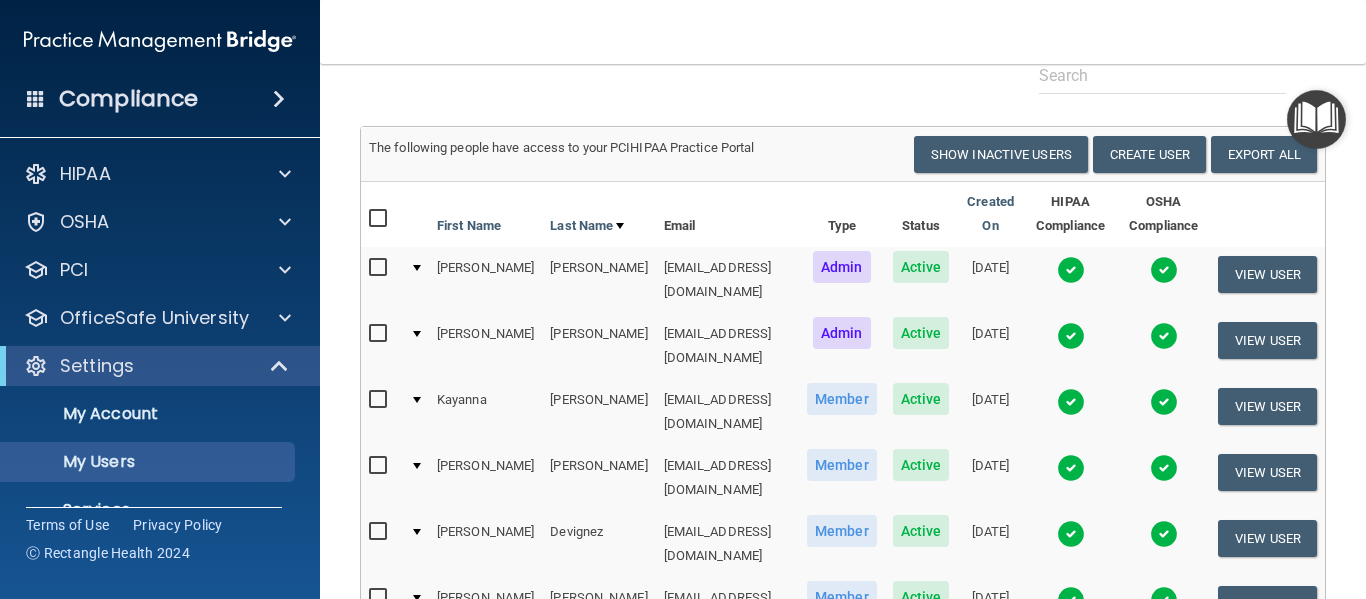 scroll, scrollTop: 200, scrollLeft: 0, axis: vertical 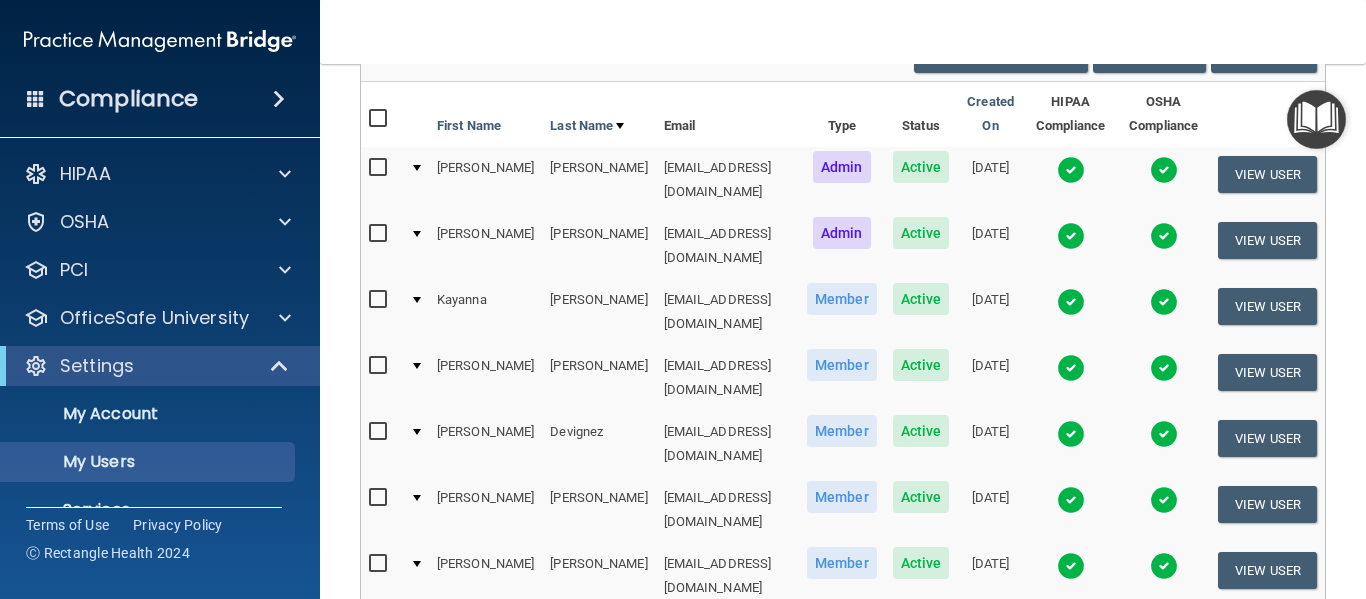 click at bounding box center (1071, 434) 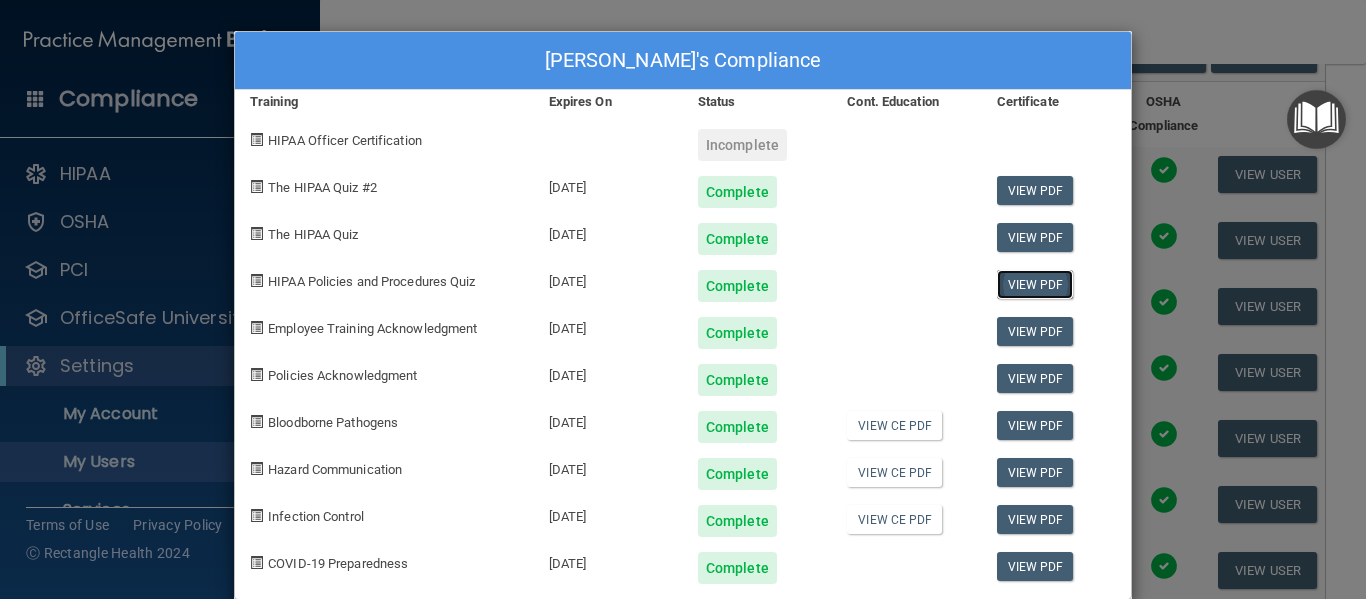 click on "View PDF" at bounding box center (1035, 284) 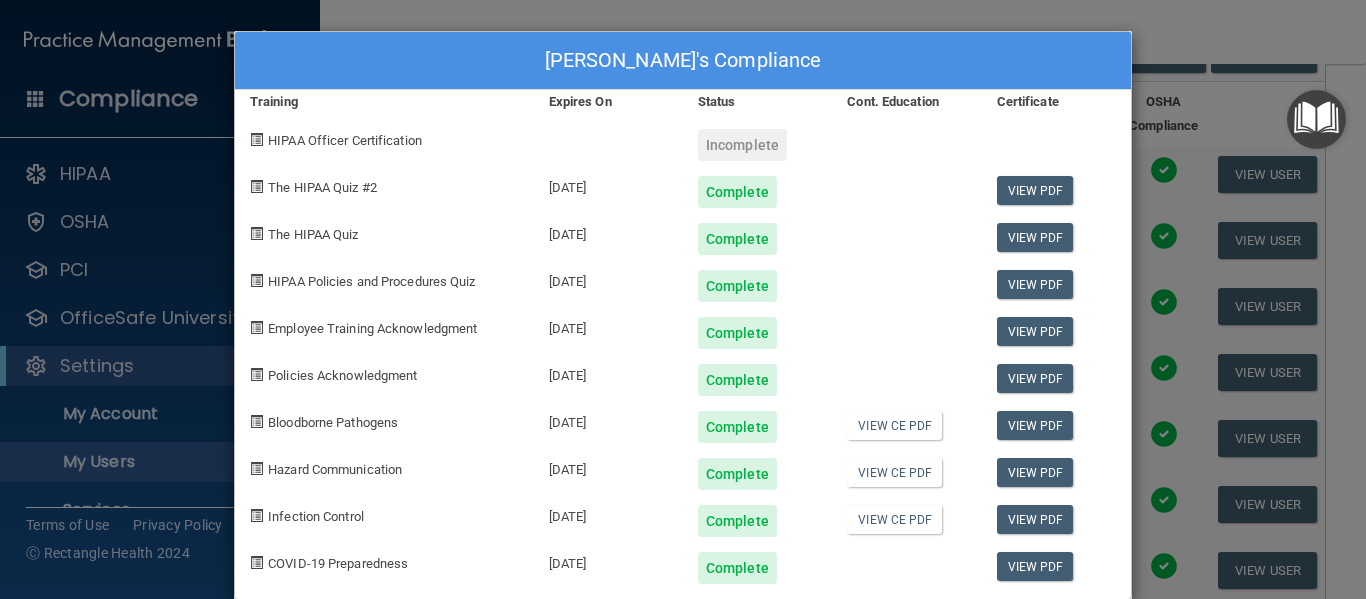 click on "[PERSON_NAME]'s Compliance      Training   Expires On   Status   Cont. Education   Certificate         HIPAA Officer Certification             Incomplete                      The HIPAA Quiz #2      [DATE]       Complete              View PDF         The HIPAA Quiz      [DATE]       Complete              View PDF         HIPAA Policies and Procedures Quiz      [DATE]       Complete              View PDF         Employee Training Acknowledgment      [DATE]       Complete              View PDF         Policies Acknowledgment      [DATE]       Complete              View PDF         Bloodborne Pathogens      [DATE]       Complete        View CE PDF       View PDF         Hazard Communication      [DATE]       Complete        View CE PDF       View PDF         Infection Control      [DATE]       Complete        View CE PDF       View PDF         COVID-19 Preparedness      [DATE]       Complete              View PDF" at bounding box center (683, 299) 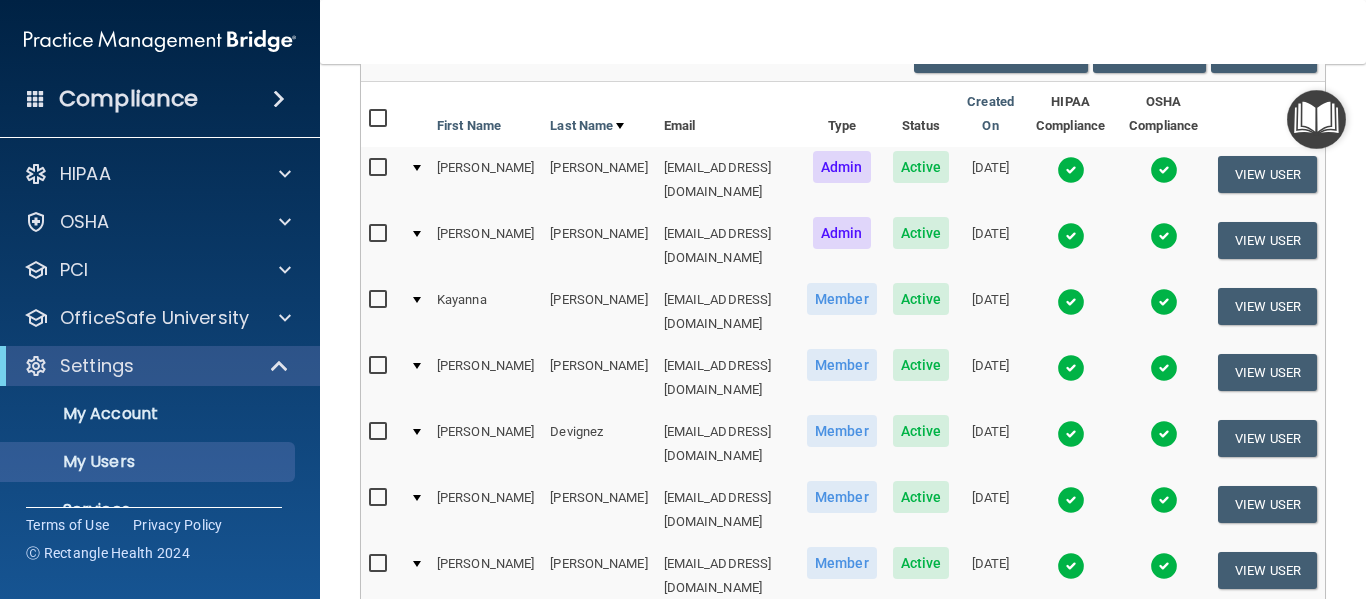 click at bounding box center [1071, 302] 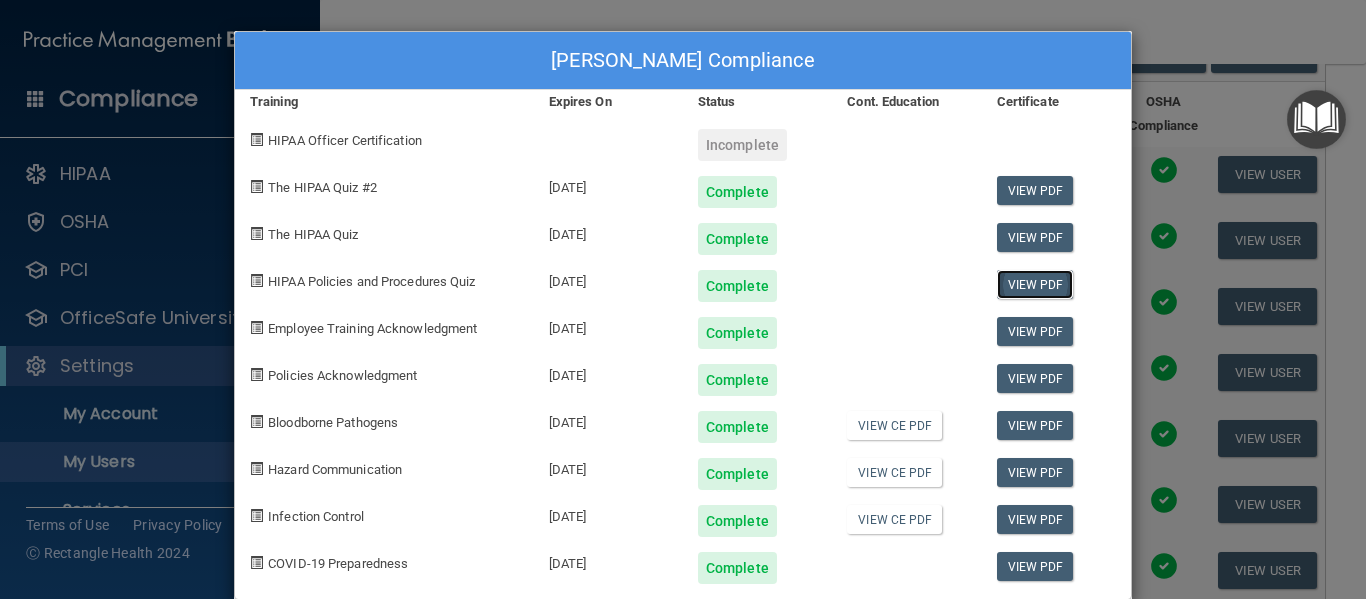 click on "View PDF" at bounding box center [1035, 284] 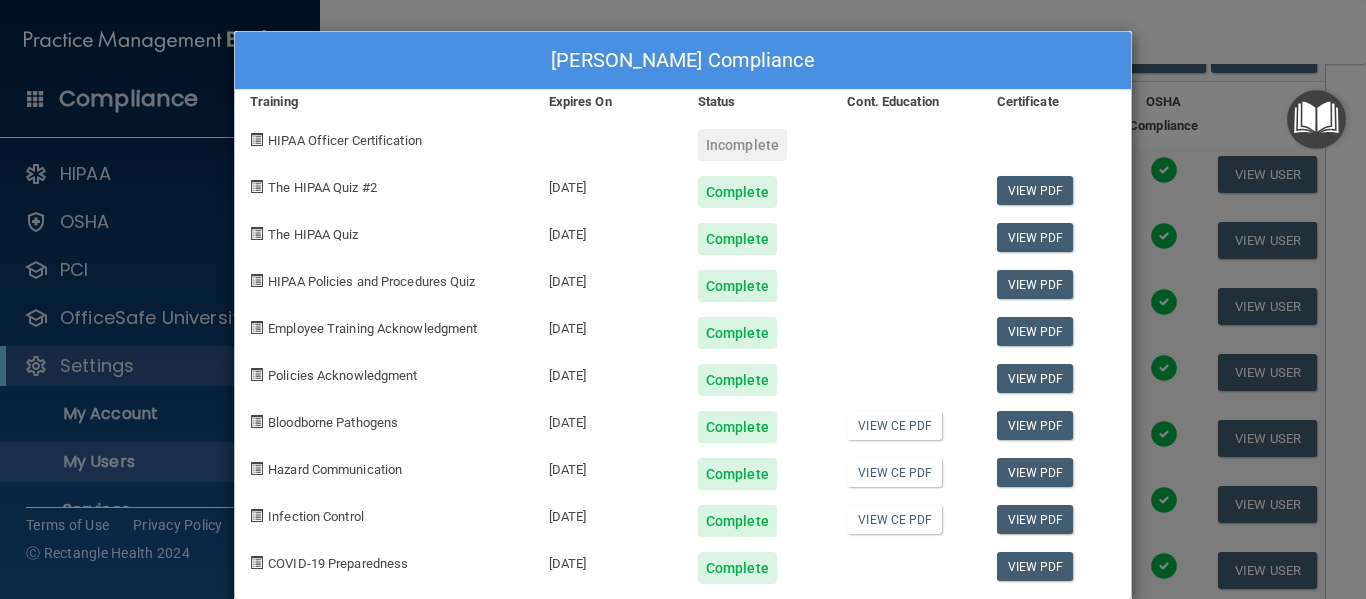 click on "[PERSON_NAME] Compliance      Training   Expires On   Status   Cont. Education   Certificate         HIPAA Officer Certification             Incomplete                      The HIPAA Quiz #2      [DATE]       Complete              View PDF         The HIPAA Quiz      [DATE]       Complete              View PDF         HIPAA Policies and Procedures Quiz      [DATE]       Complete              View PDF         Employee Training Acknowledgment      [DATE]       Complete              View PDF         Policies Acknowledgment      [DATE]       Complete              View PDF         Bloodborne Pathogens      [DATE]       Complete        View CE PDF       View PDF         Hazard Communication      [DATE]       Complete        View CE PDF       View PDF         Infection Control      [DATE]       Complete        View CE PDF       View PDF         COVID-19 Preparedness      [DATE]       Complete              View PDF" at bounding box center [683, 299] 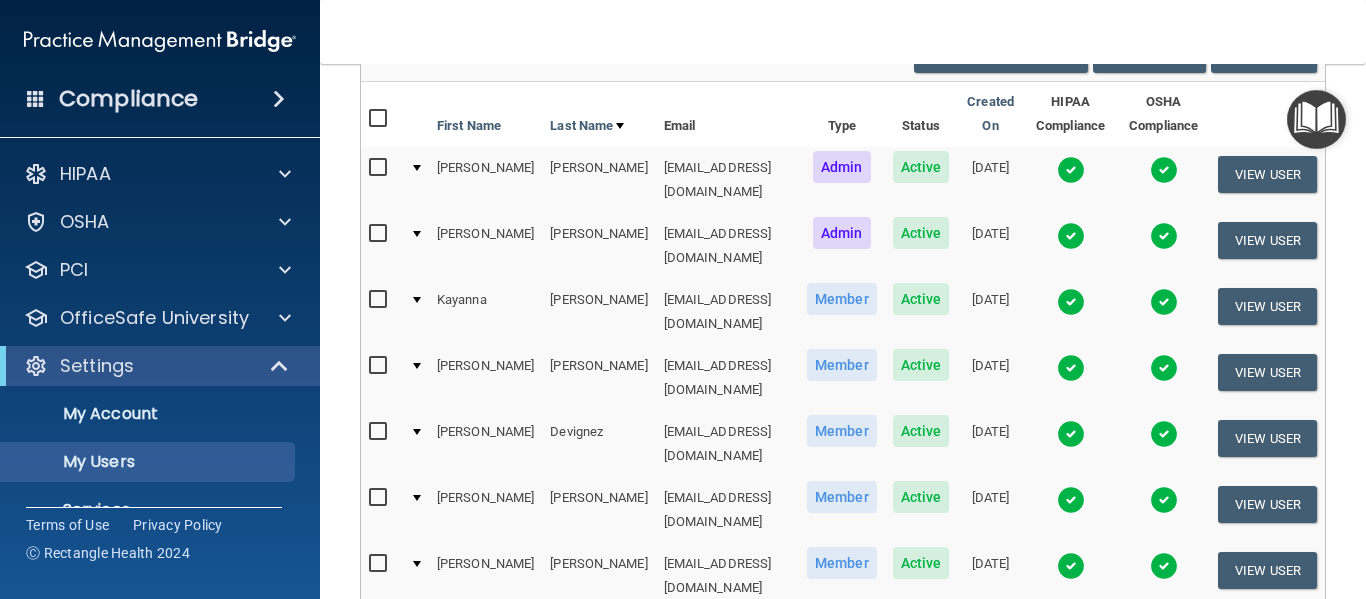 click at bounding box center [1071, 170] 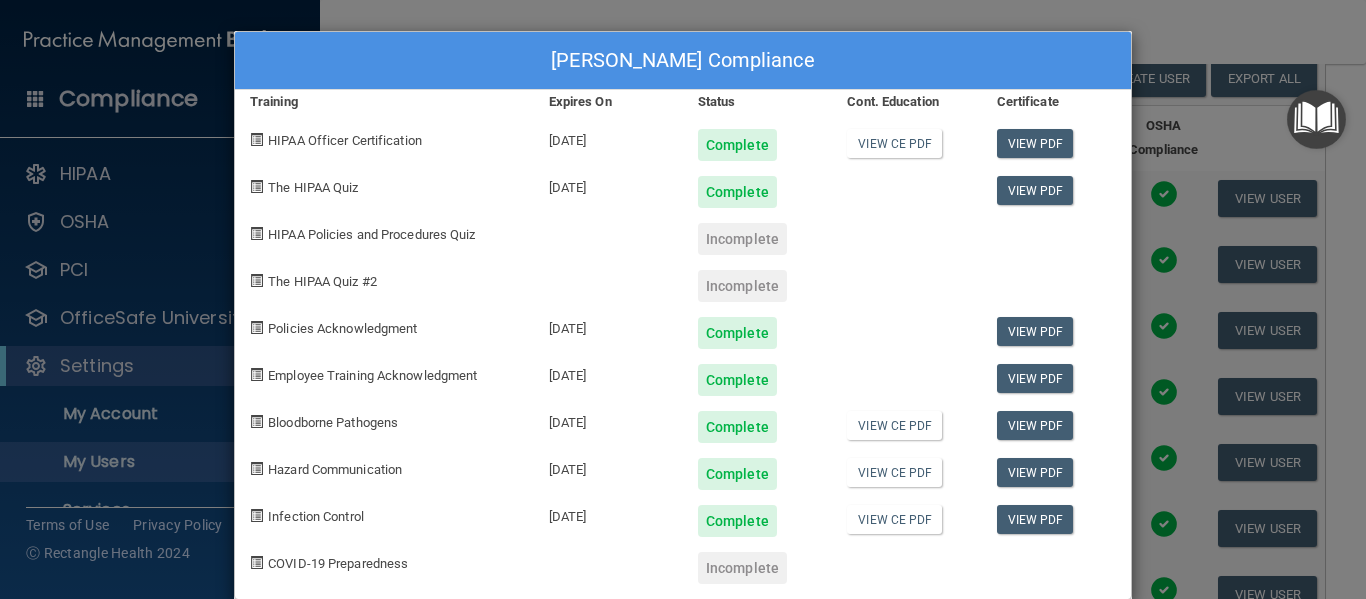 click on "Incomplete" at bounding box center [742, 239] 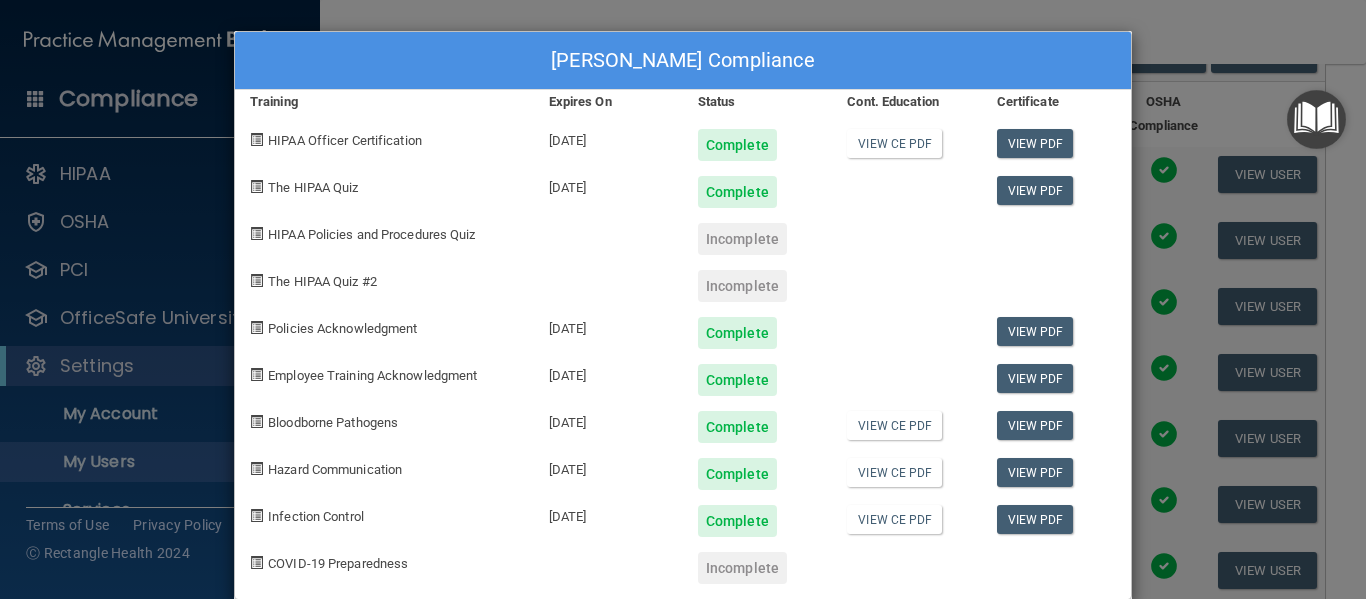 click on "[PERSON_NAME] Compliance      Training   Expires On   Status   Cont. Education   Certificate         HIPAA Officer Certification      [DATE]       Complete        View CE PDF       View PDF         The HIPAA Quiz      [DATE]       Complete              View PDF         HIPAA Policies and Procedures Quiz             Incomplete                      The HIPAA Quiz #2             Incomplete                      Policies Acknowledgment      [DATE]       Complete              View PDF         Employee Training Acknowledgment      [DATE]       Complete              View PDF         Bloodborne Pathogens      [DATE]       Complete        View CE PDF       View PDF         Hazard Communication      [DATE]       Complete        View CE PDF       View PDF         Infection Control      [DATE]       Complete        View CE PDF       View PDF         COVID-19 Preparedness             Incomplete" at bounding box center [683, 299] 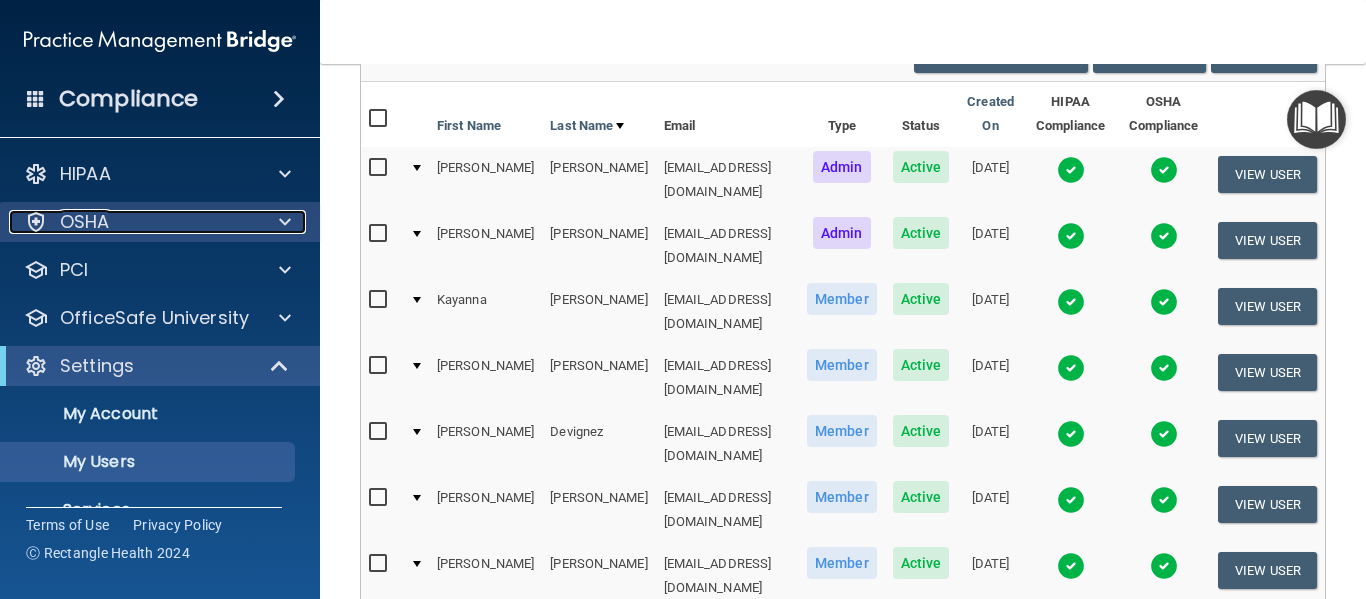 click on "OSHA" at bounding box center [133, 222] 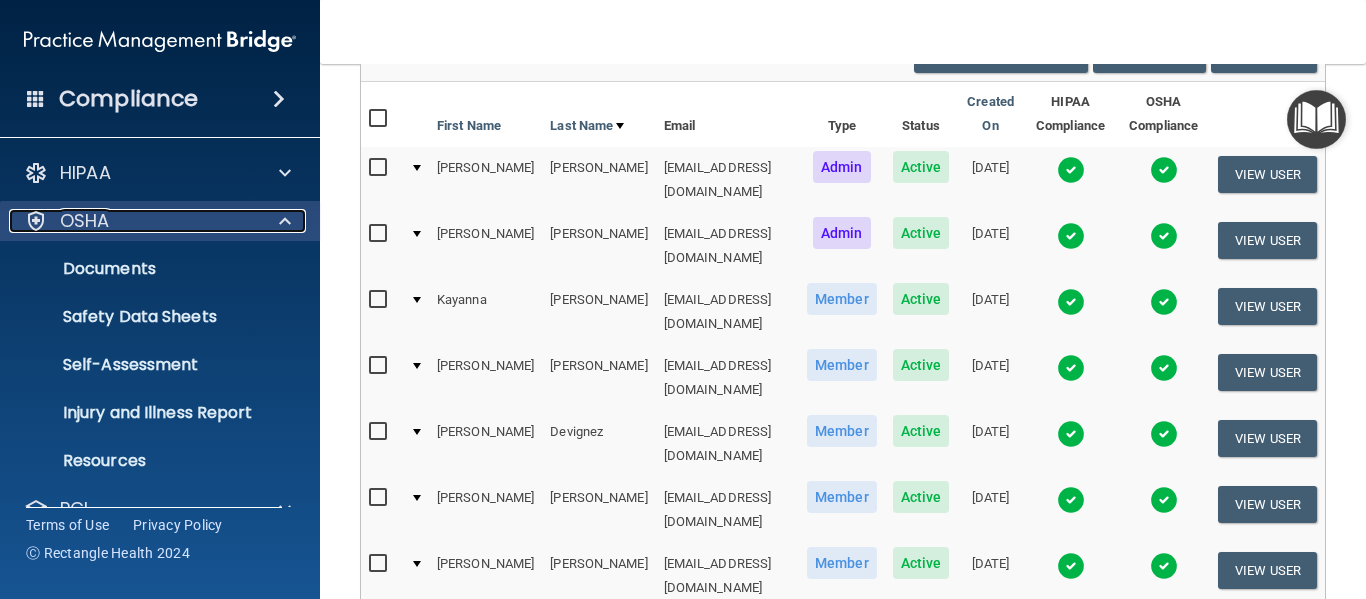 click at bounding box center (285, 221) 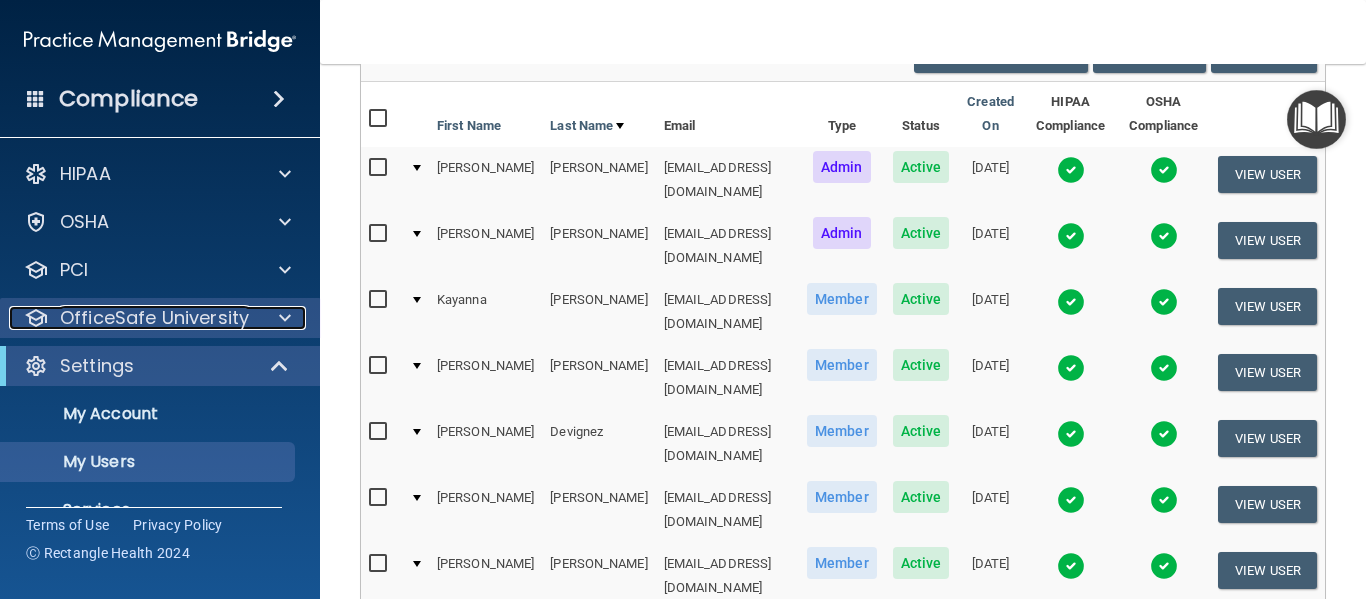 click at bounding box center [285, 318] 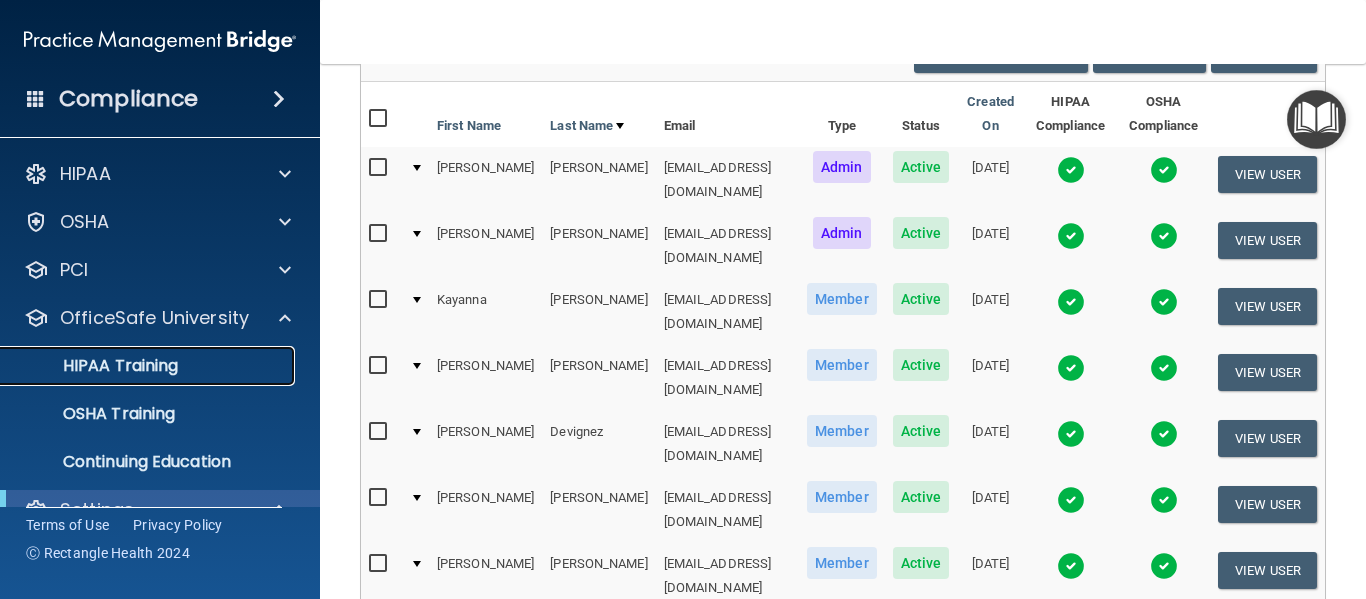 click on "HIPAA Training" at bounding box center [95, 366] 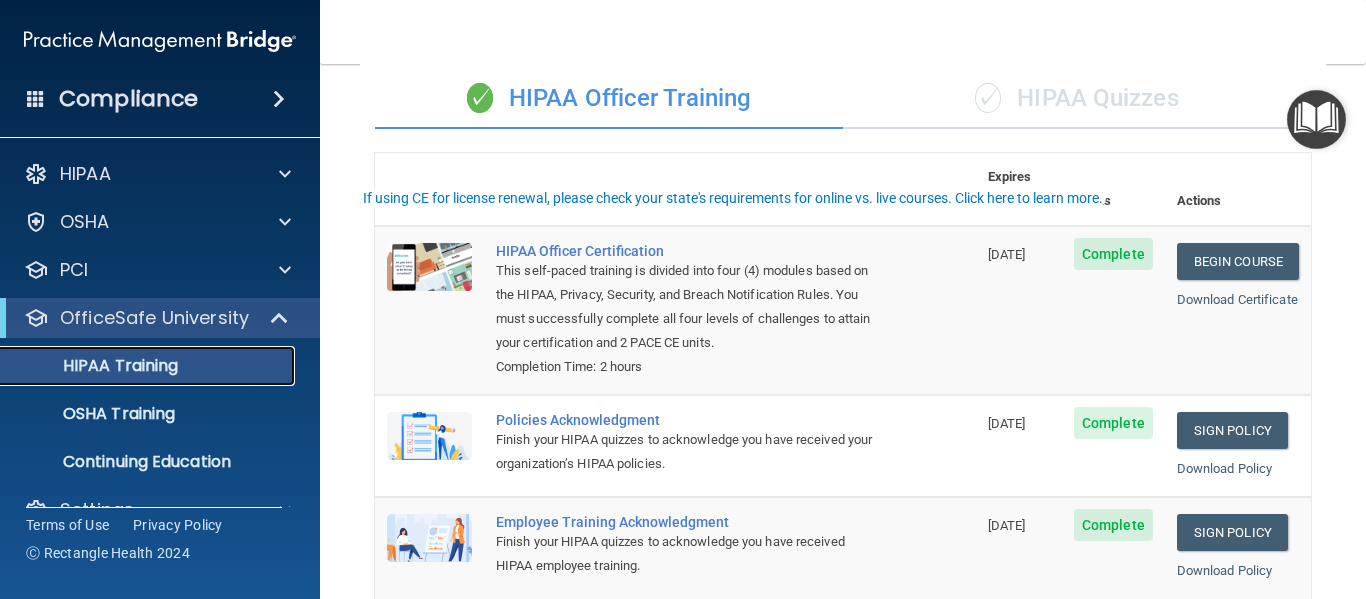 scroll, scrollTop: 0, scrollLeft: 0, axis: both 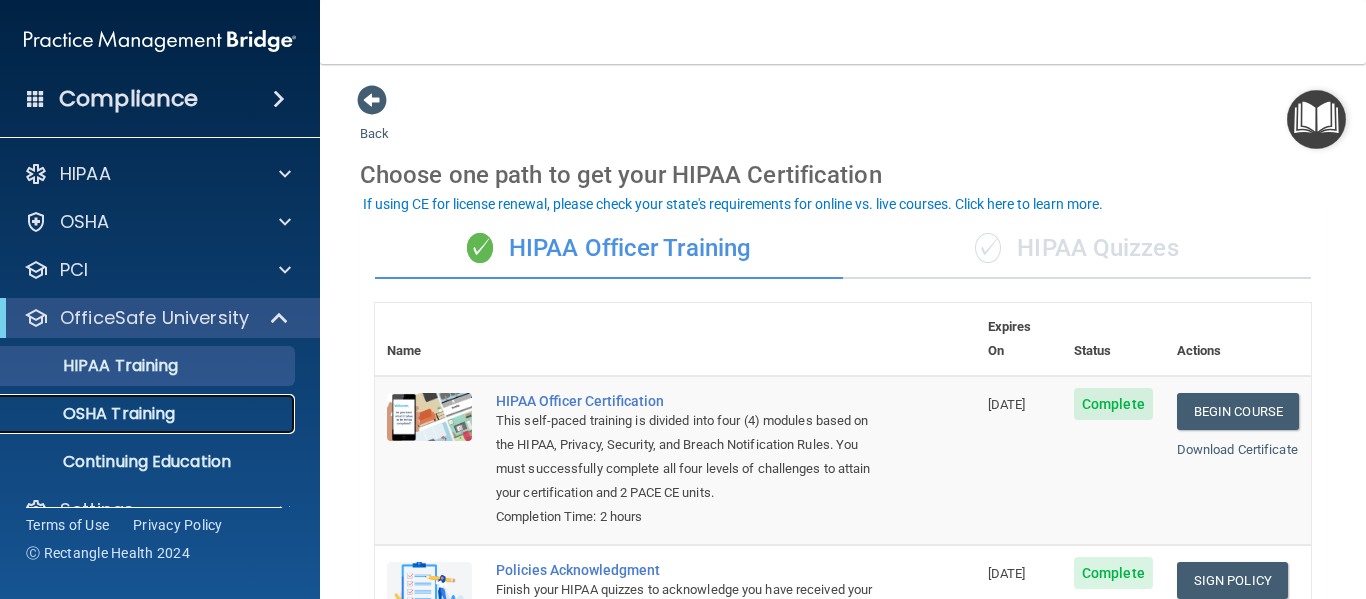 click on "OSHA Training" at bounding box center (94, 414) 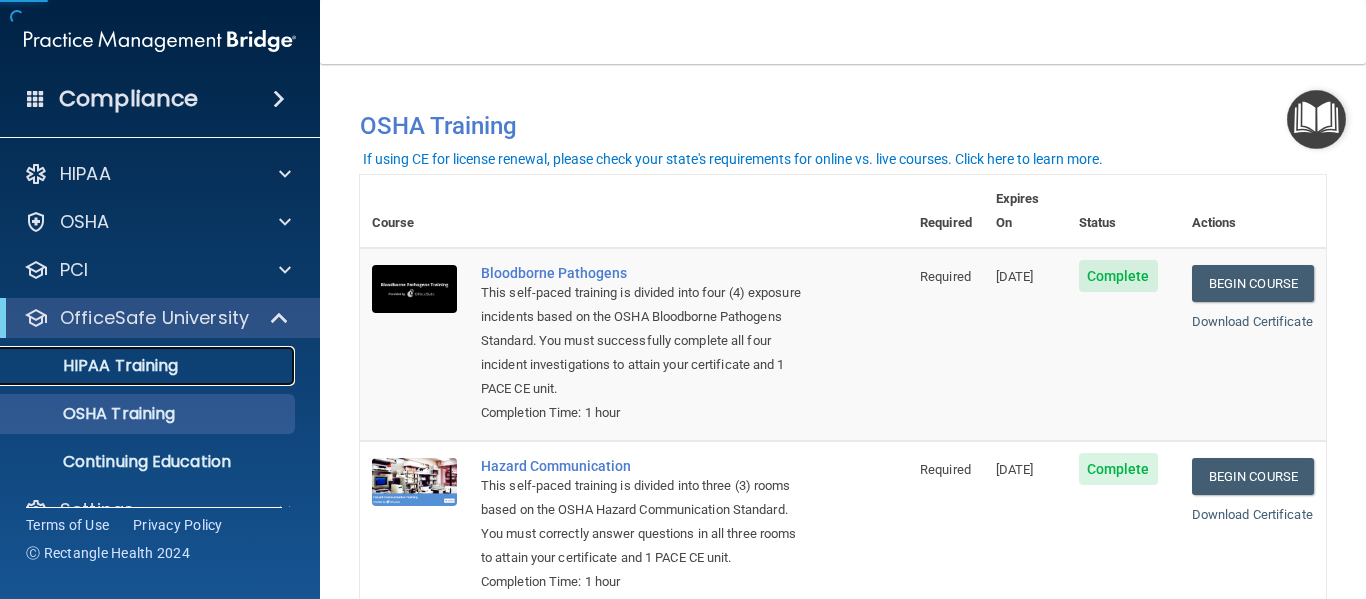 click on "HIPAA Training" at bounding box center [95, 366] 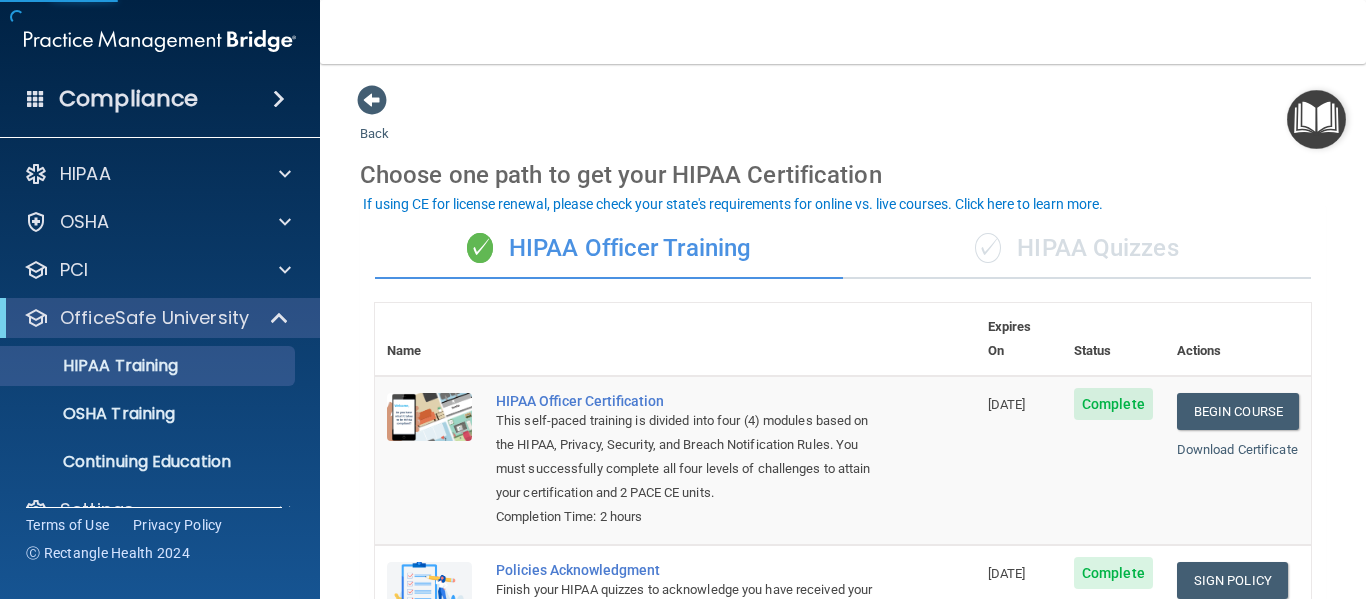 click on "✓   HIPAA Quizzes" at bounding box center [1077, 249] 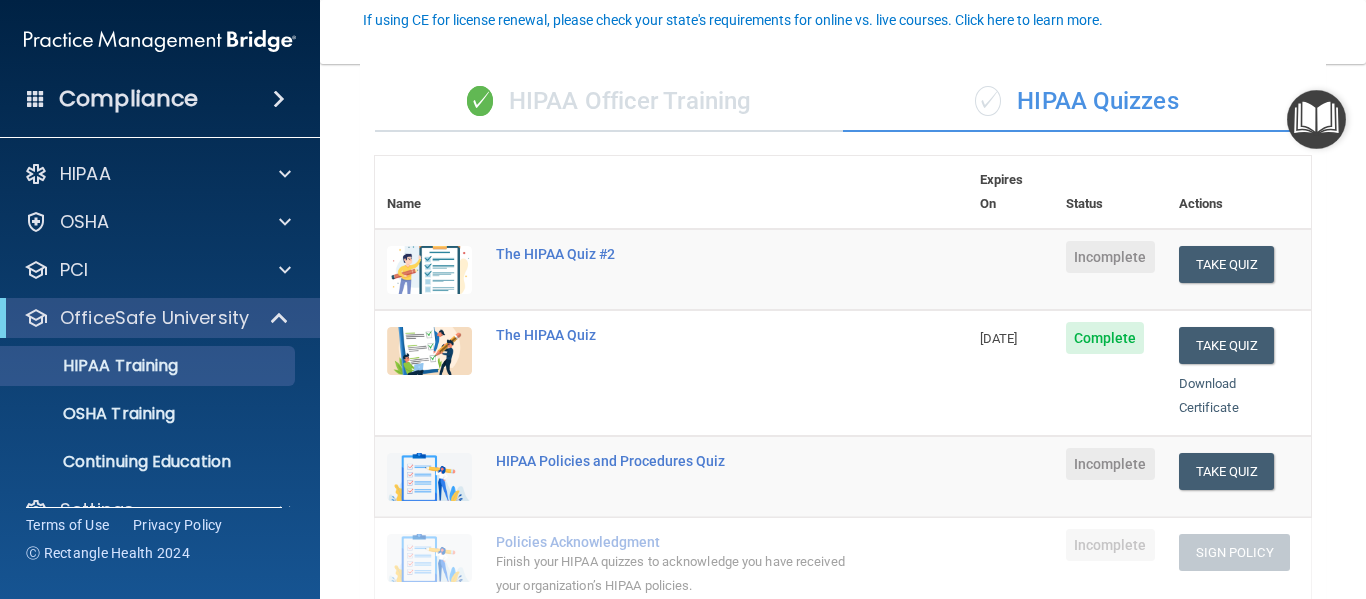scroll, scrollTop: 200, scrollLeft: 0, axis: vertical 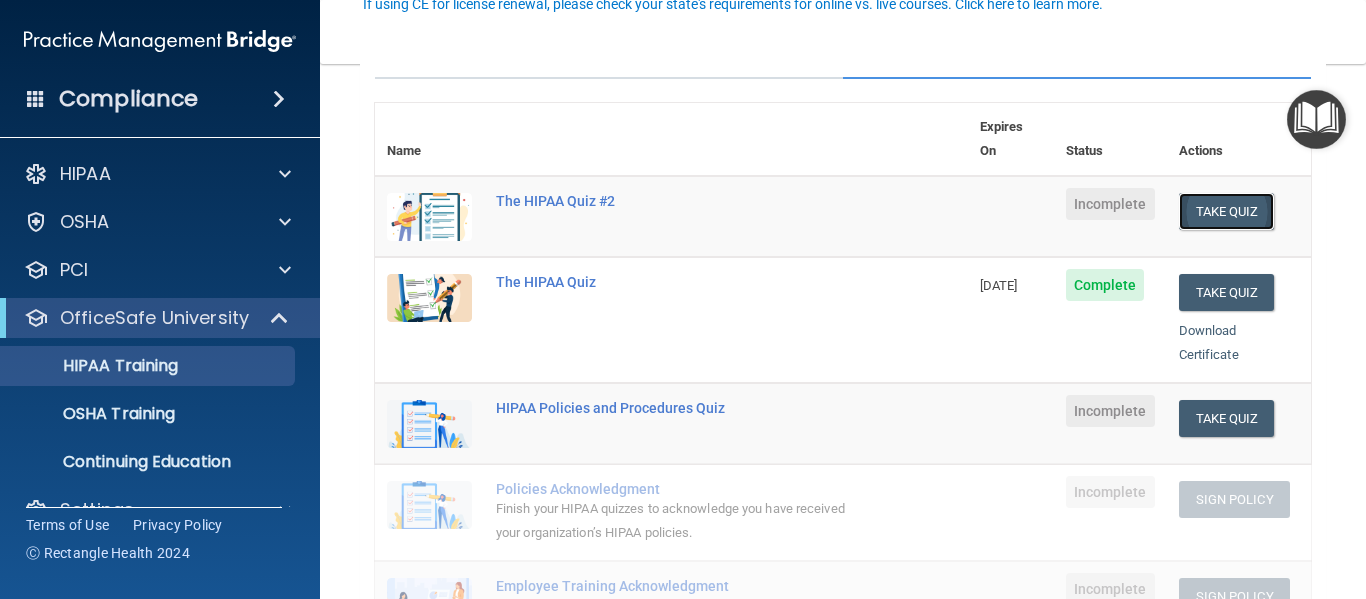 click on "Take Quiz" at bounding box center (1227, 211) 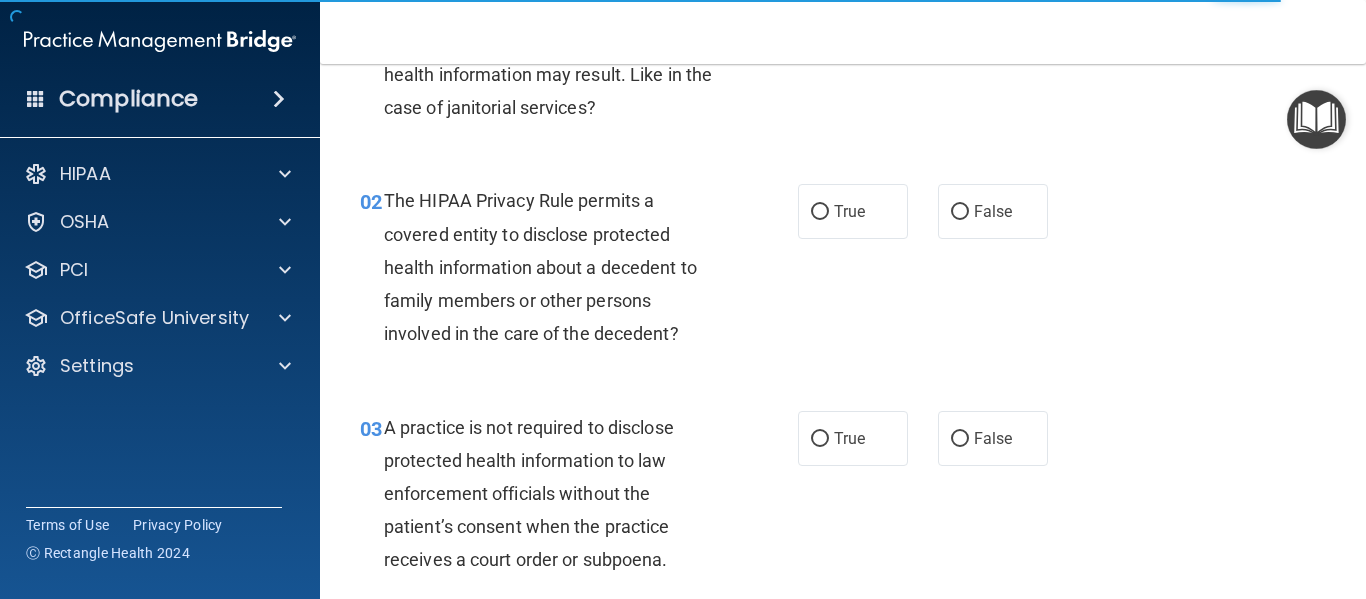 scroll, scrollTop: 0, scrollLeft: 0, axis: both 